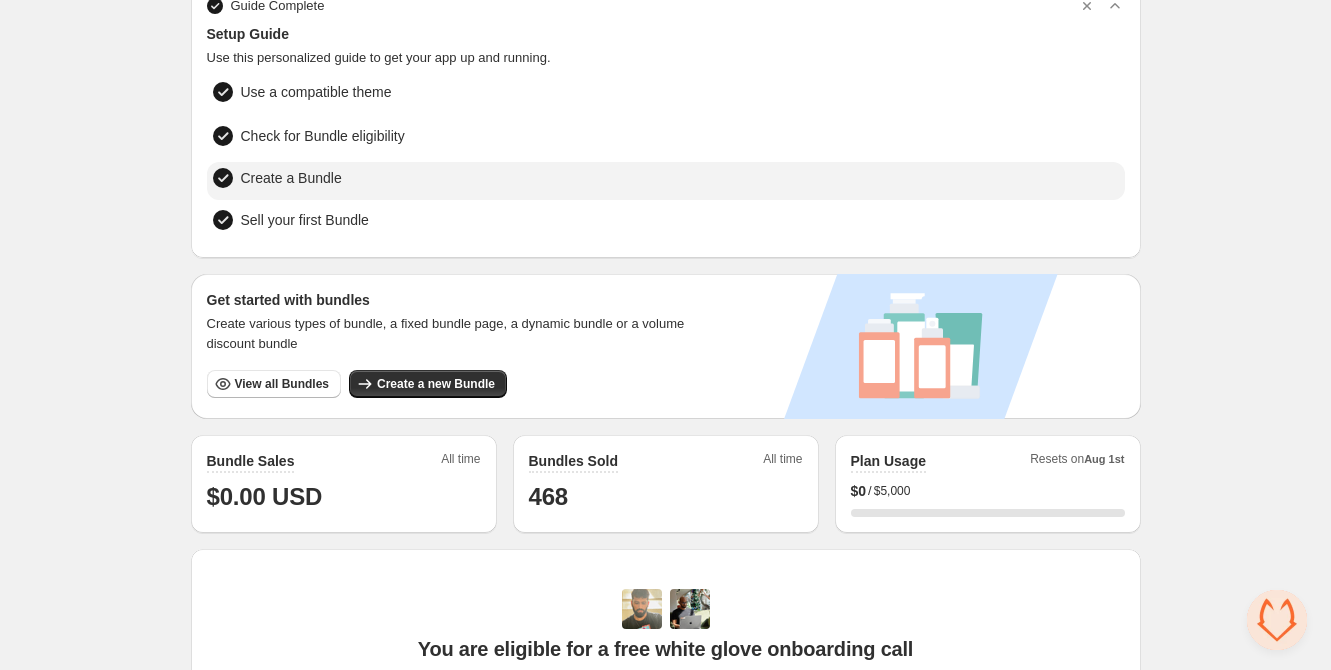 scroll, scrollTop: 18, scrollLeft: 0, axis: vertical 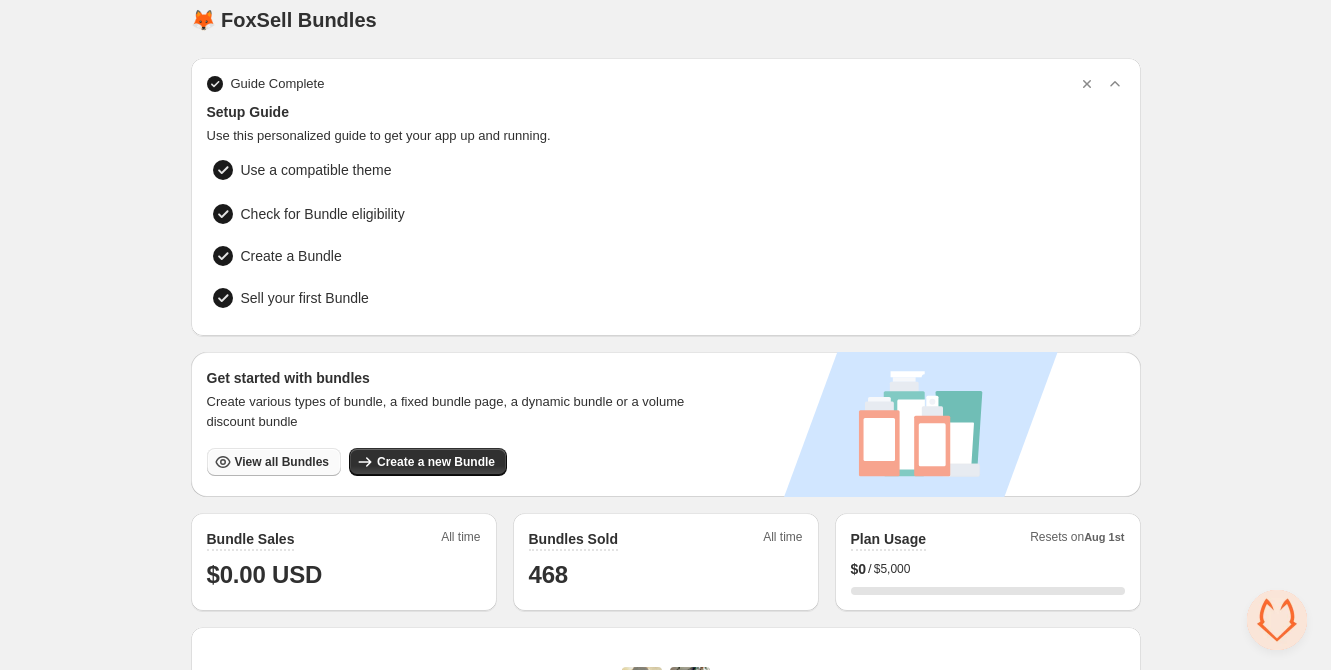 click on "View all Bundles" at bounding box center [282, 462] 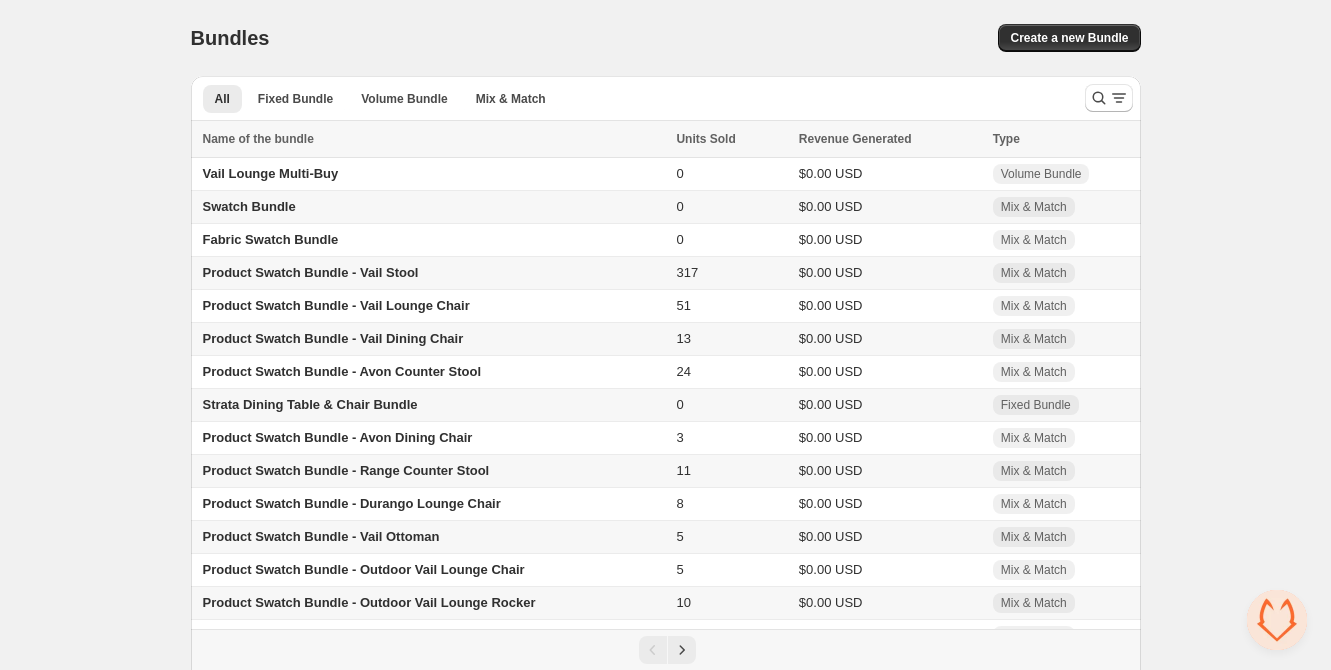 scroll, scrollTop: 31, scrollLeft: 0, axis: vertical 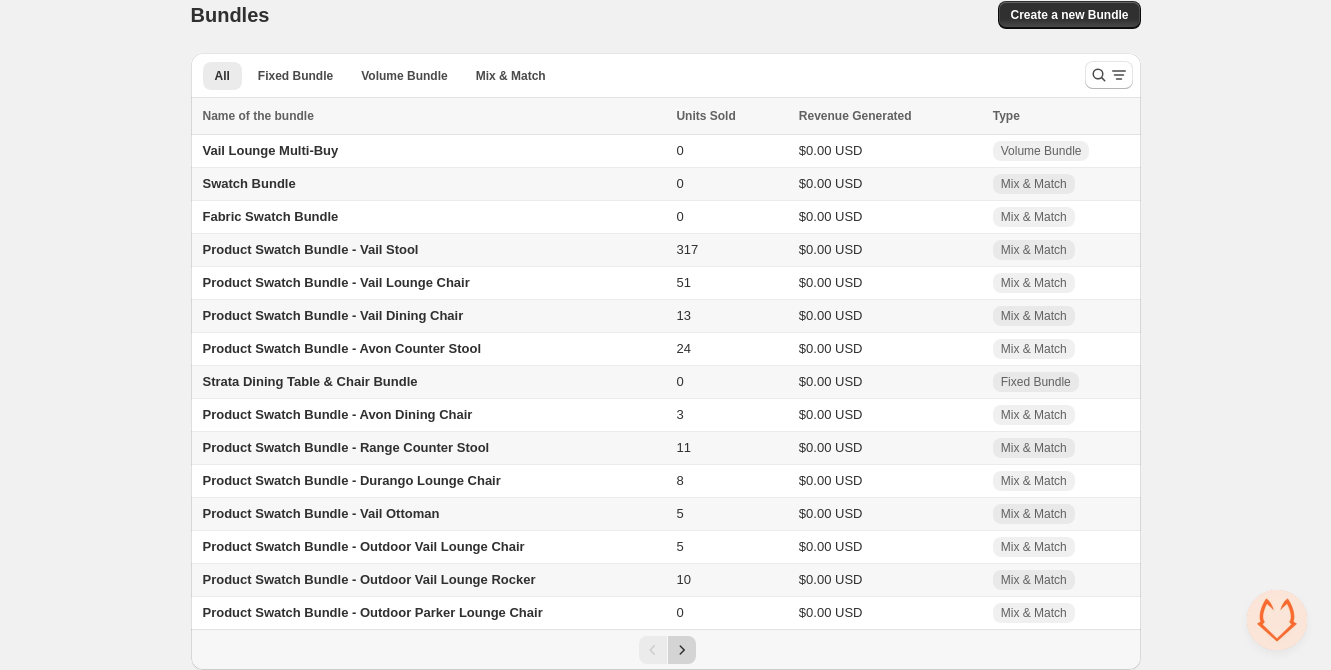 click 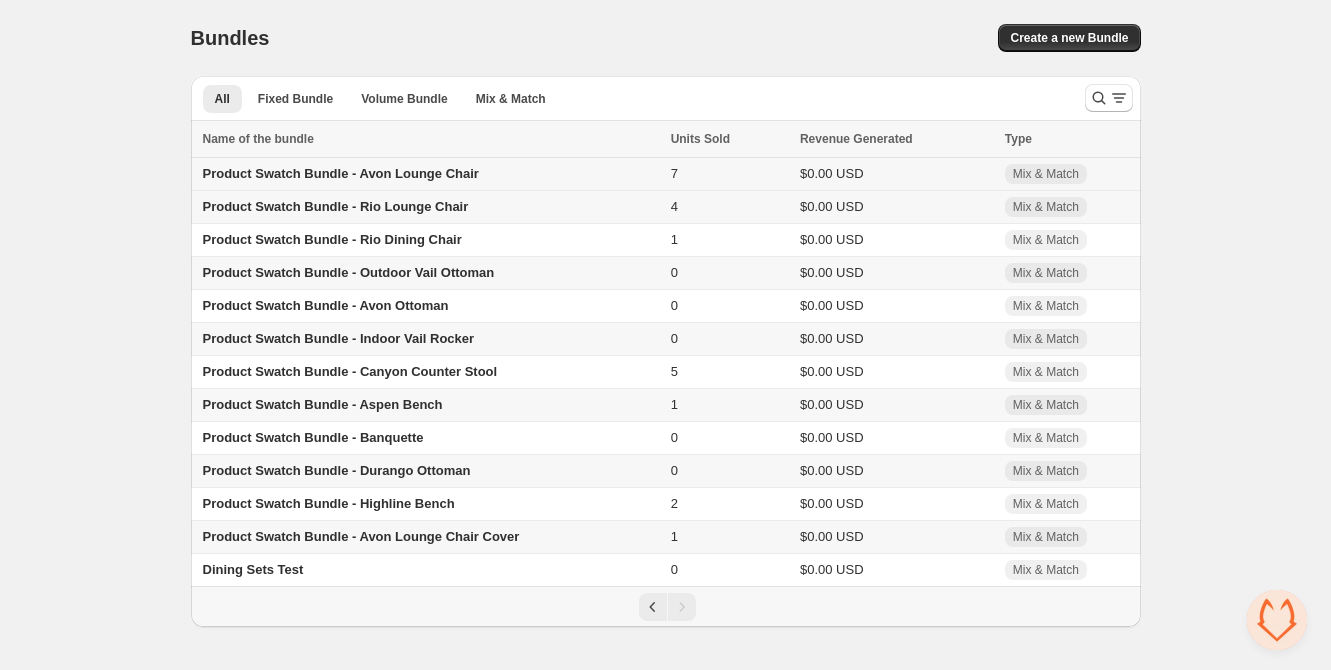 click on "Product Swatch Bundle - Avon Lounge Chair" at bounding box center [428, 174] 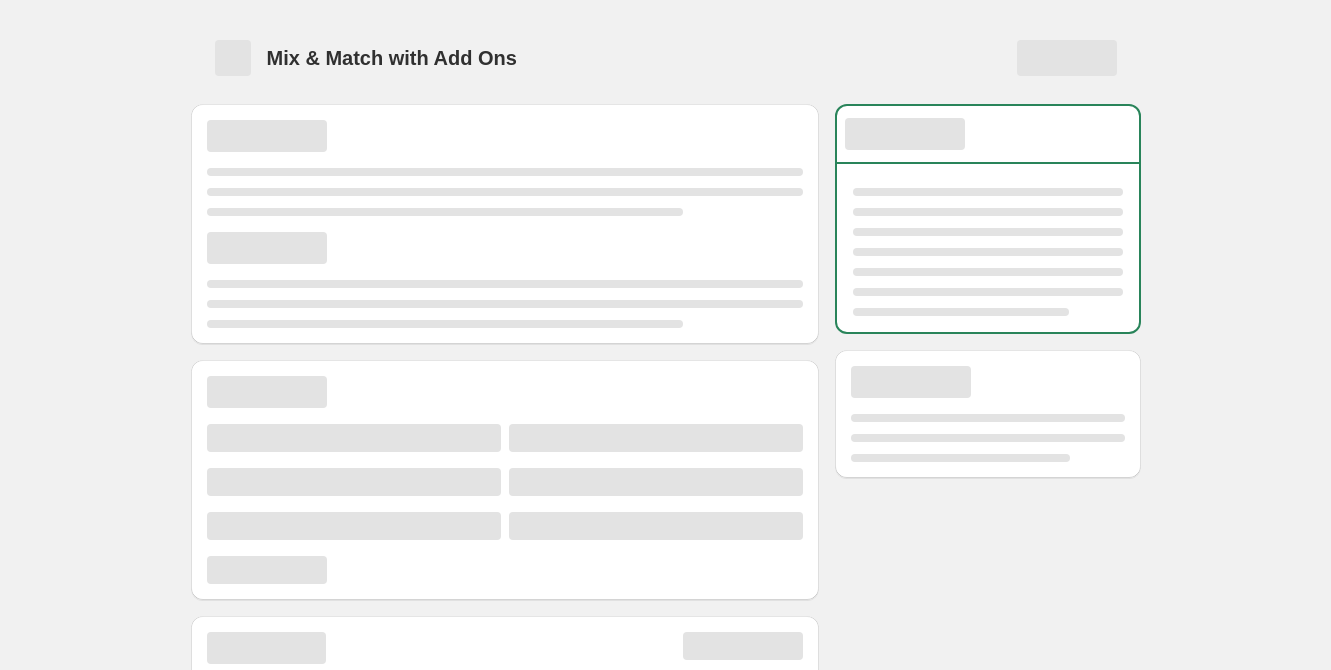 scroll, scrollTop: 0, scrollLeft: 0, axis: both 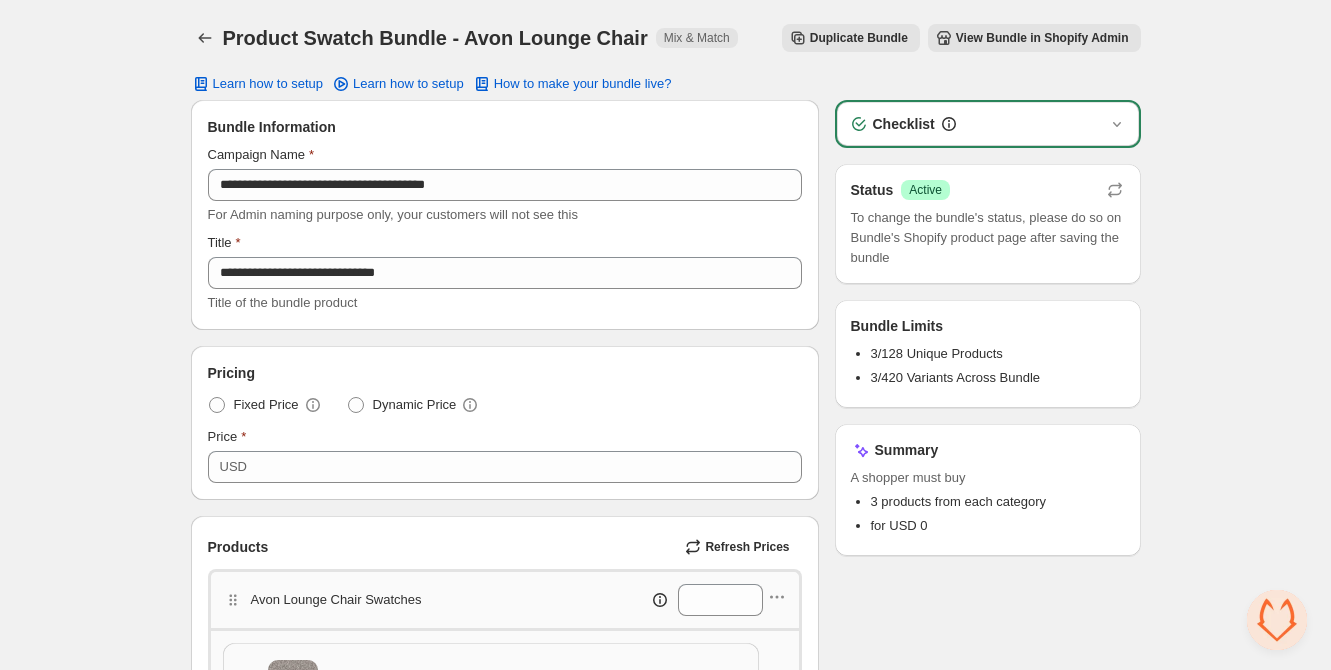 click on "Duplicate Bundle" at bounding box center (859, 38) 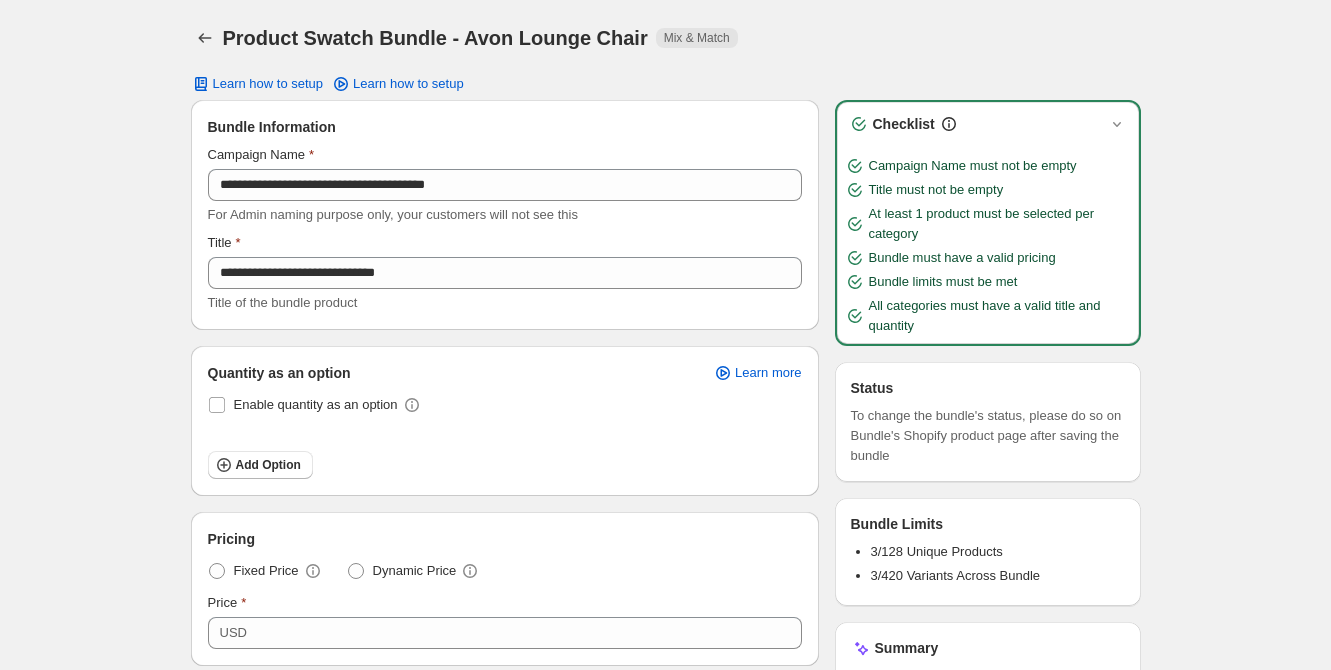 scroll, scrollTop: 0, scrollLeft: 0, axis: both 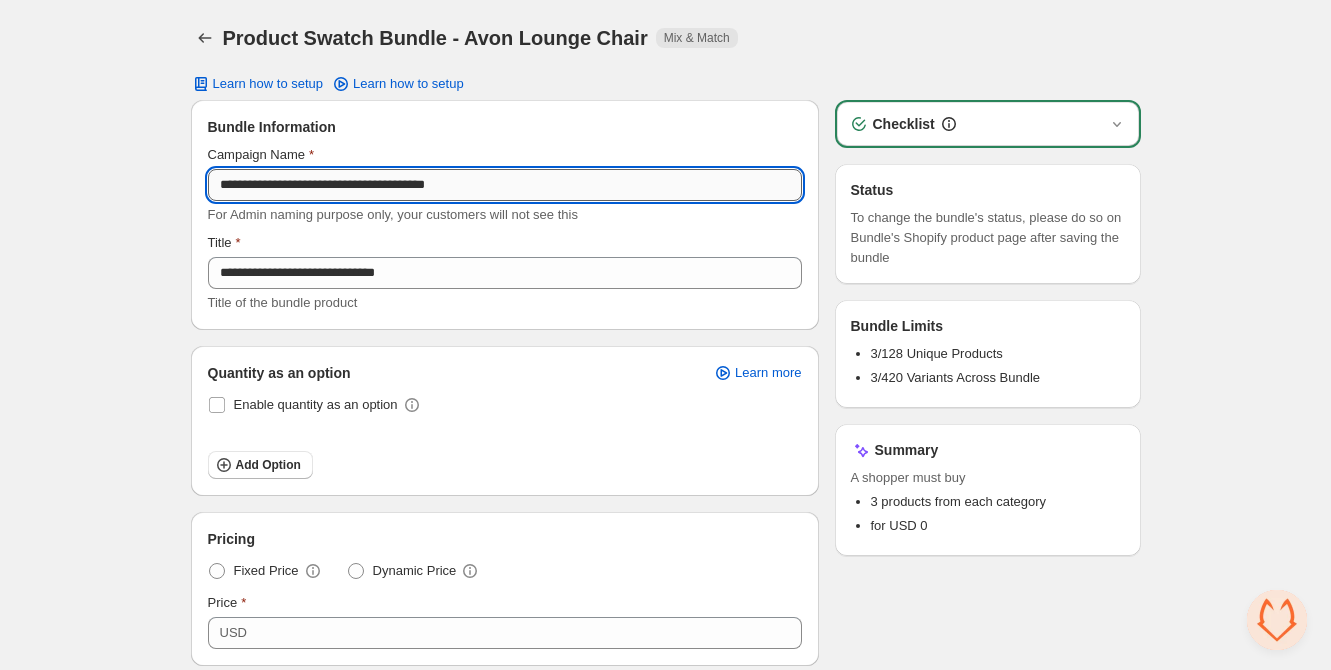 click on "**********" at bounding box center [505, 185] 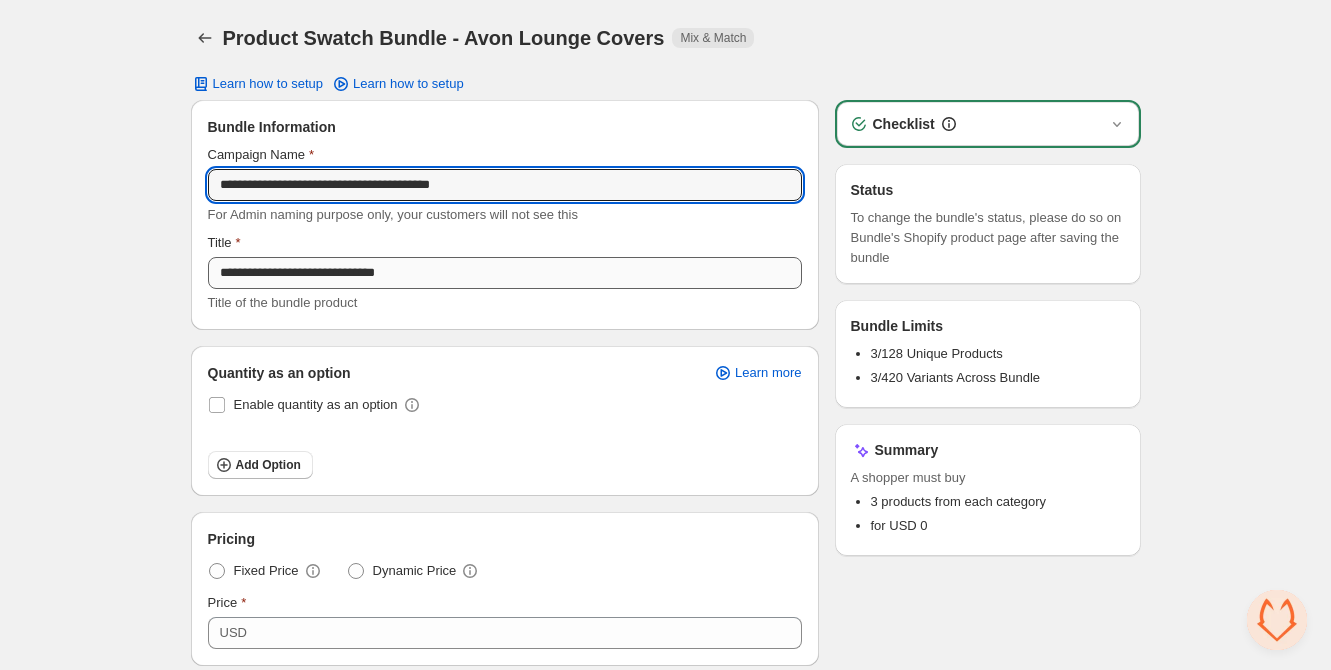 type on "**********" 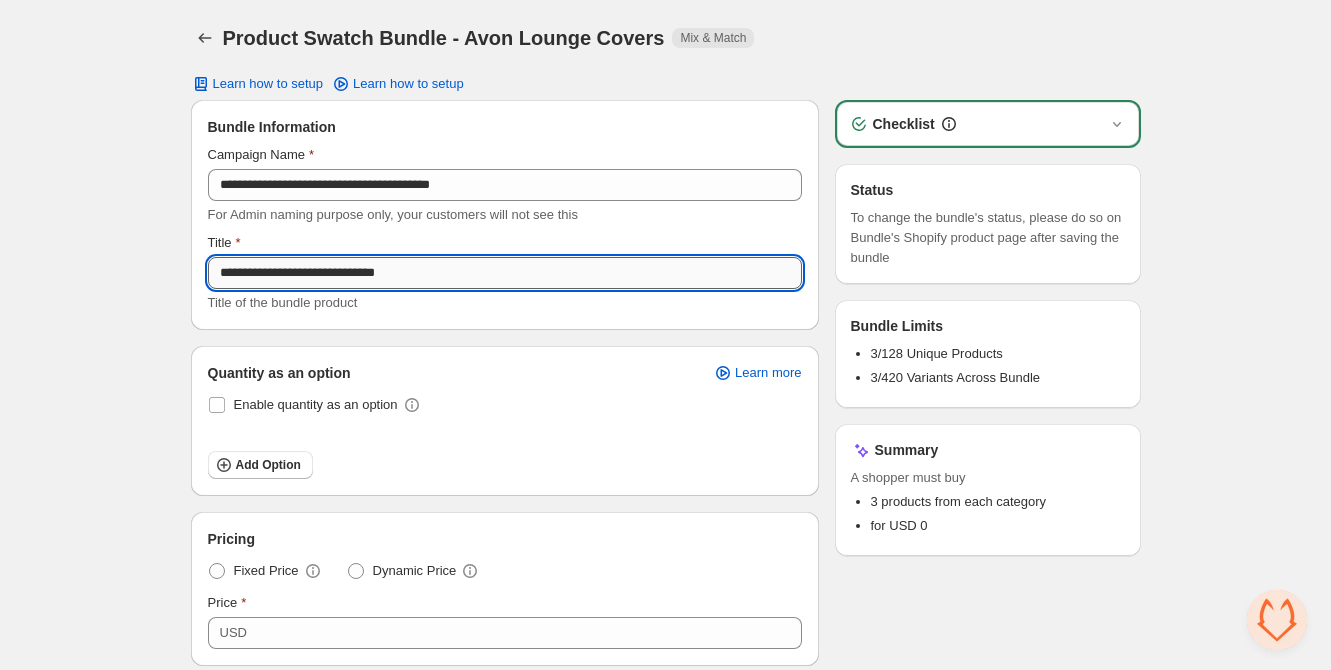 click on "**********" at bounding box center [505, 273] 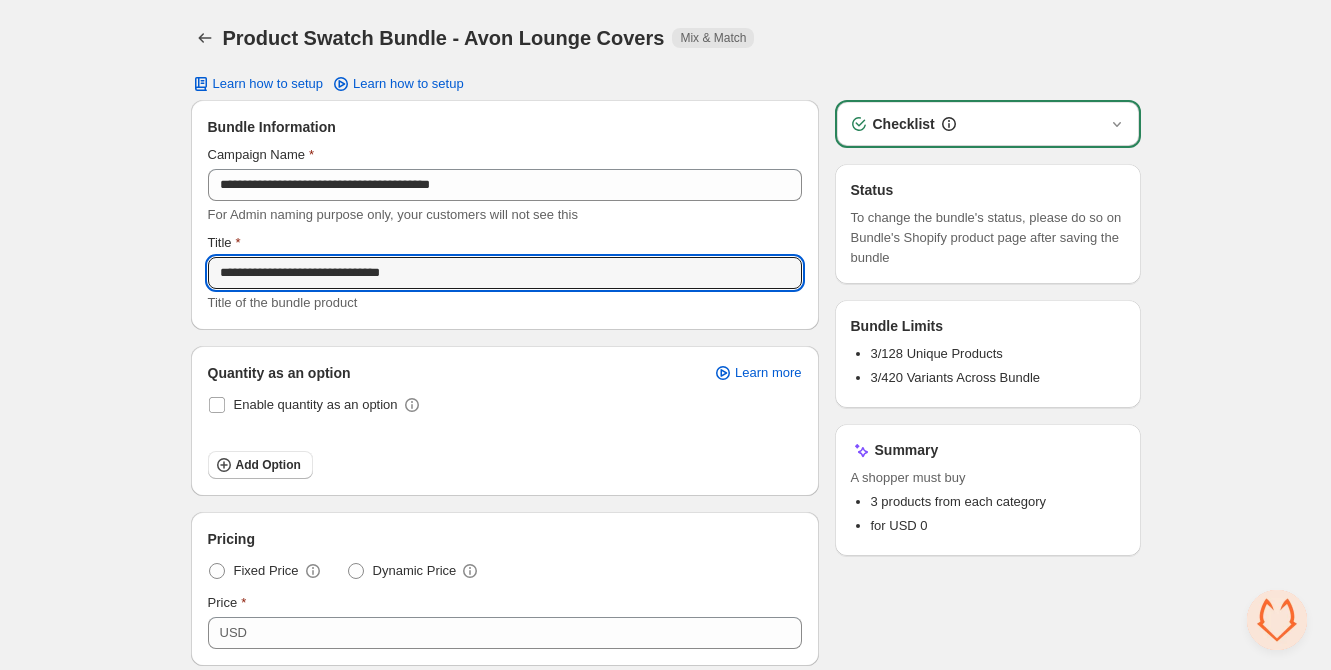 type on "**********" 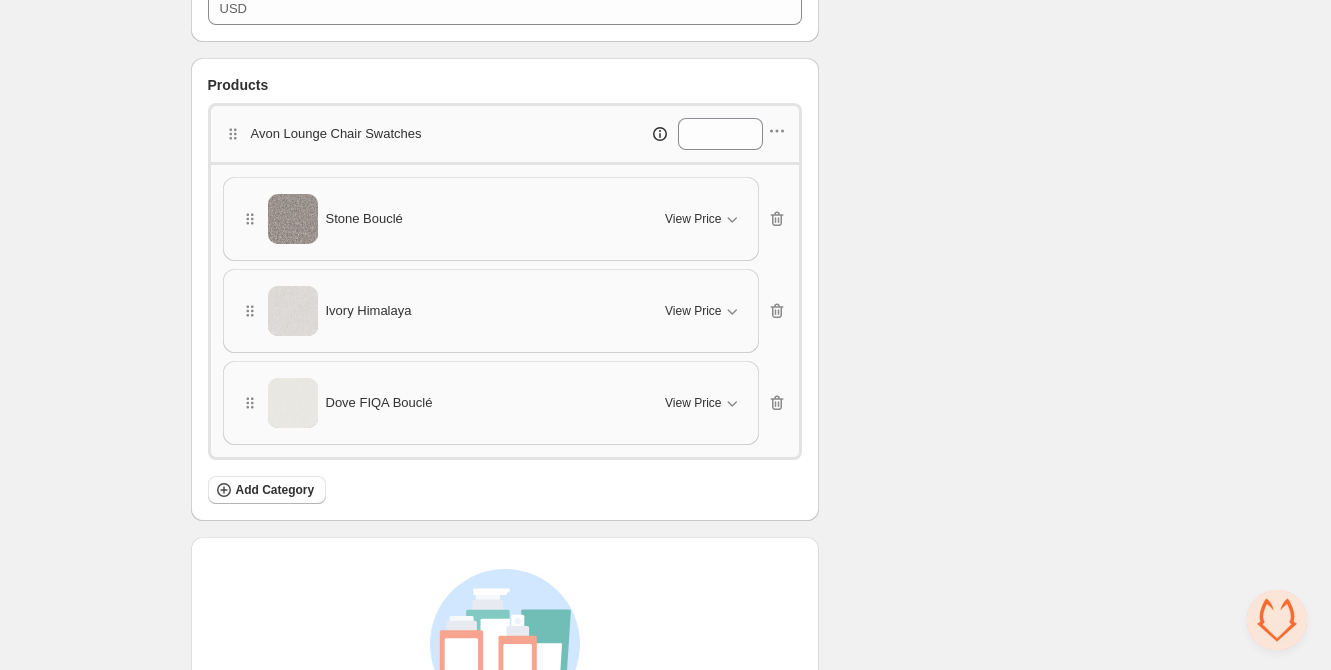 scroll, scrollTop: 616, scrollLeft: 0, axis: vertical 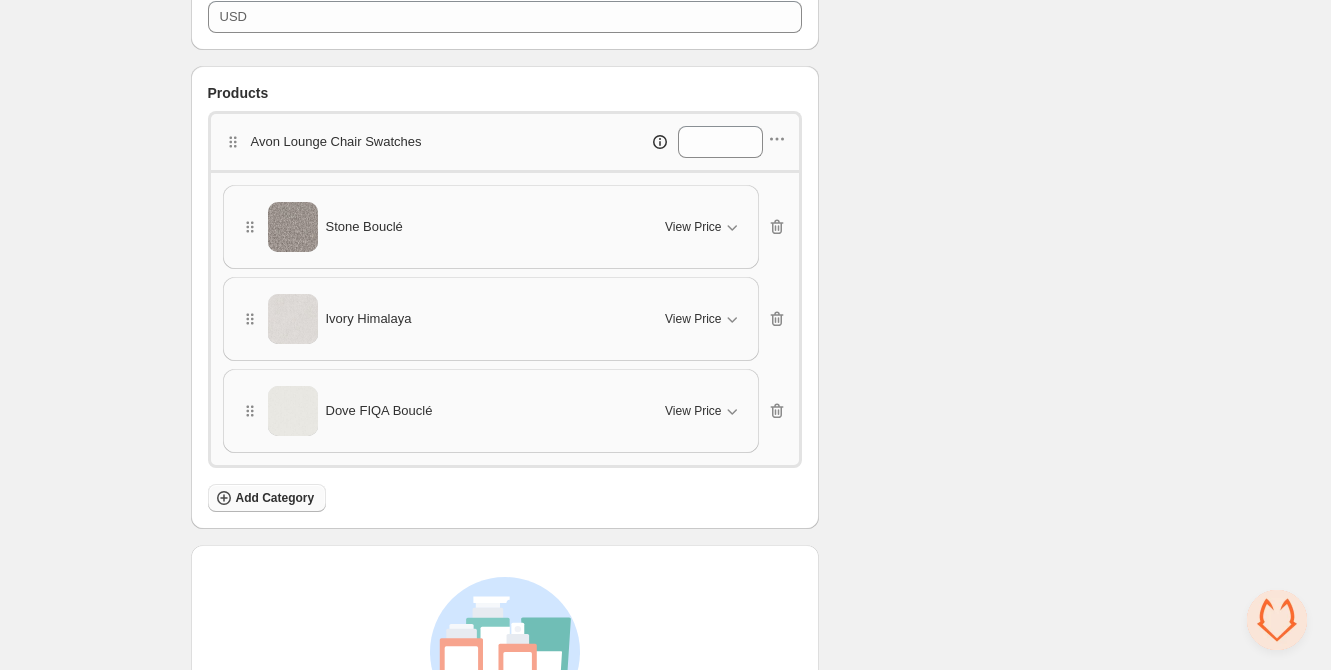 click on "Add Category" at bounding box center (275, 498) 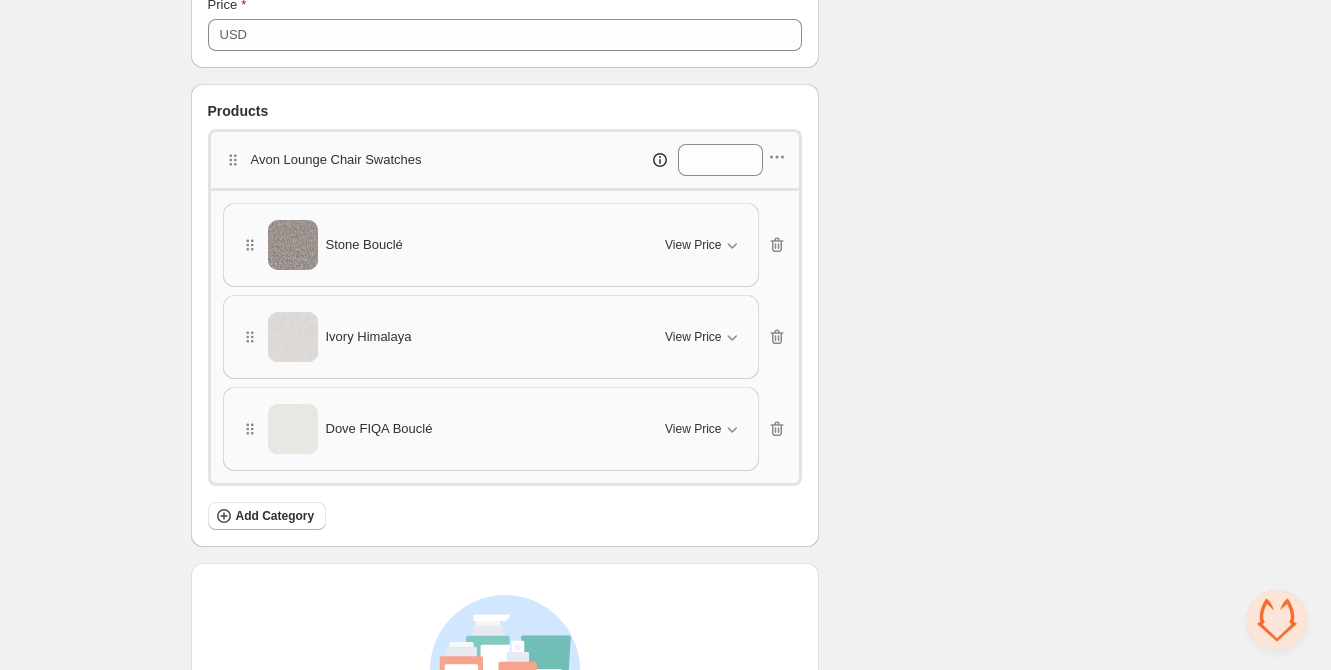 scroll, scrollTop: 597, scrollLeft: 0, axis: vertical 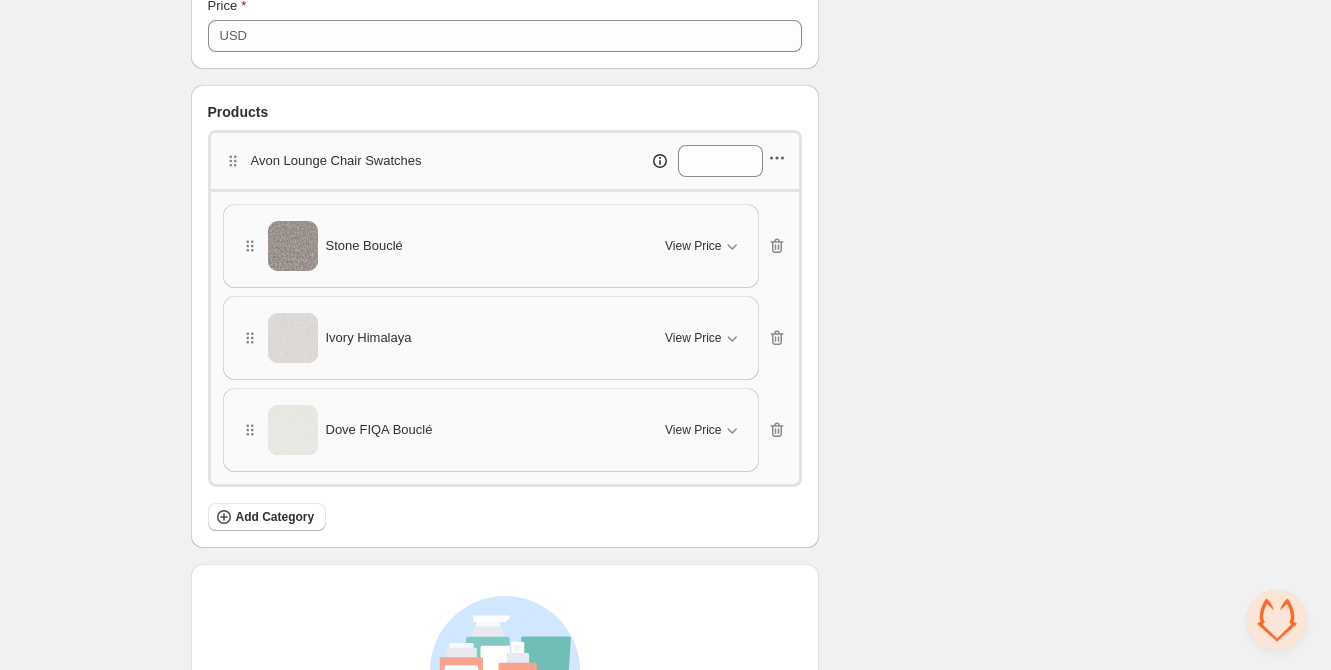 click 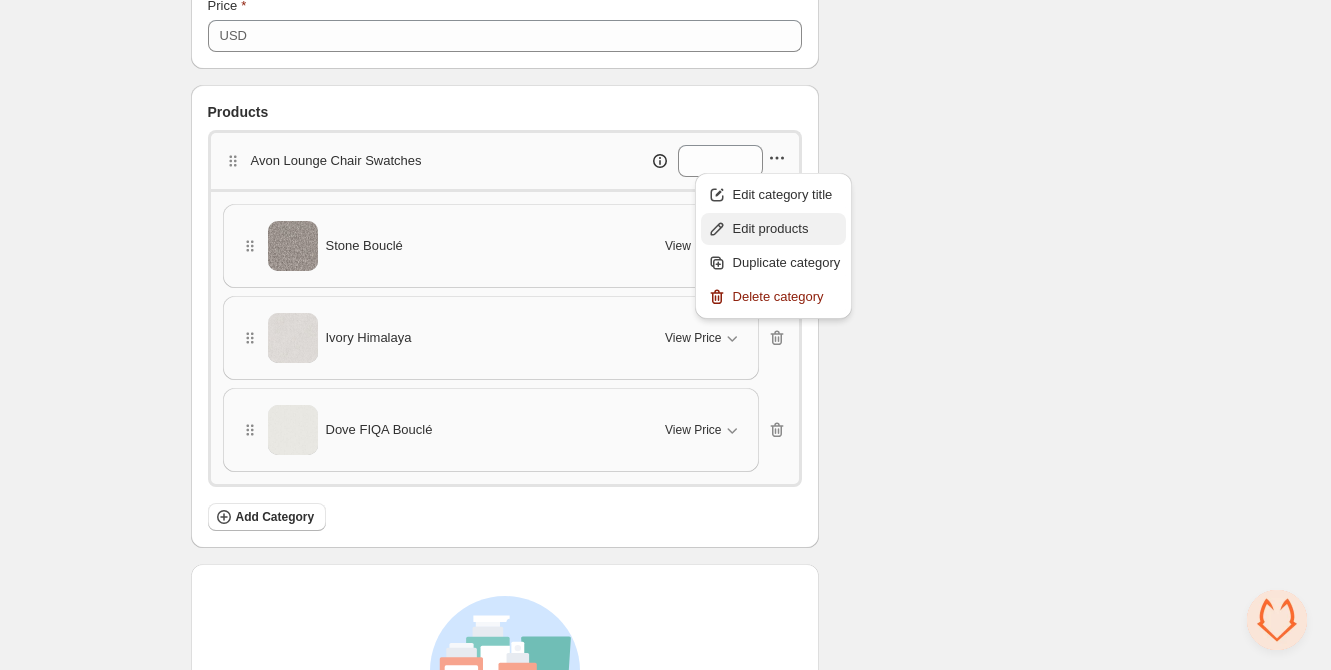 click on "Edit products" at bounding box center (787, 229) 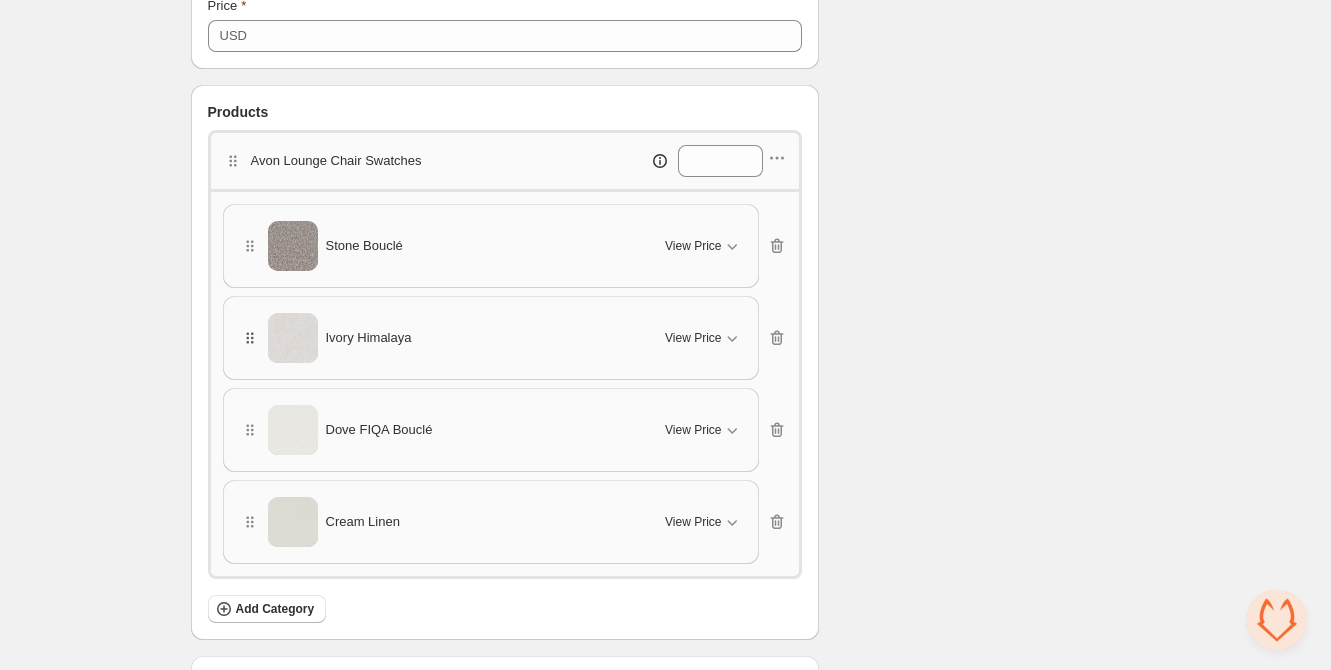 drag, startPoint x: 250, startPoint y: 520, endPoint x: 251, endPoint y: 344, distance: 176.00284 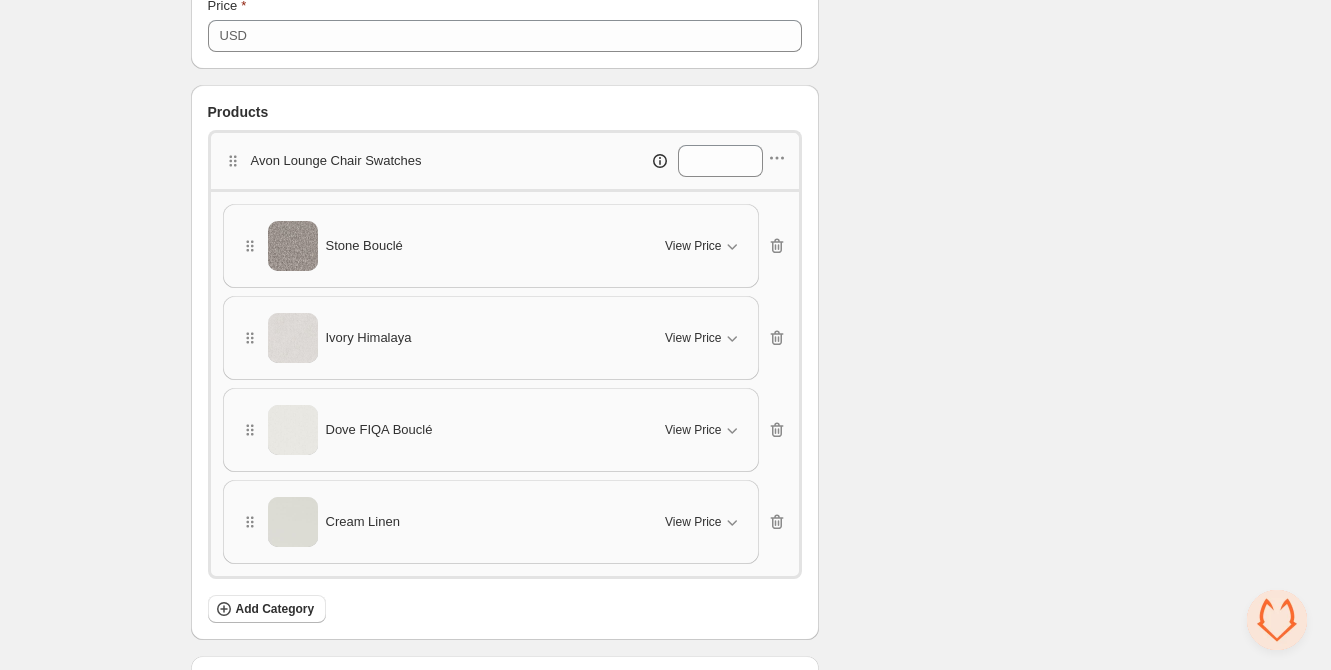 drag, startPoint x: 244, startPoint y: 519, endPoint x: 258, endPoint y: 282, distance: 237.41315 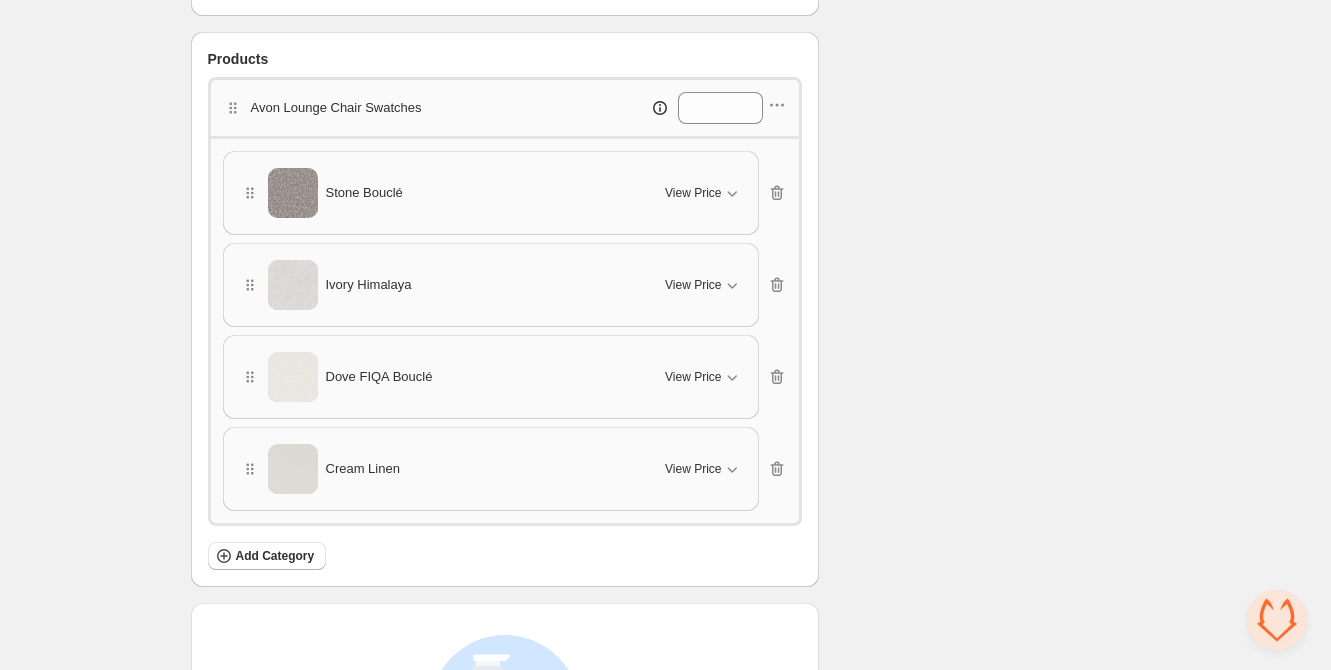scroll, scrollTop: 657, scrollLeft: 0, axis: vertical 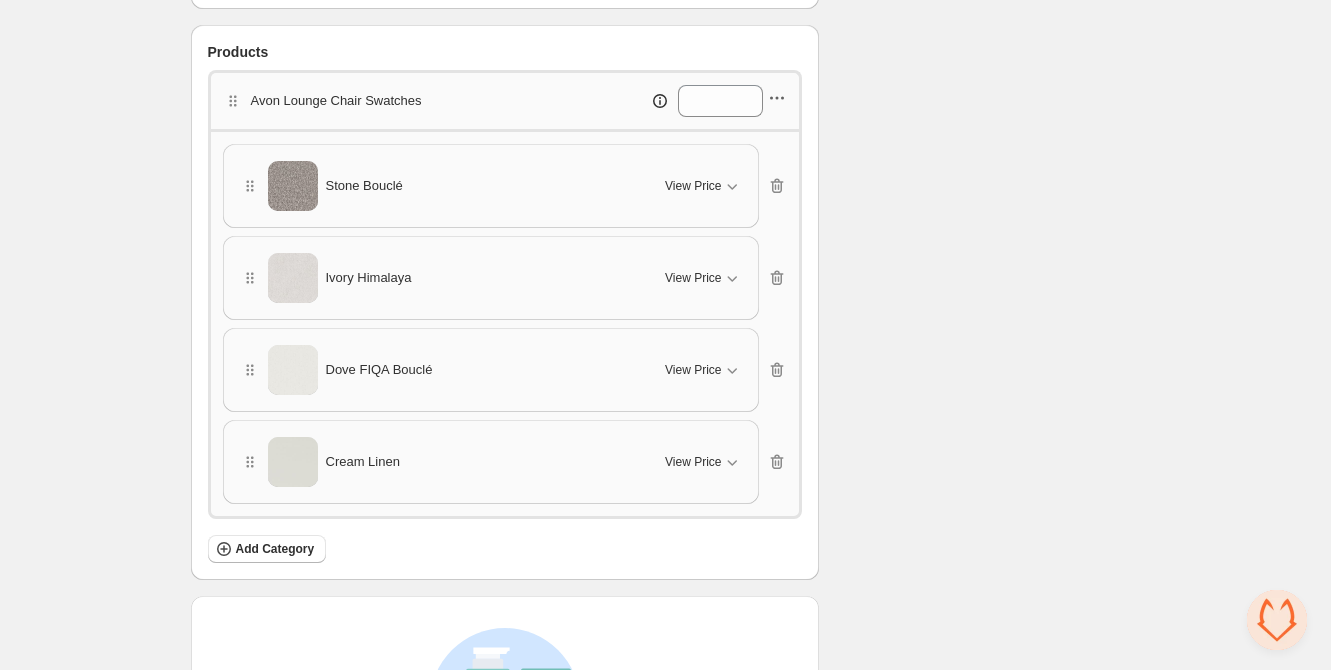 click 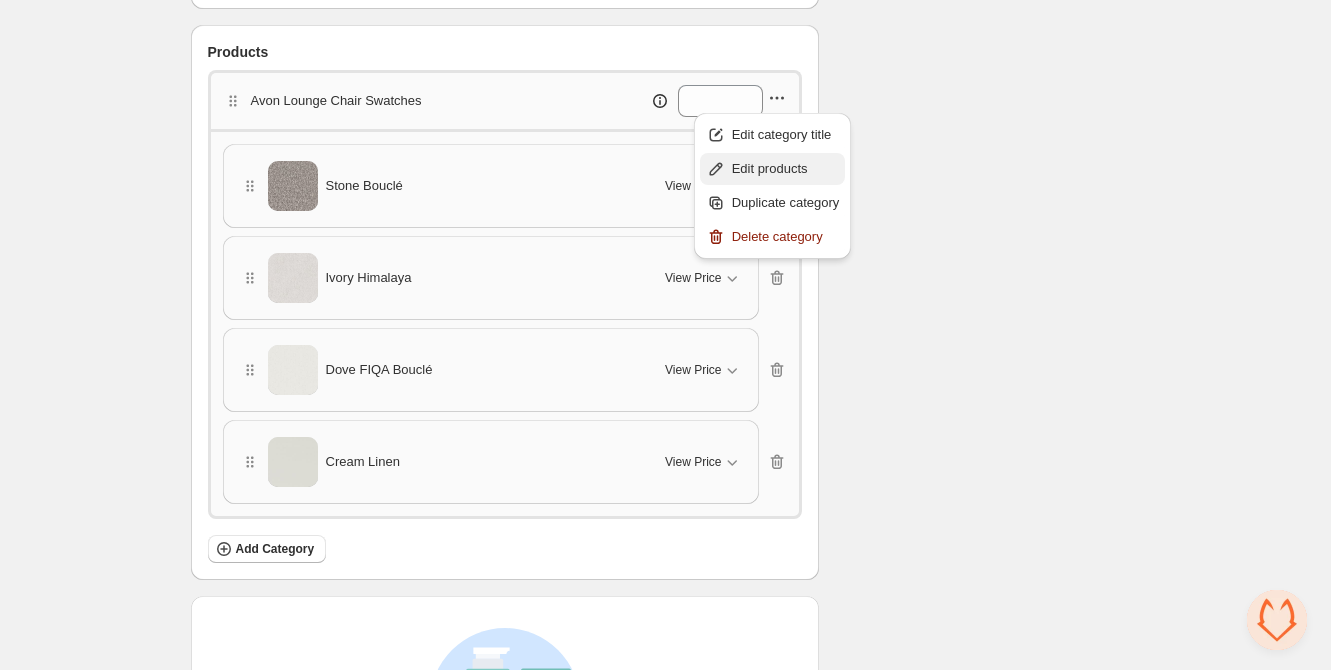 click on "Edit products" at bounding box center (786, 169) 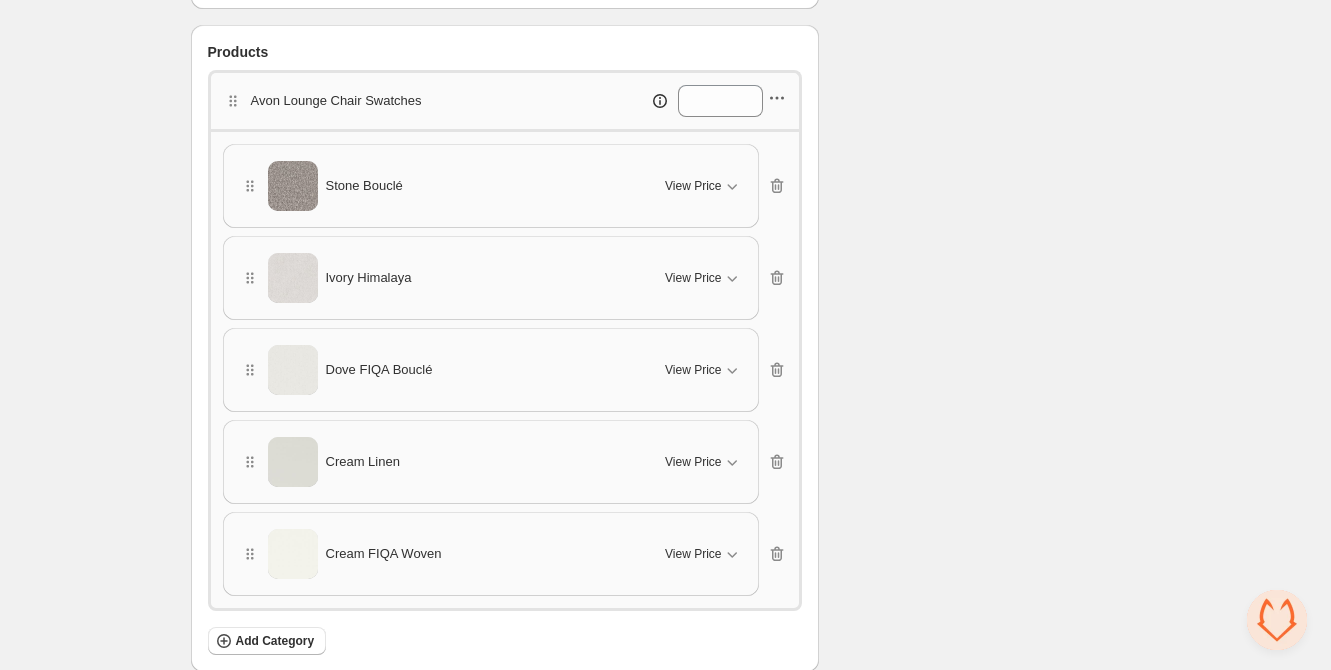 click 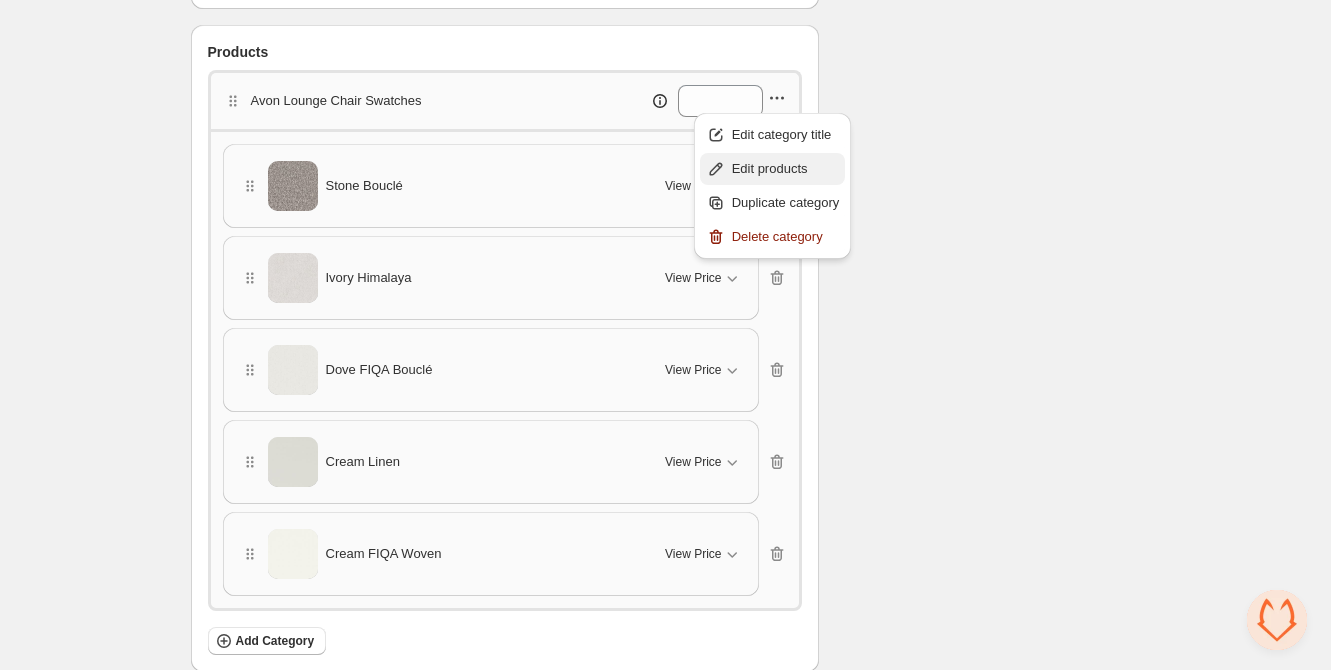 click on "Edit products" at bounding box center [786, 169] 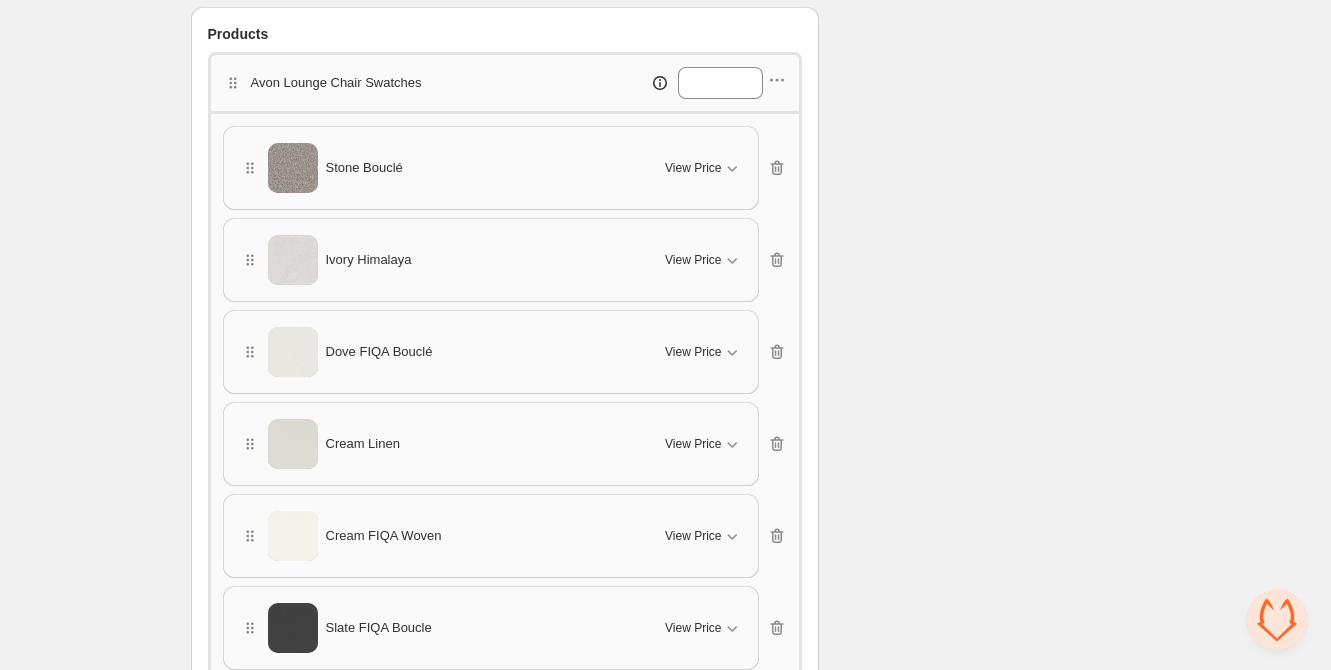 scroll, scrollTop: 651, scrollLeft: 0, axis: vertical 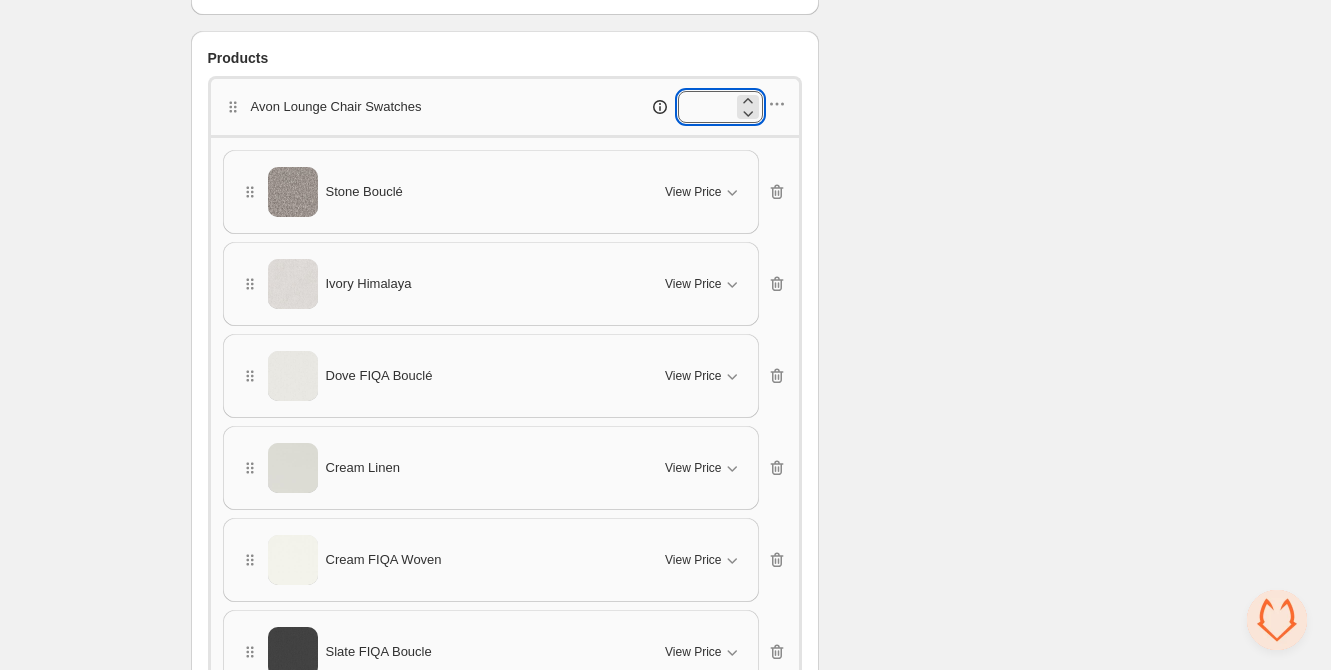 click on "*" at bounding box center (705, 107) 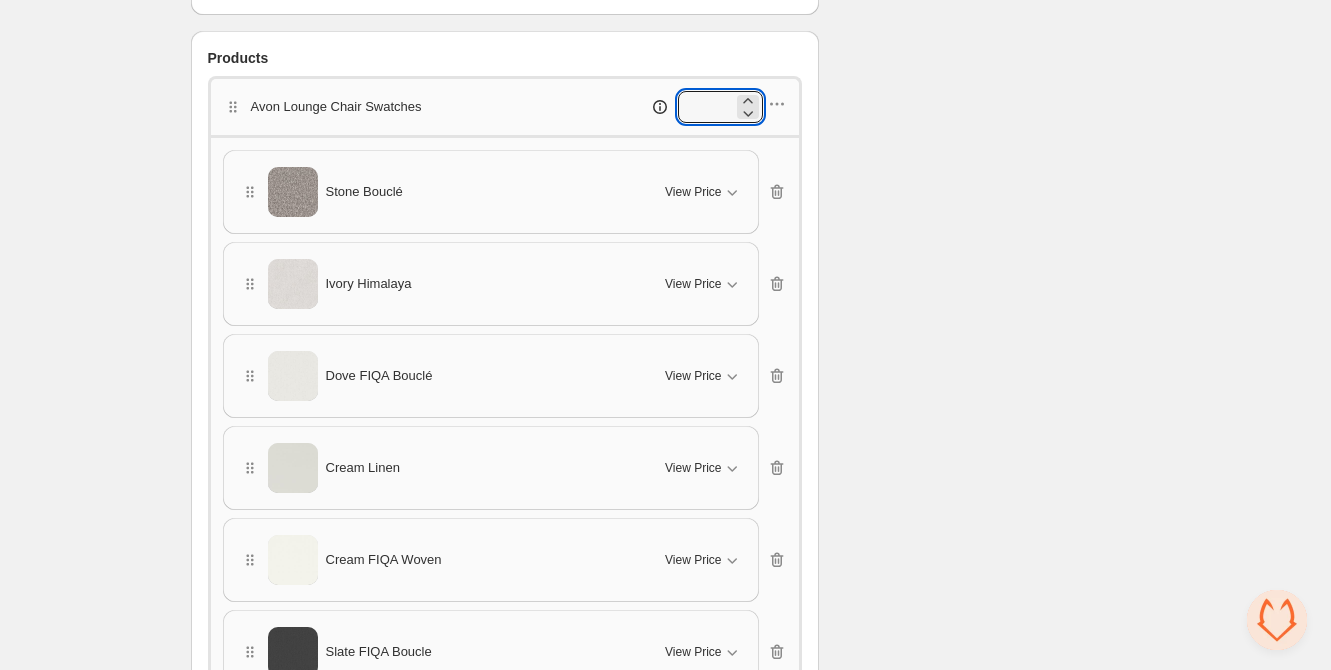 type on "*" 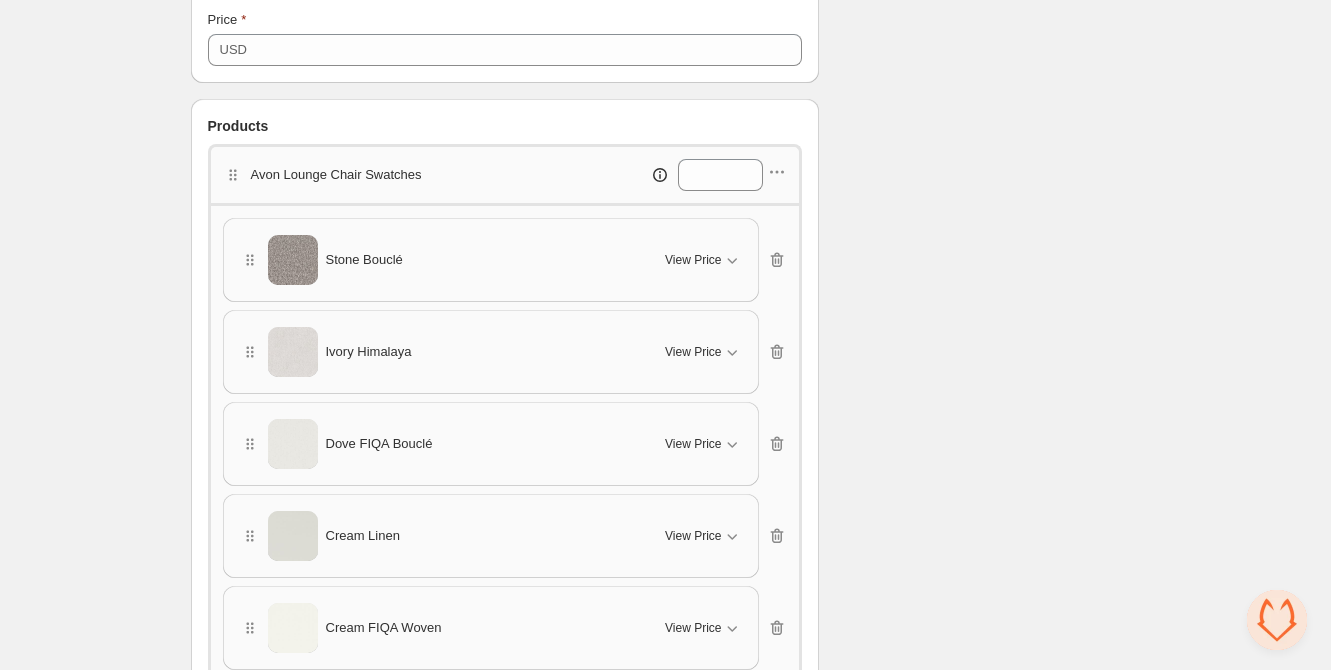 scroll, scrollTop: 510, scrollLeft: 0, axis: vertical 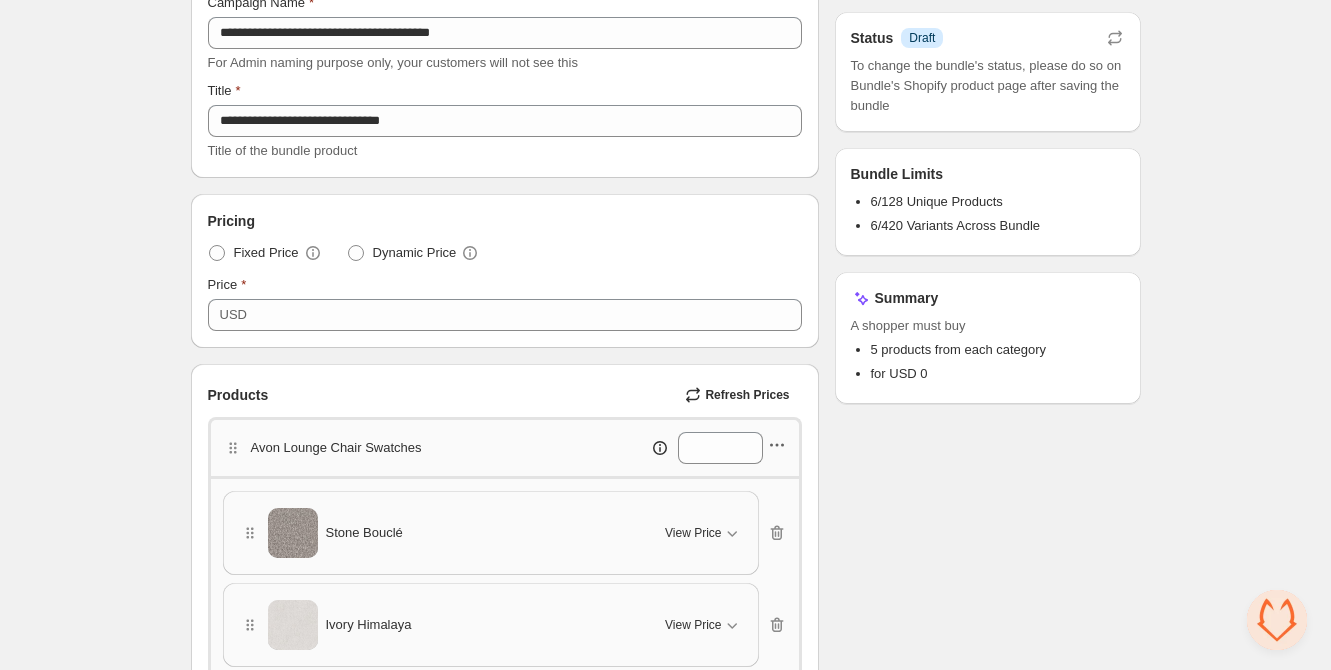 click 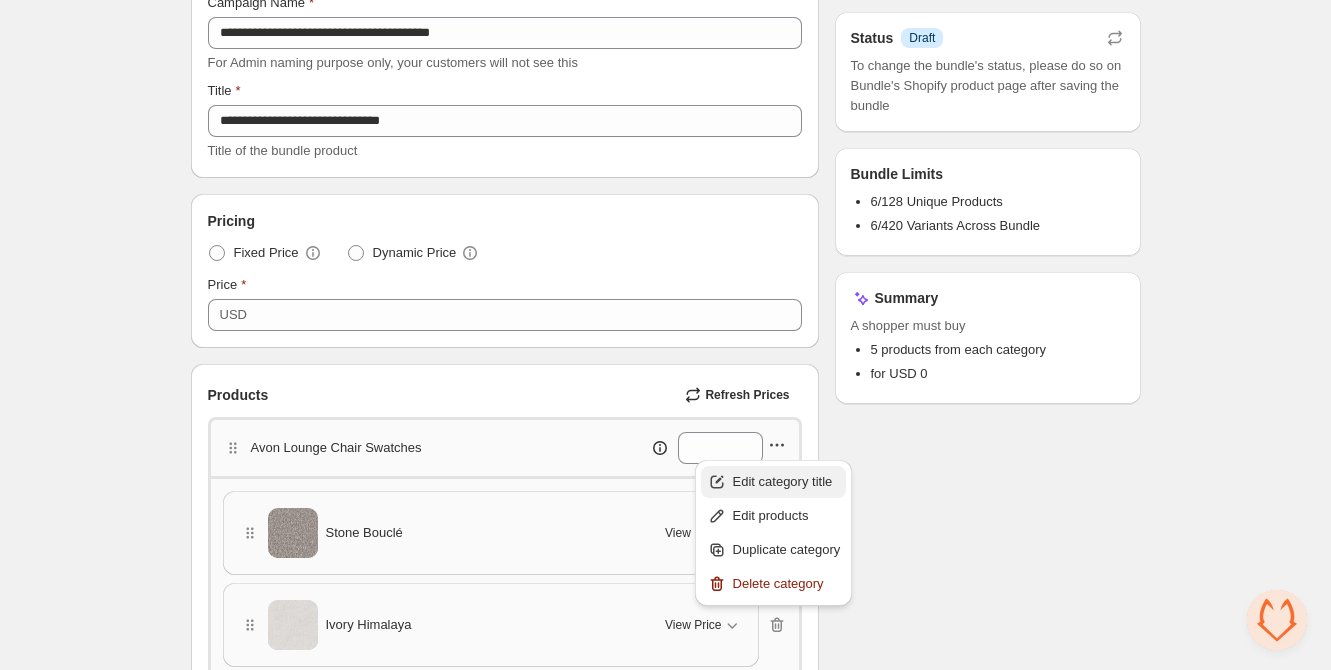 click on "Edit category title" at bounding box center (787, 482) 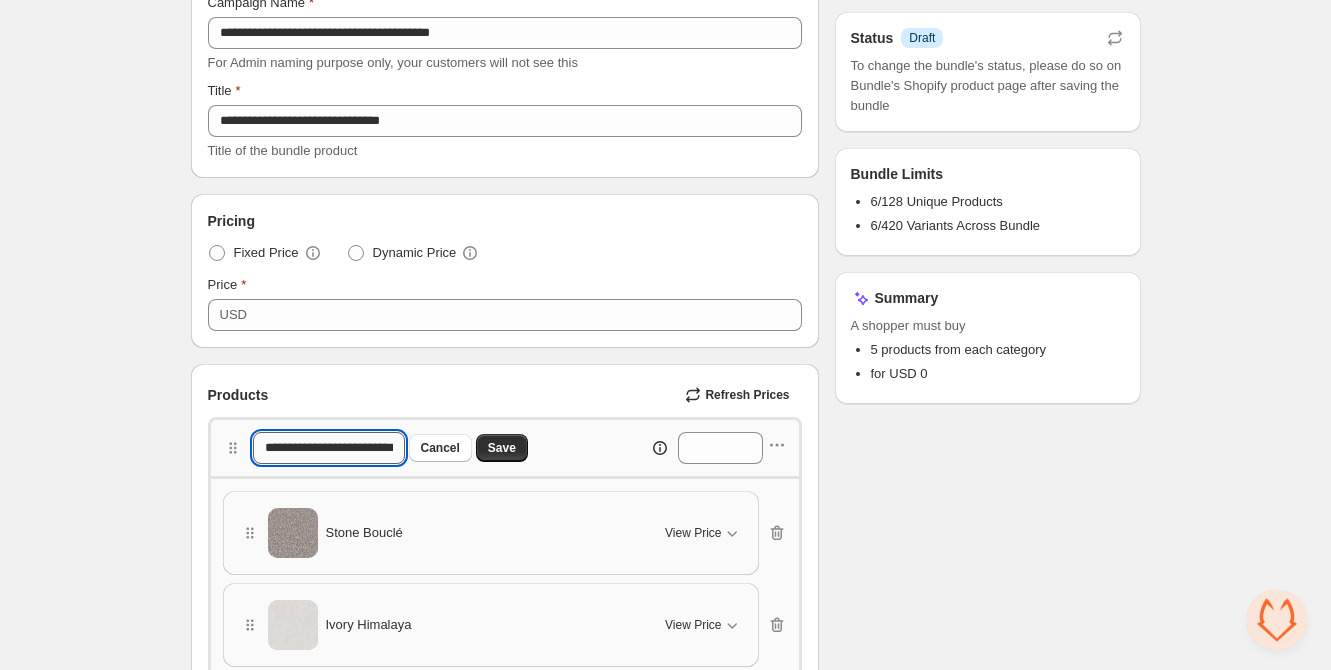 click on "**********" at bounding box center (328, 448) 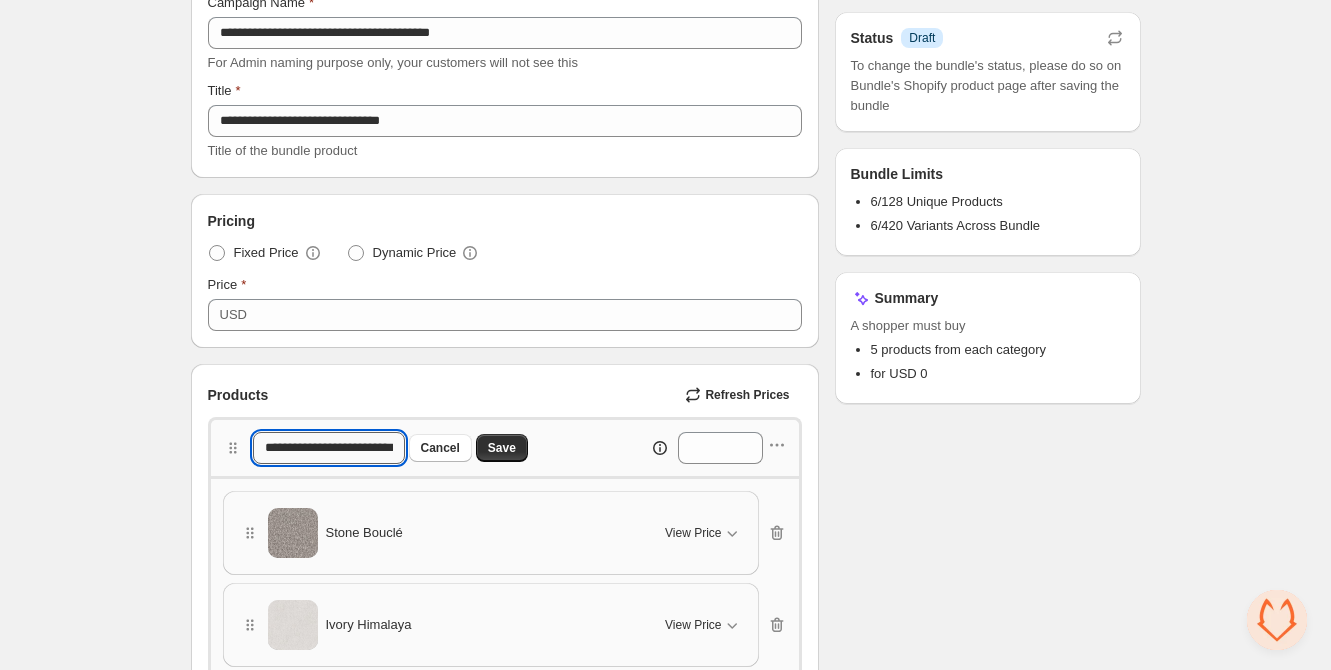 click on "**********" at bounding box center (328, 448) 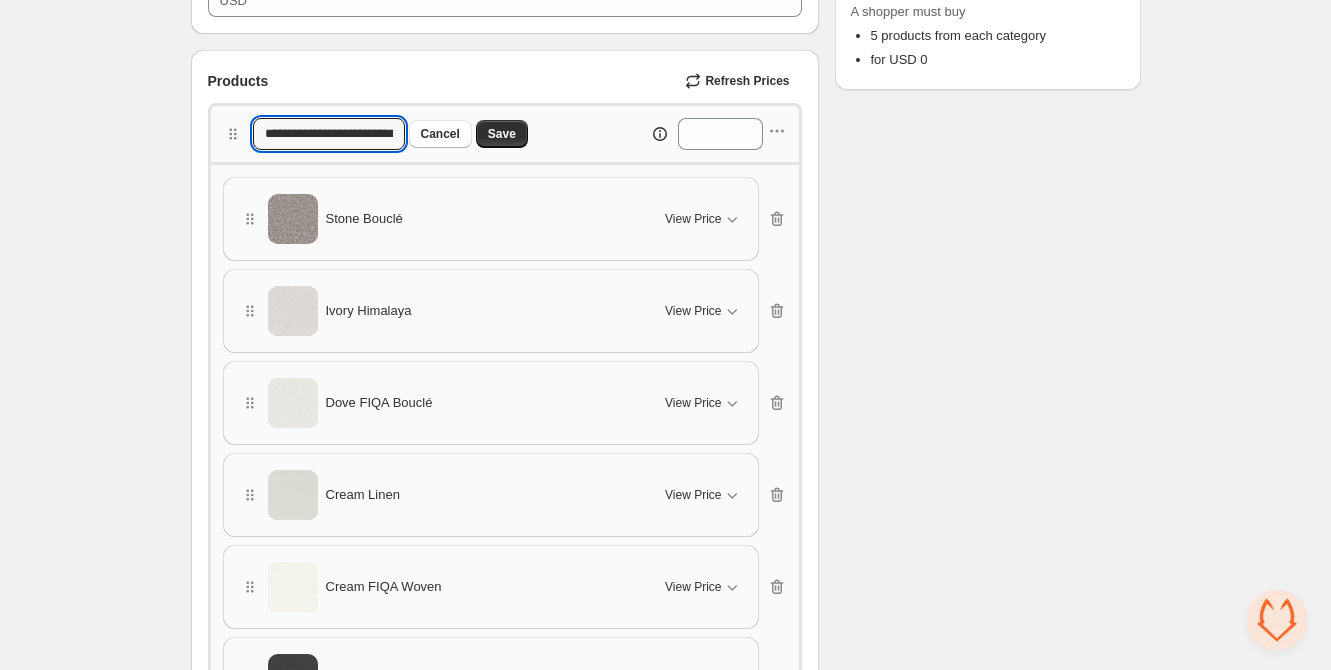 scroll, scrollTop: 0, scrollLeft: 0, axis: both 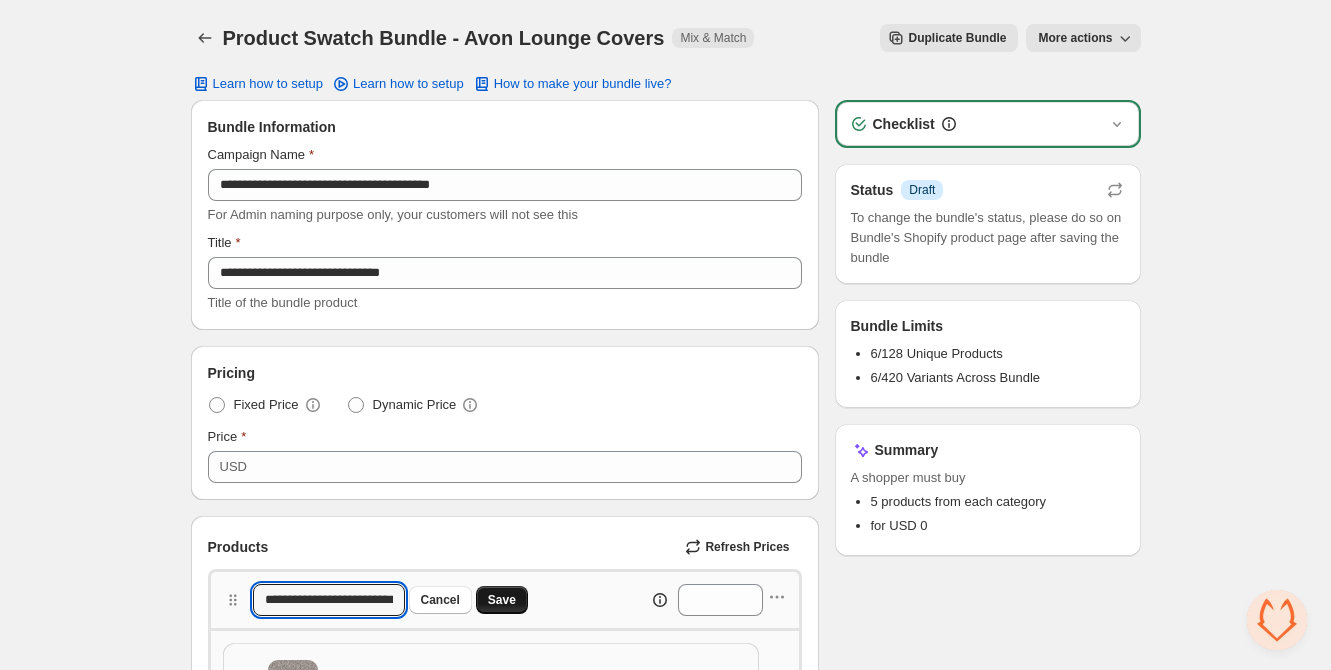 type on "**********" 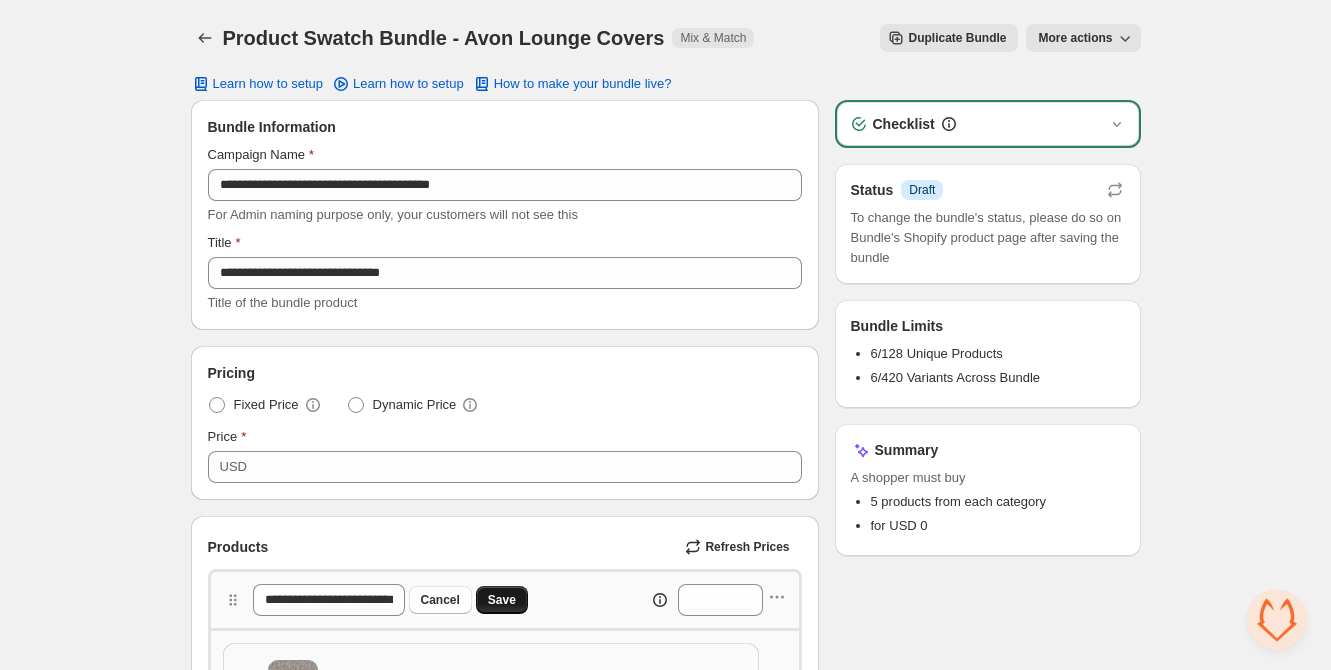 click on "Save" at bounding box center [502, 600] 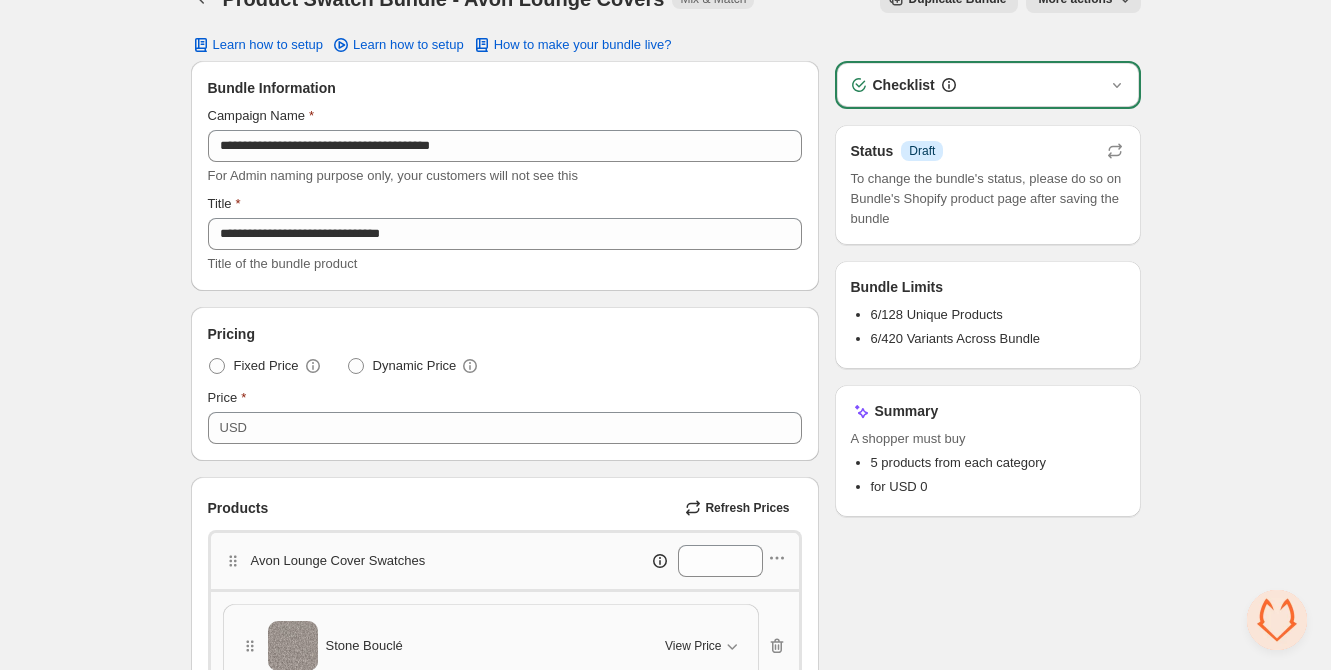 scroll, scrollTop: 0, scrollLeft: 0, axis: both 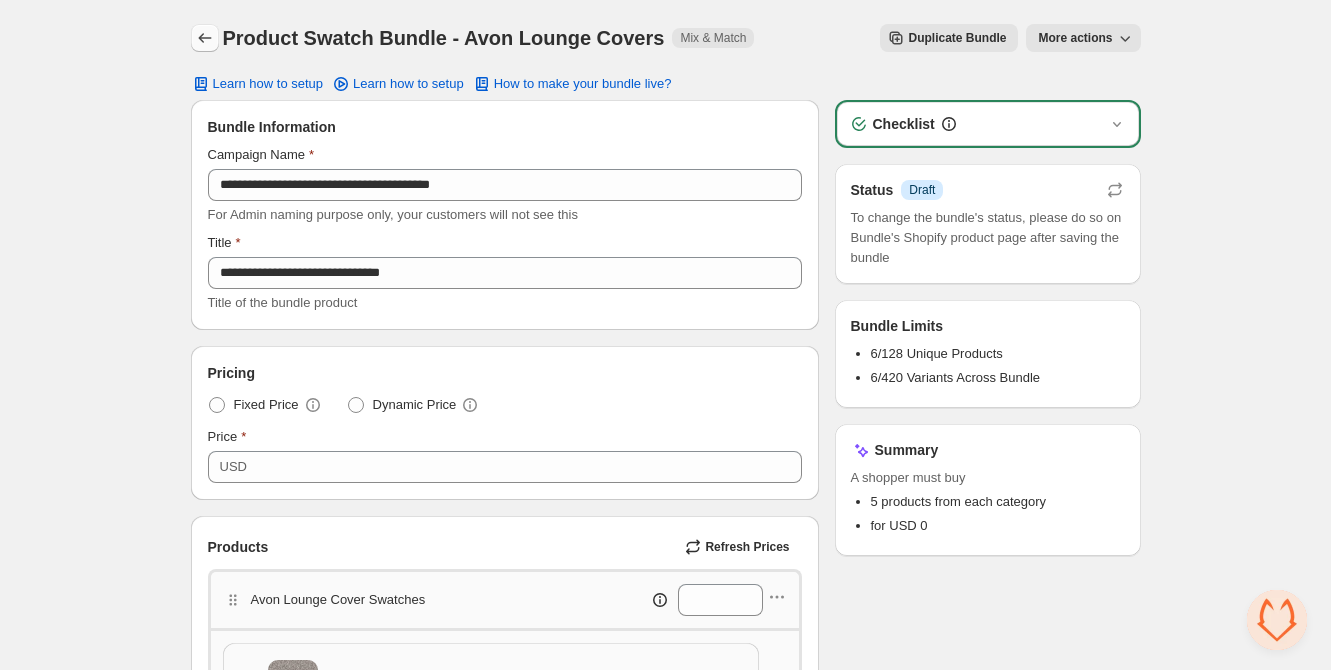click 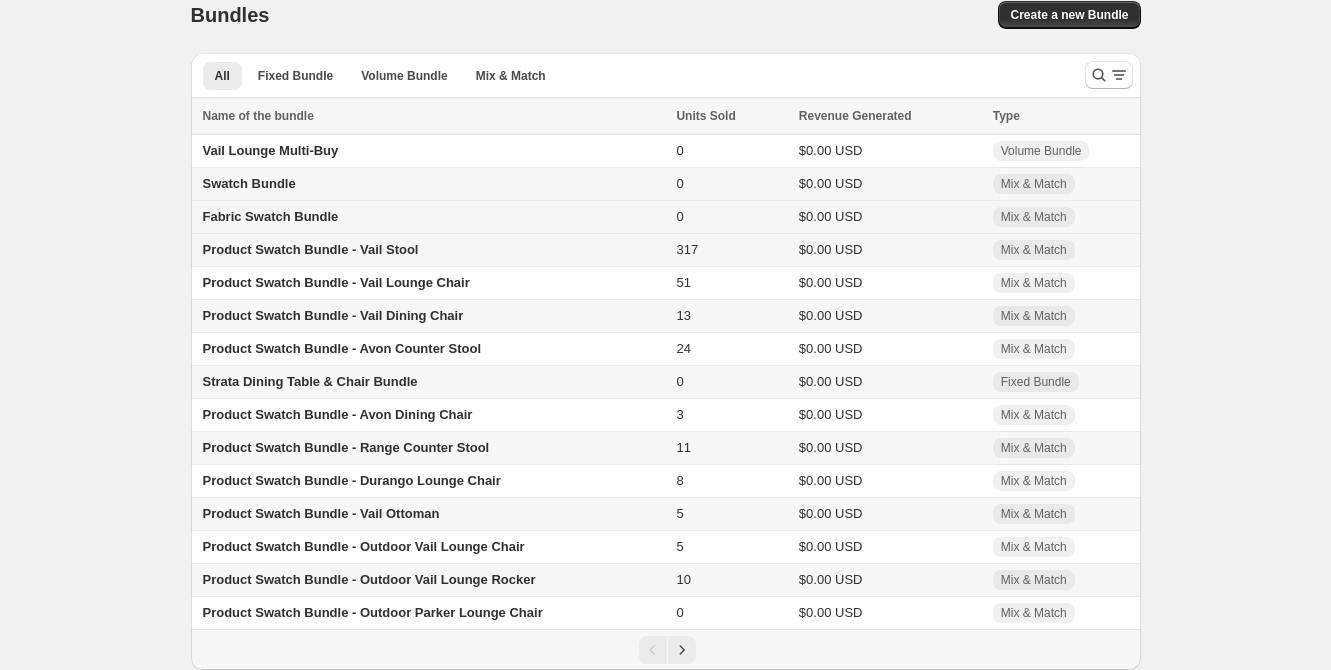 scroll, scrollTop: 31, scrollLeft: 0, axis: vertical 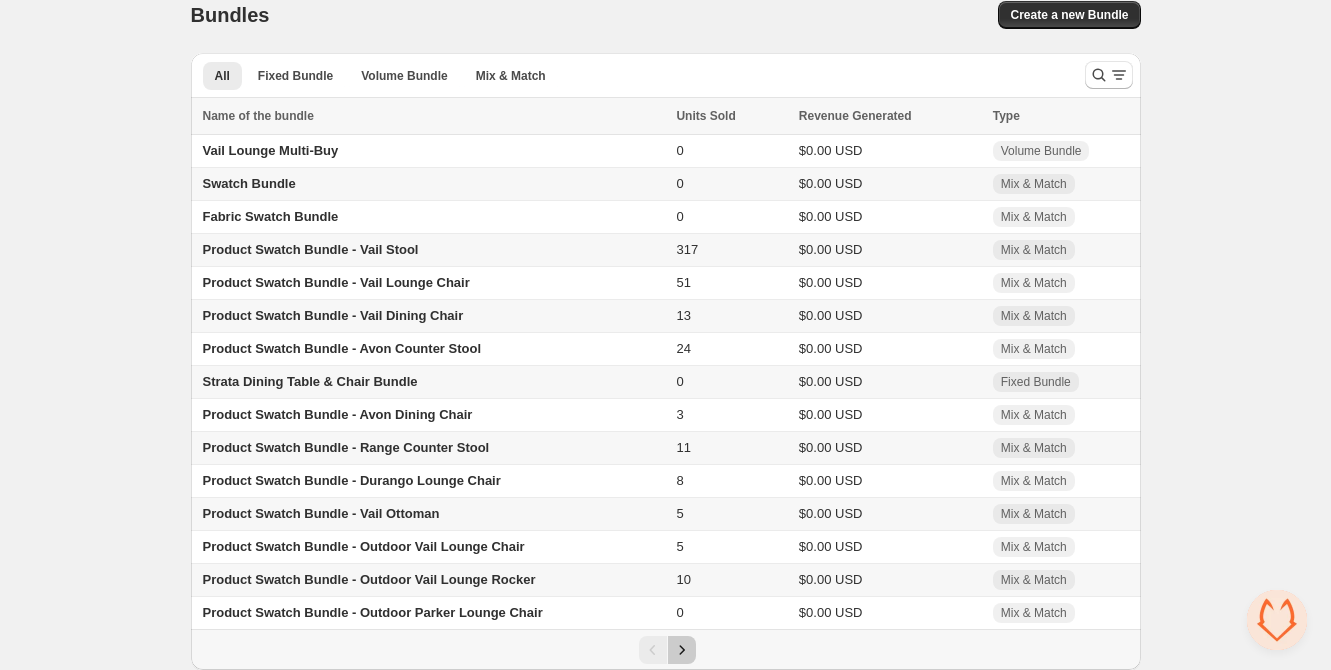 click 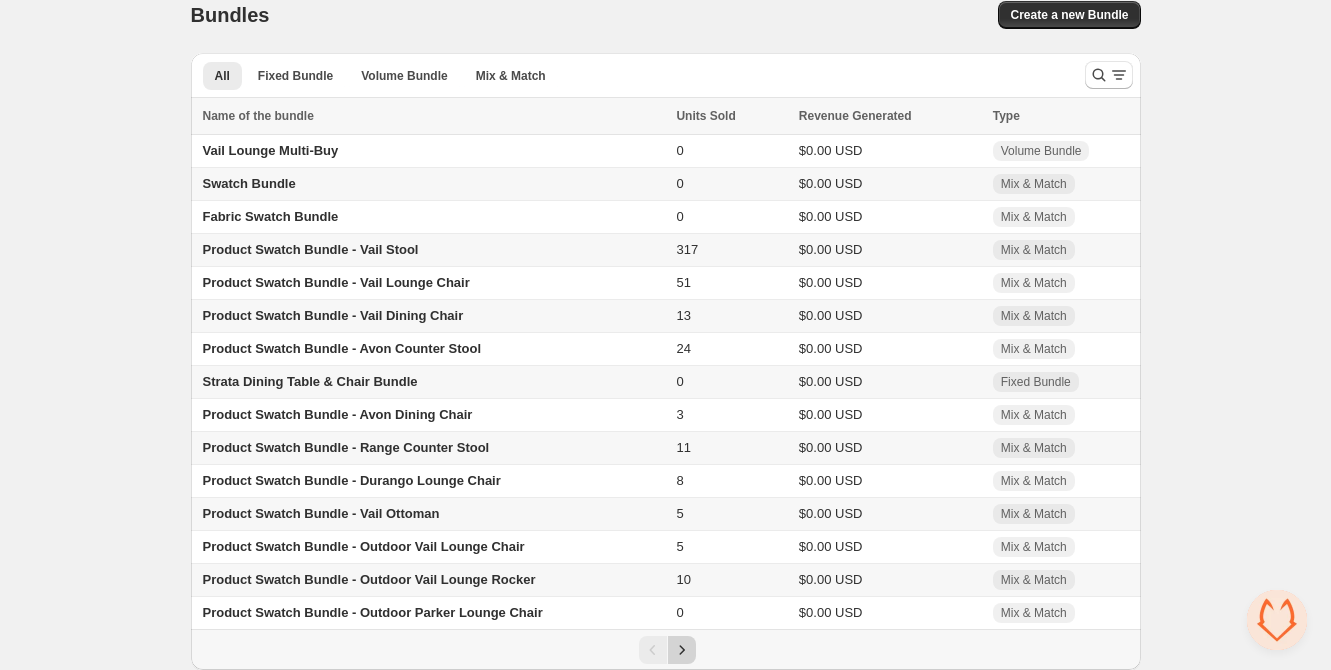 scroll, scrollTop: 0, scrollLeft: 0, axis: both 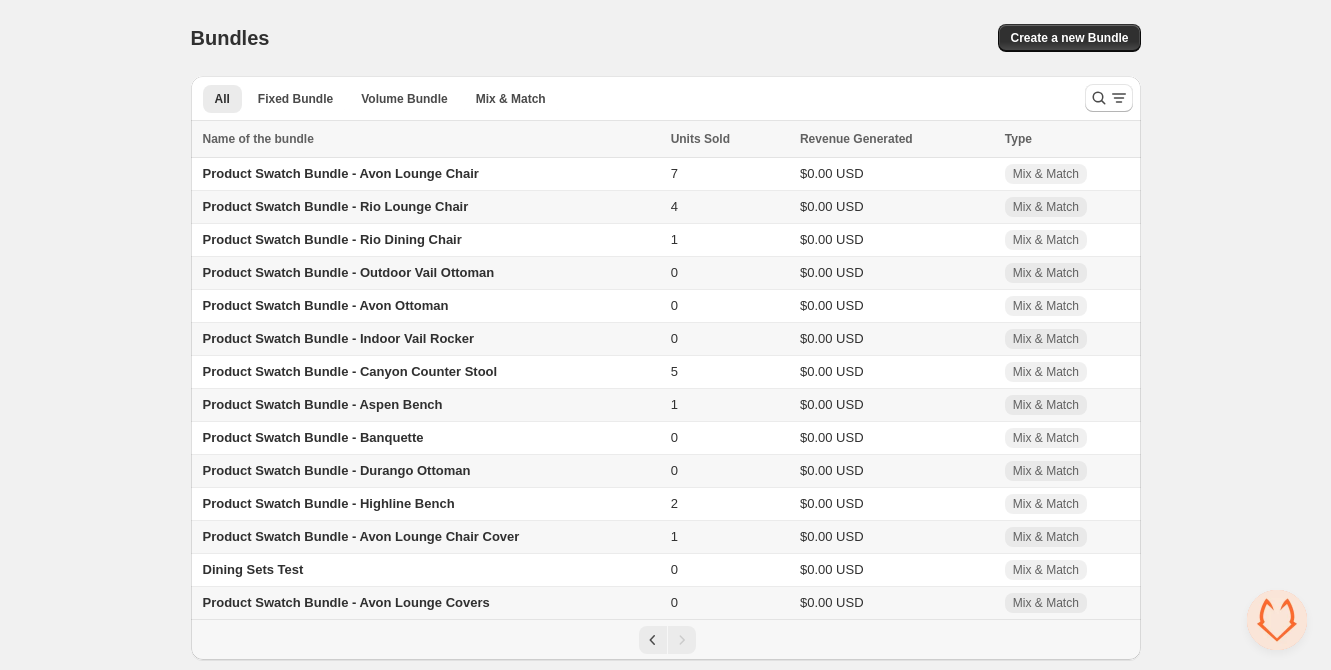 click on "Product Swatch Bundle - Avon Lounge Covers" at bounding box center (346, 602) 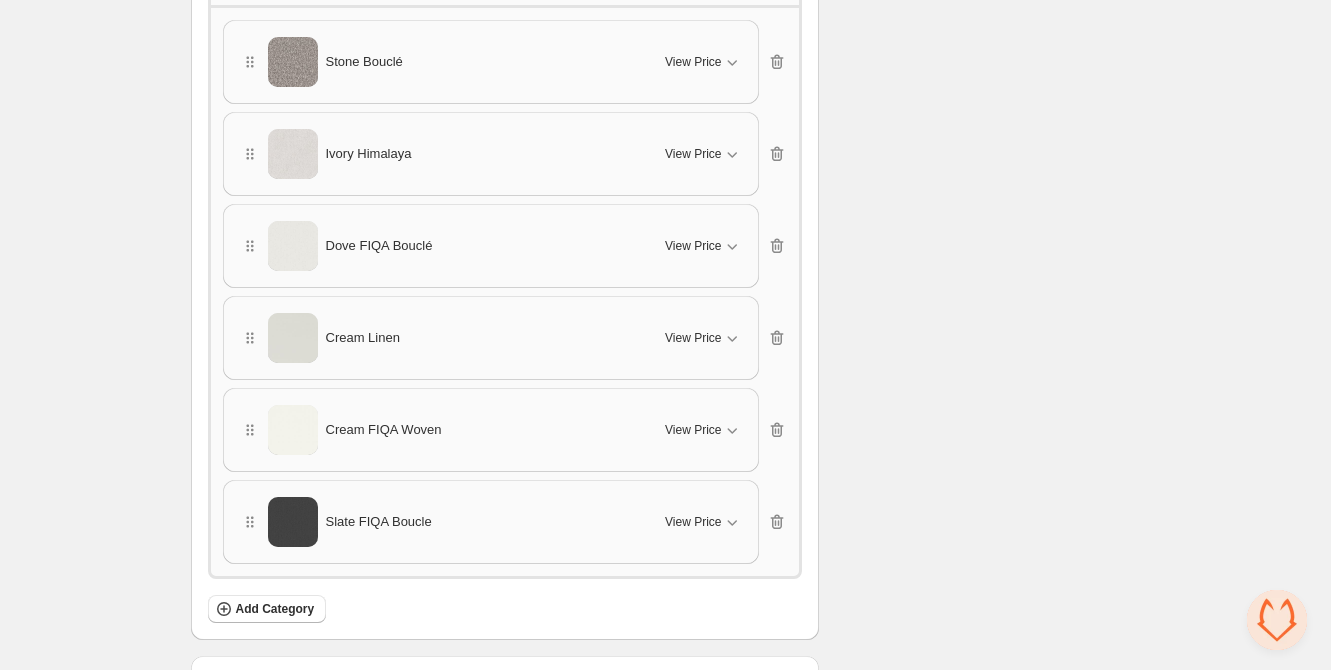 scroll, scrollTop: 0, scrollLeft: 0, axis: both 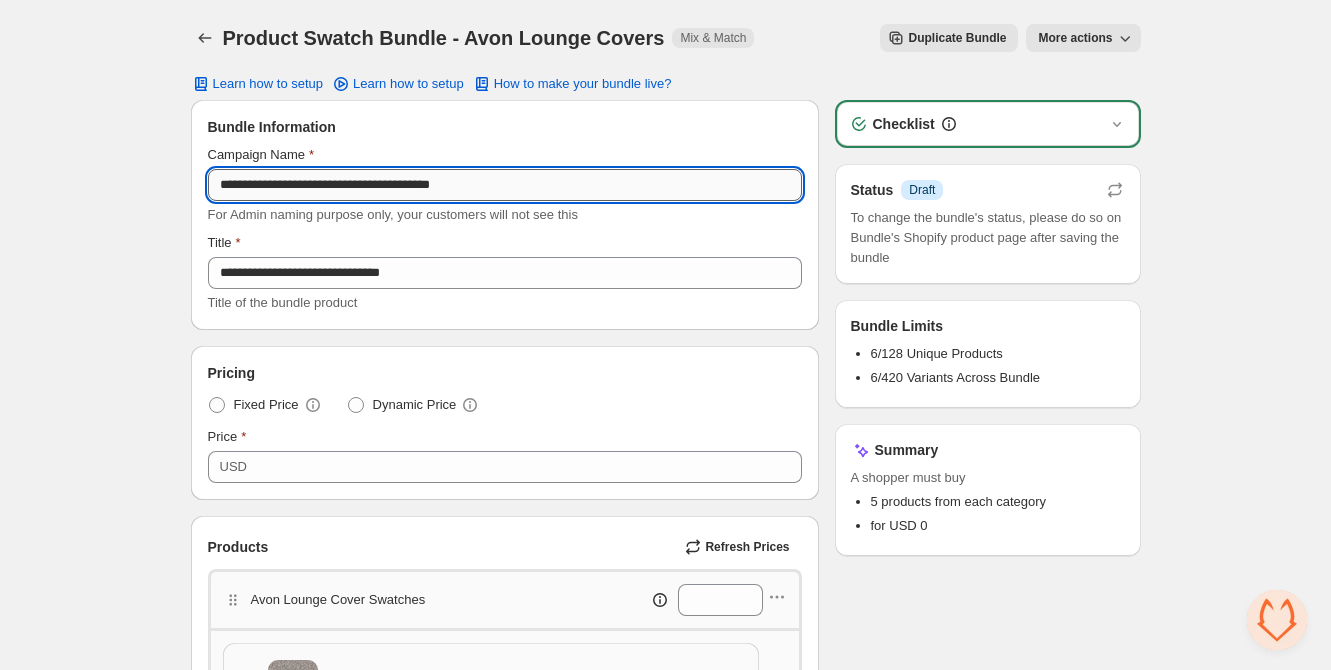 drag, startPoint x: 413, startPoint y: 184, endPoint x: 455, endPoint y: 180, distance: 42.190044 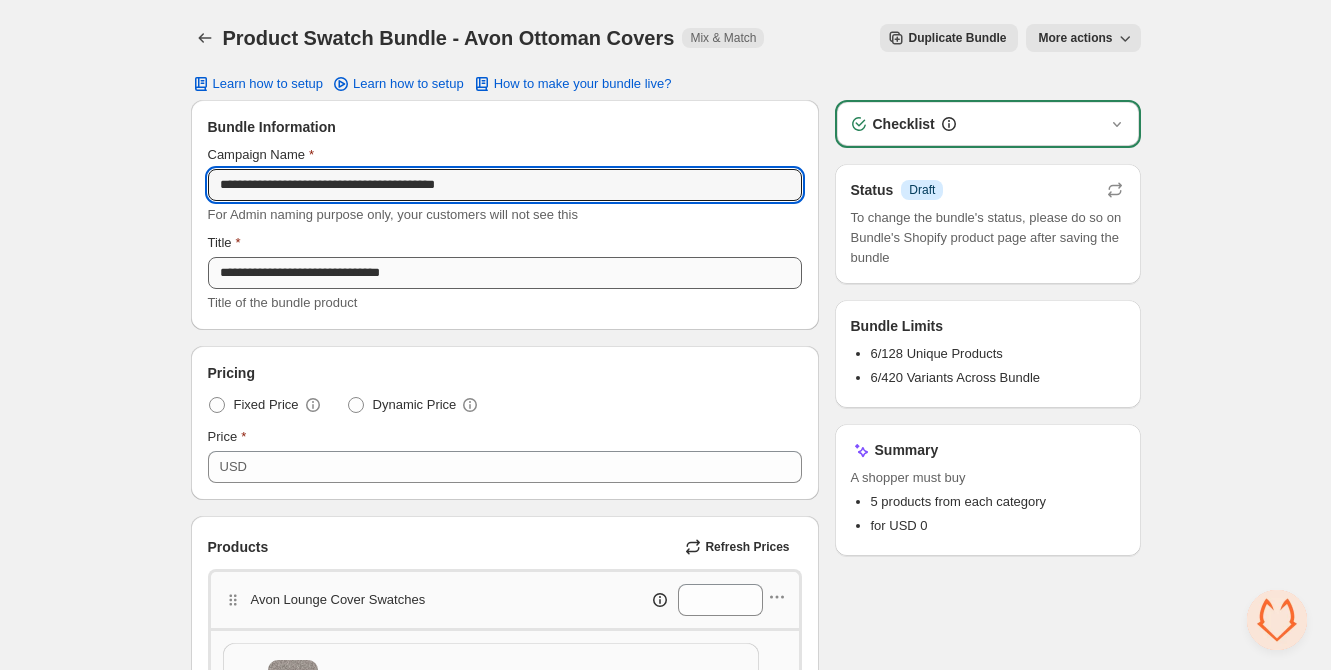 type on "**********" 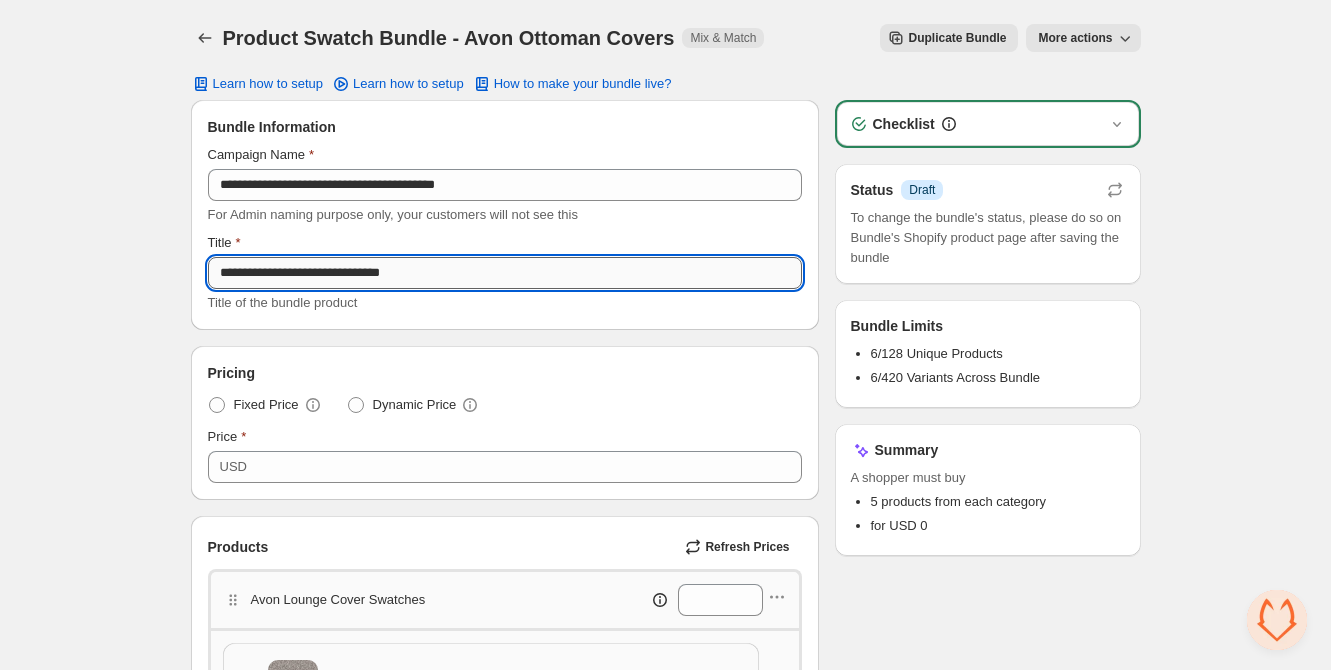 click on "**********" at bounding box center [505, 273] 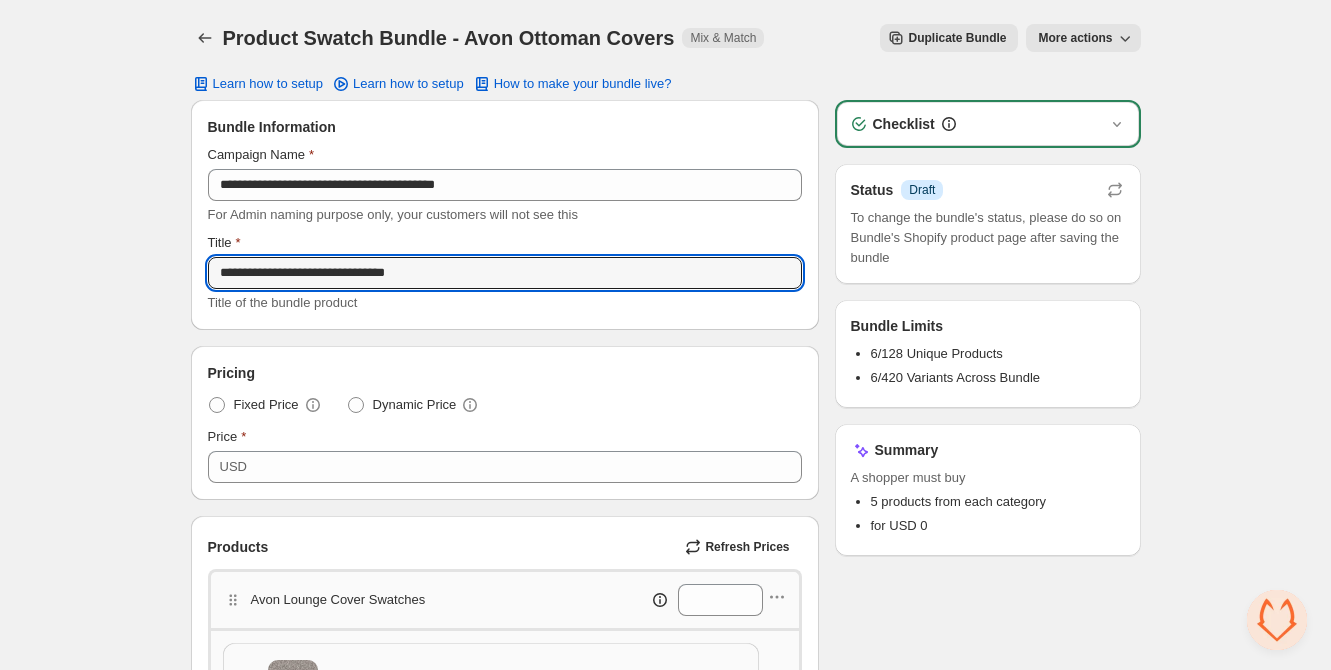 type on "**********" 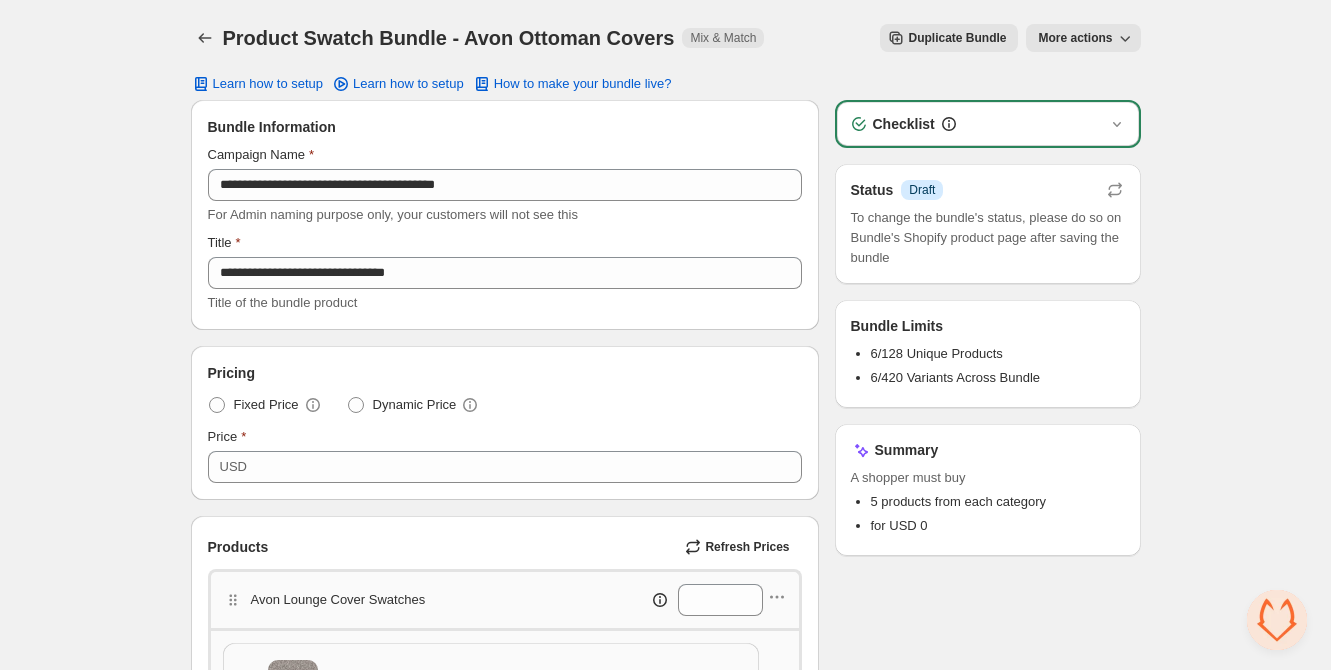 click on "**********" at bounding box center [505, 846] 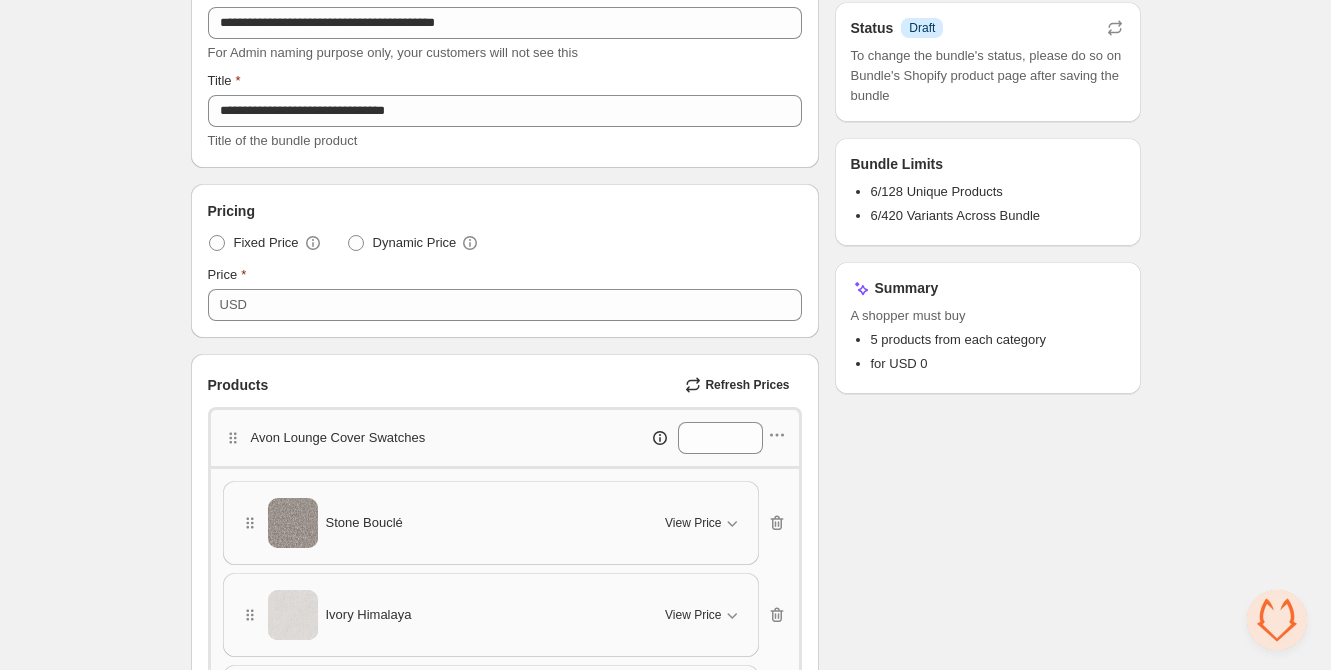 scroll, scrollTop: 230, scrollLeft: 0, axis: vertical 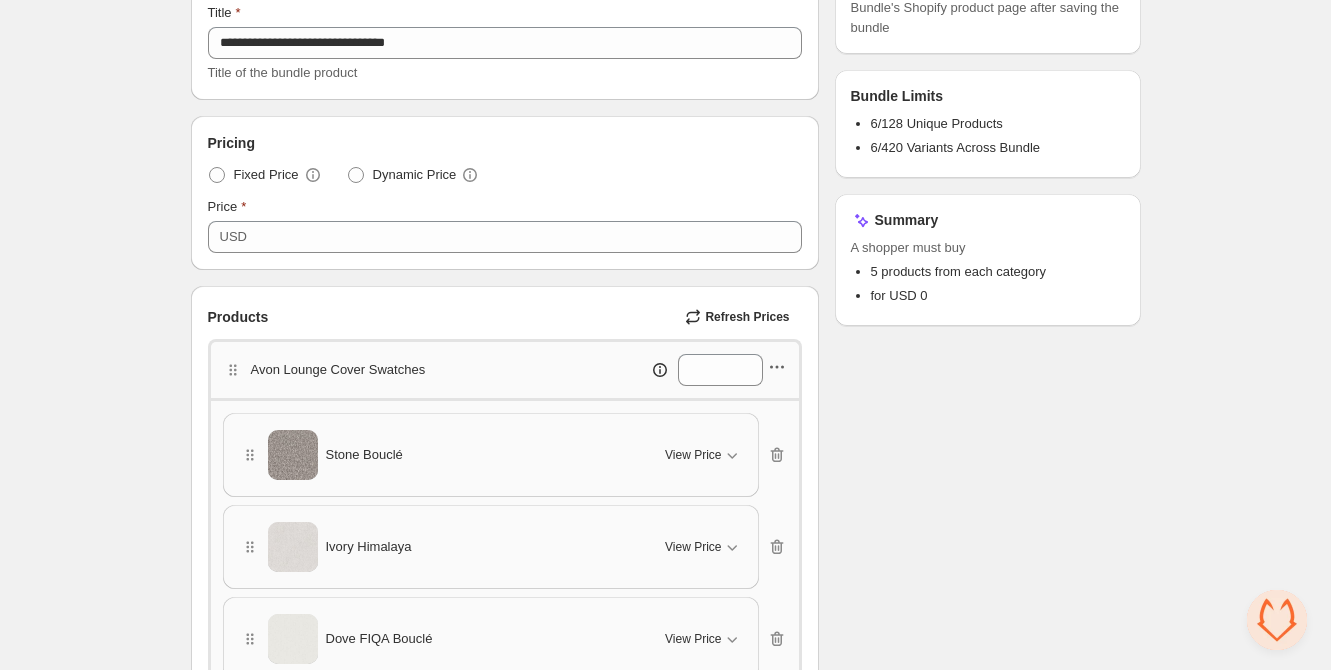 click 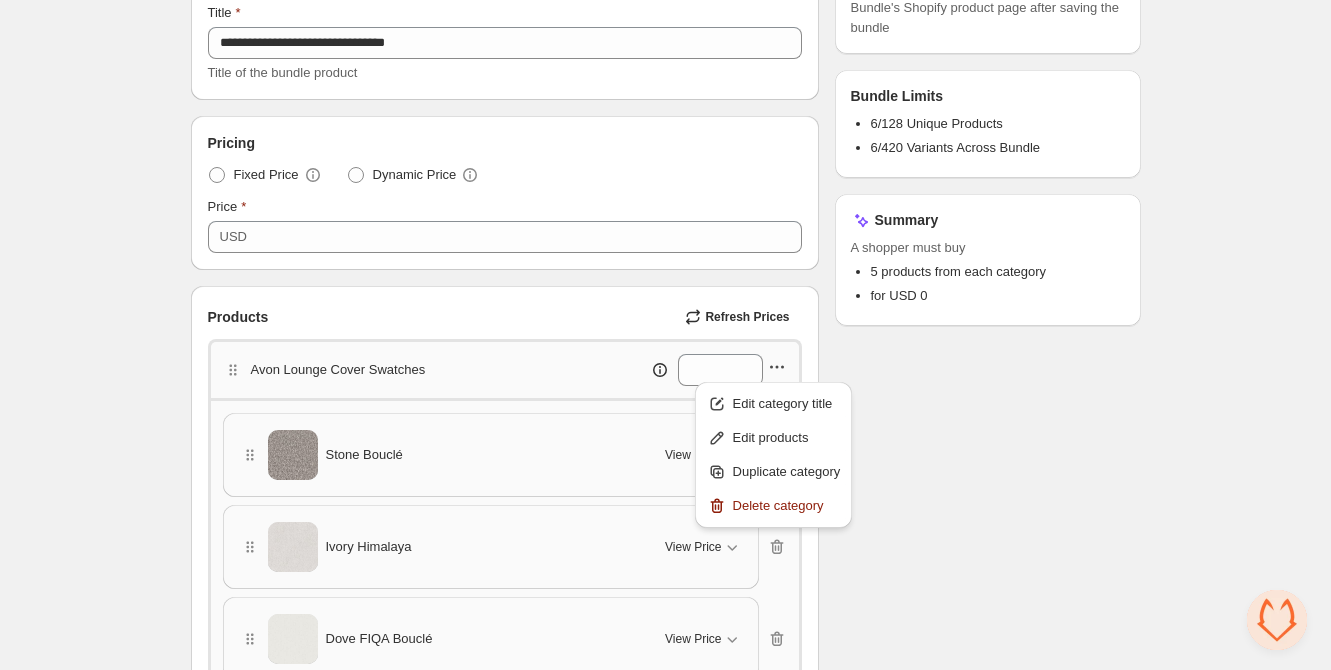 drag, startPoint x: 757, startPoint y: 405, endPoint x: 593, endPoint y: 396, distance: 164.24677 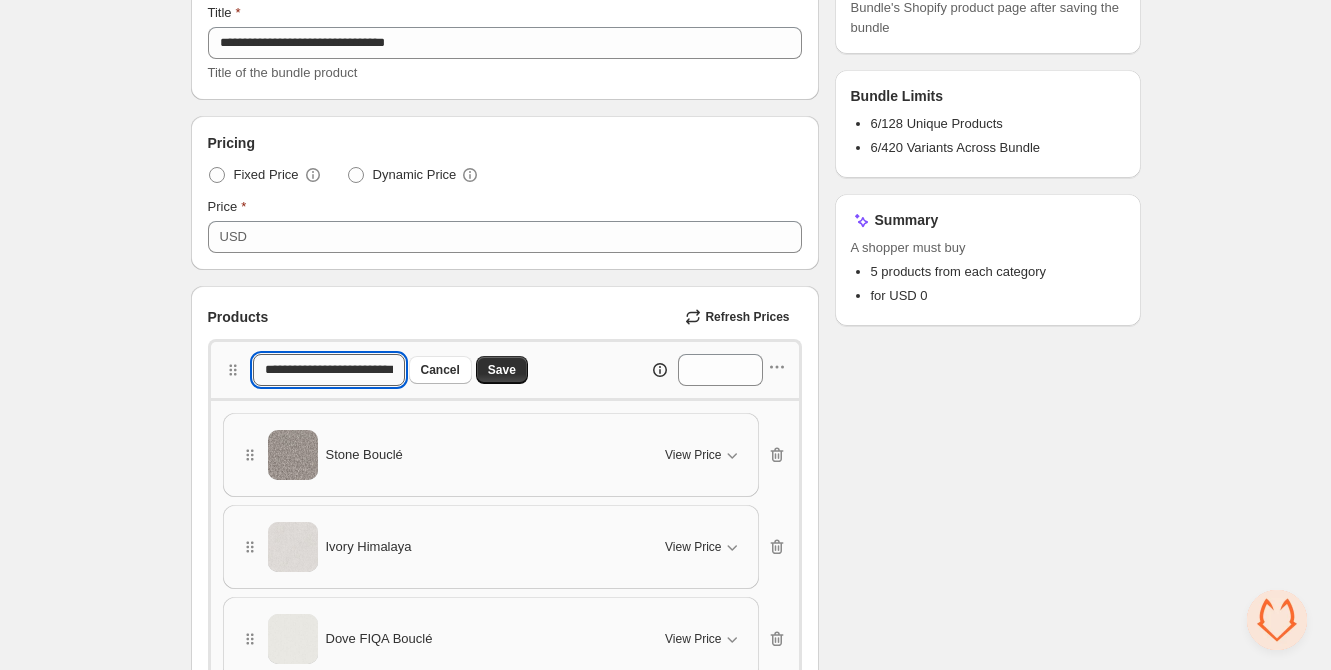 click on "**********" at bounding box center [328, 370] 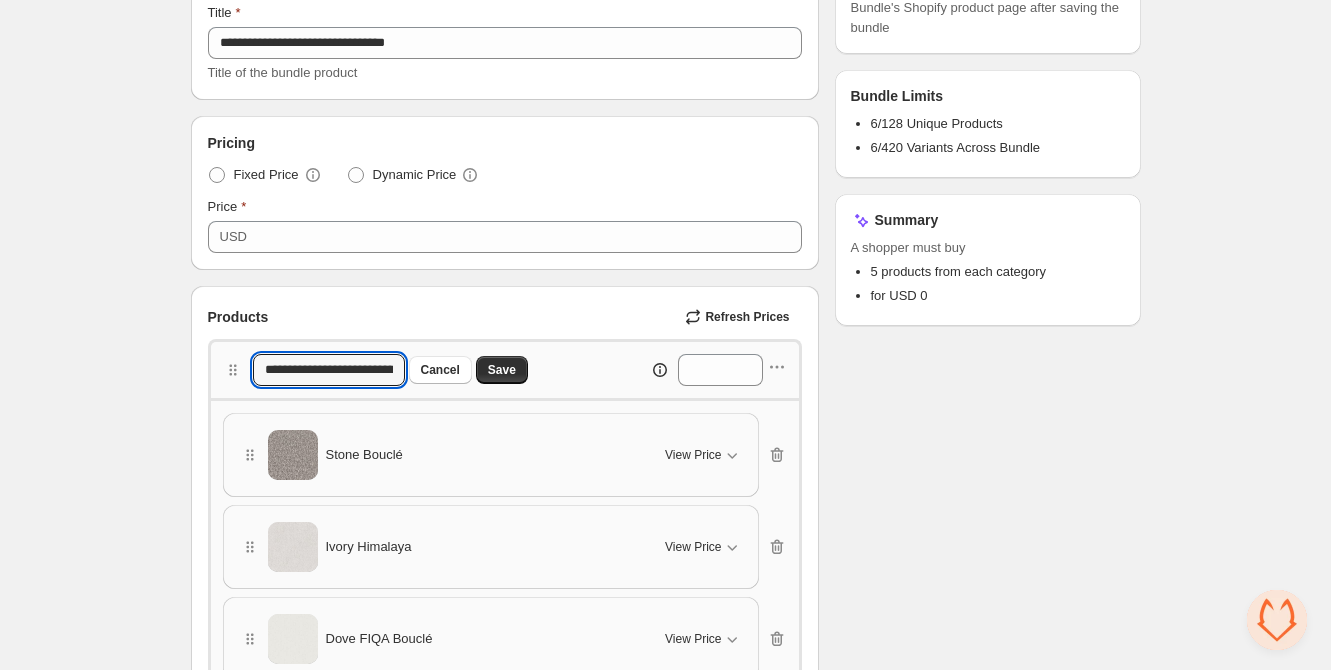 type on "**********" 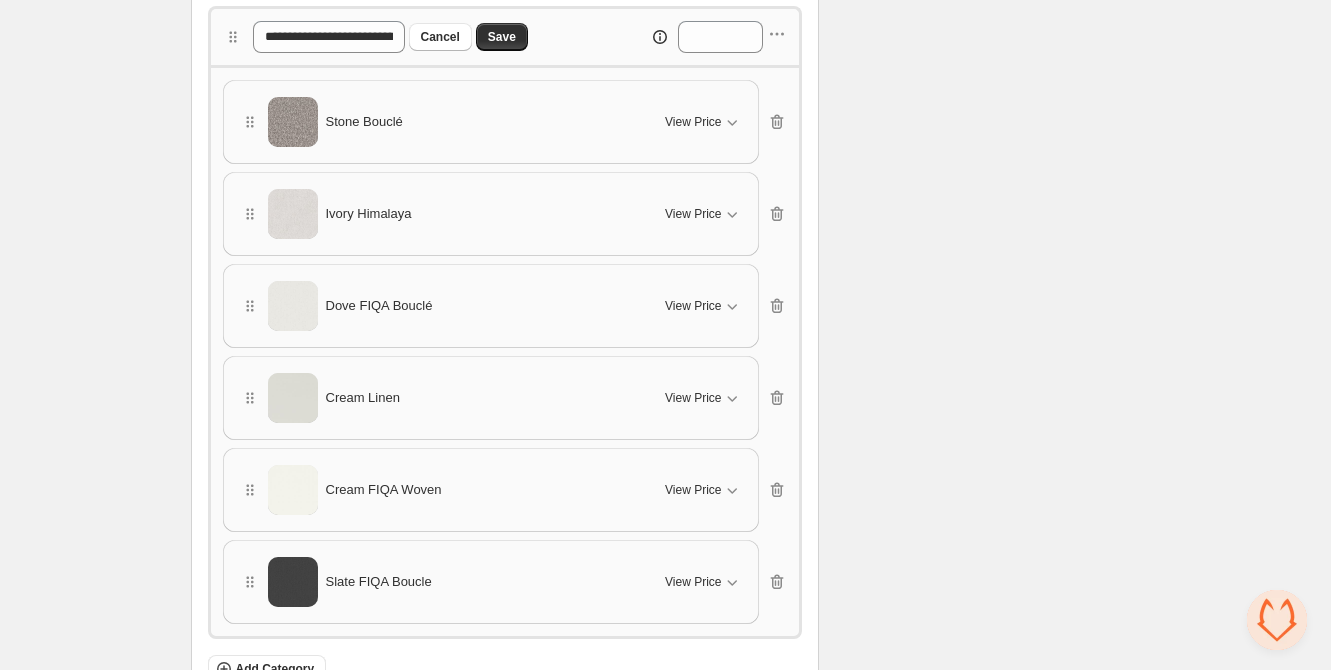 scroll, scrollTop: 535, scrollLeft: 0, axis: vertical 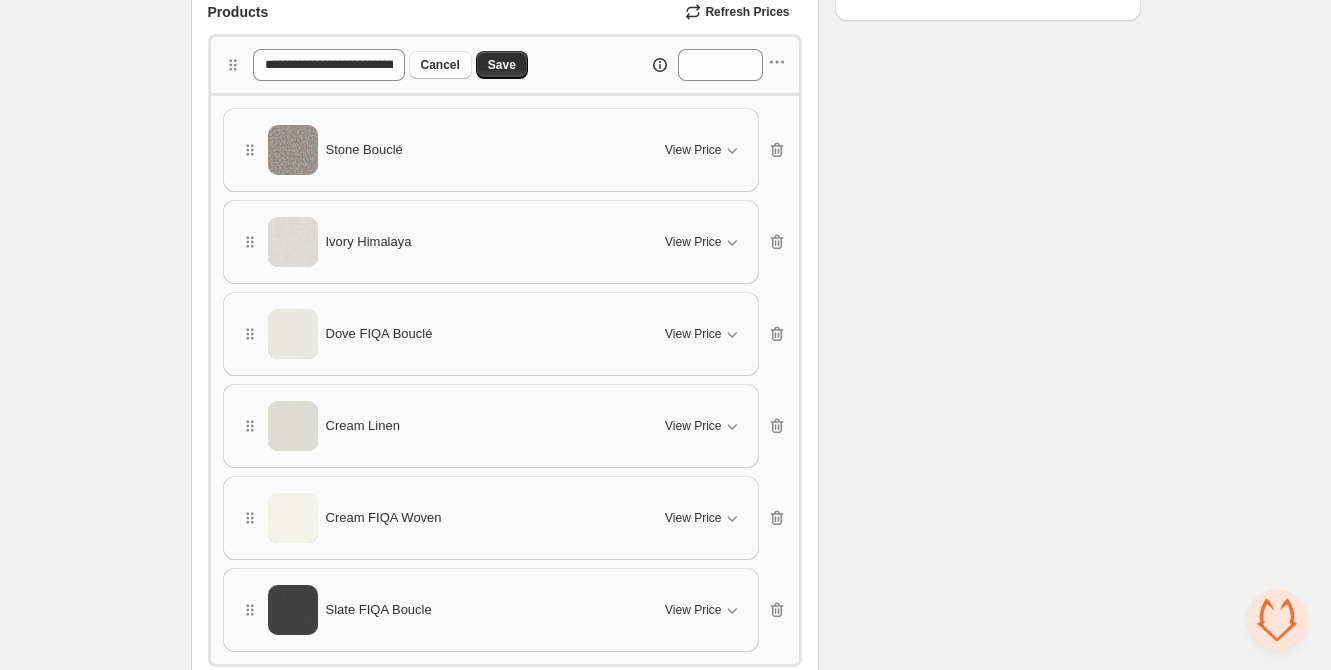 drag, startPoint x: 498, startPoint y: 64, endPoint x: 540, endPoint y: 104, distance: 58 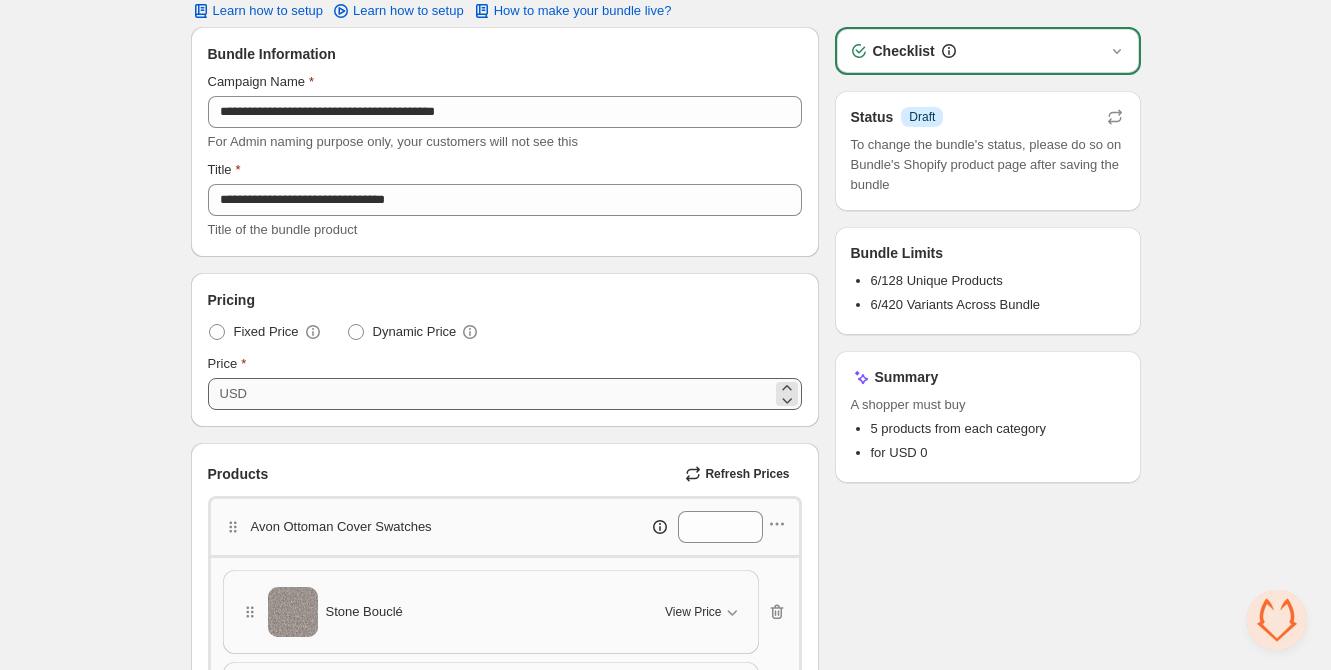 scroll, scrollTop: 16, scrollLeft: 0, axis: vertical 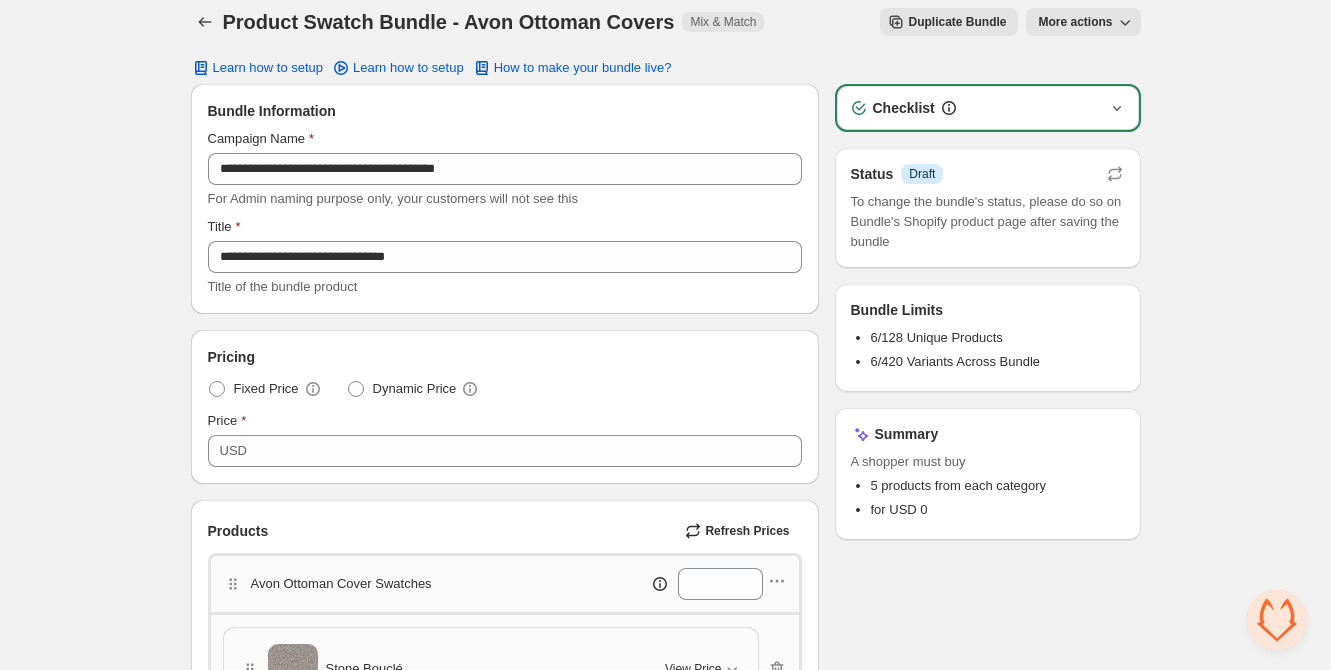 click 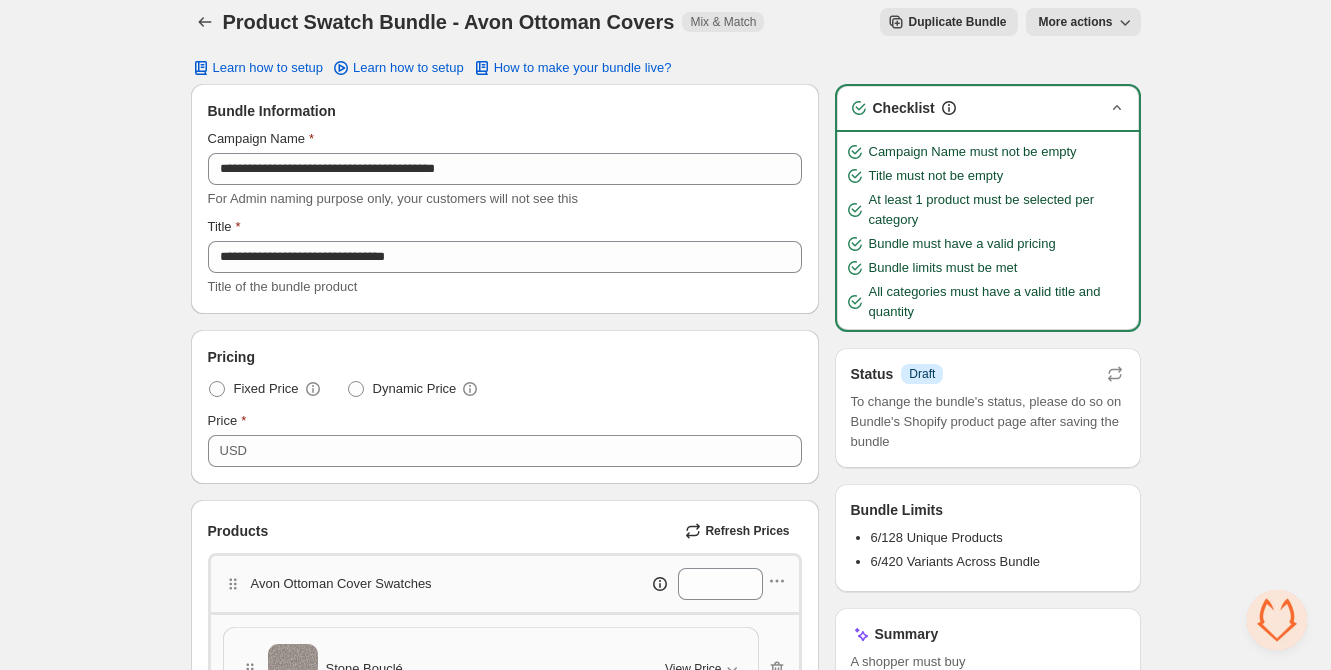 click 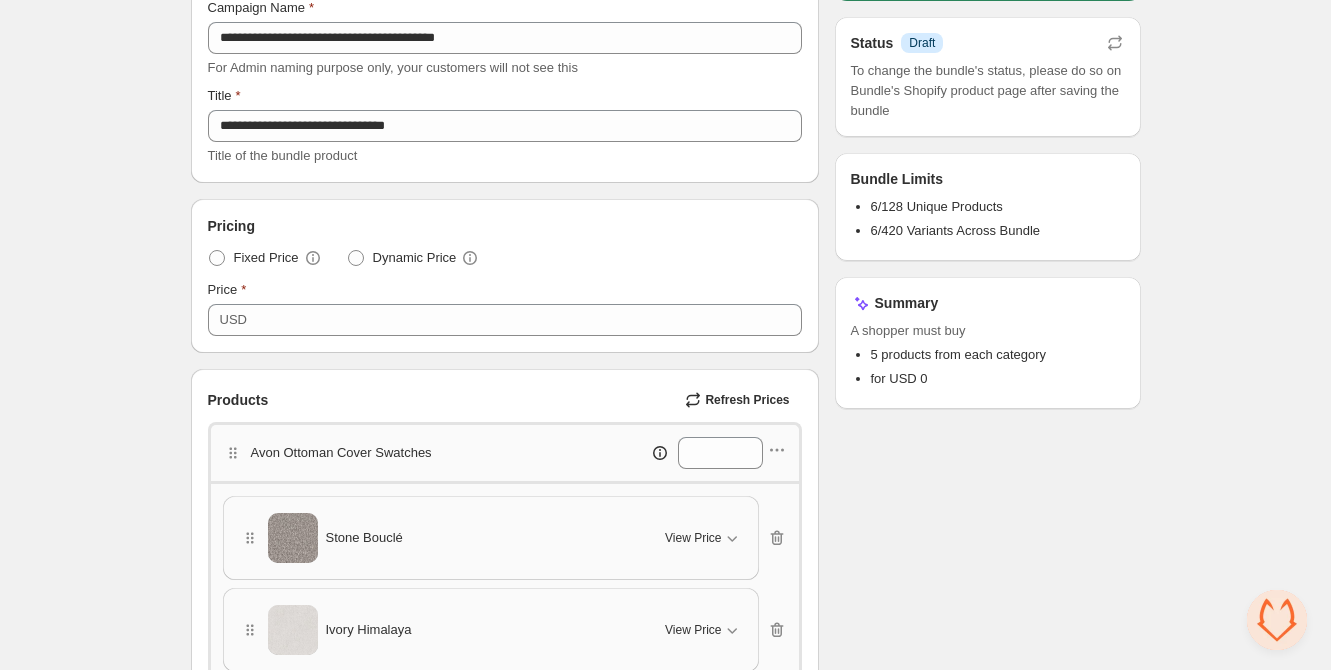 scroll, scrollTop: 0, scrollLeft: 0, axis: both 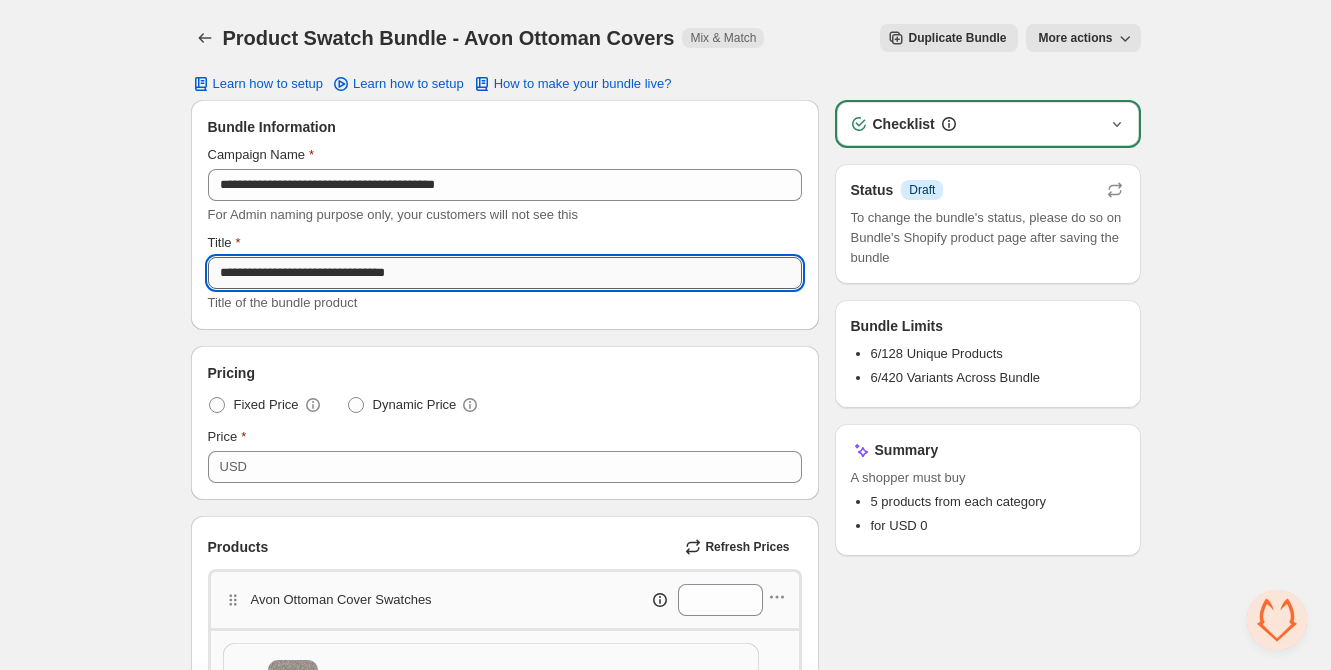 click on "**********" at bounding box center [505, 273] 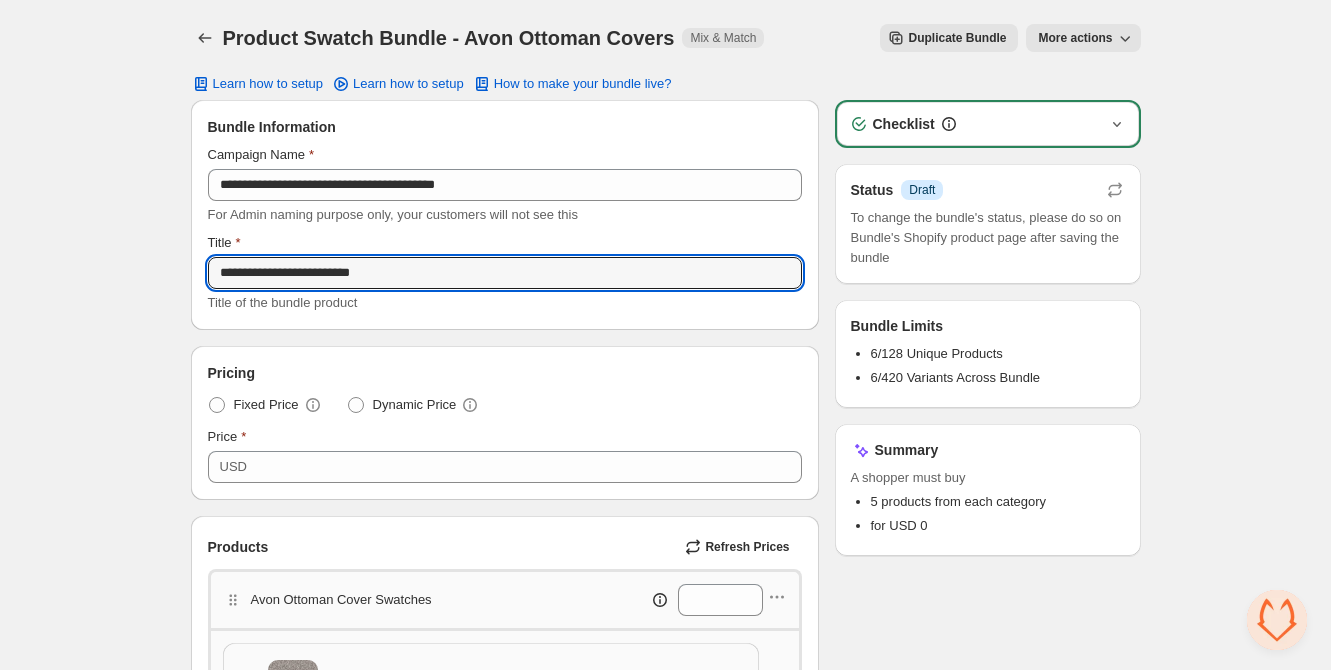 type on "**********" 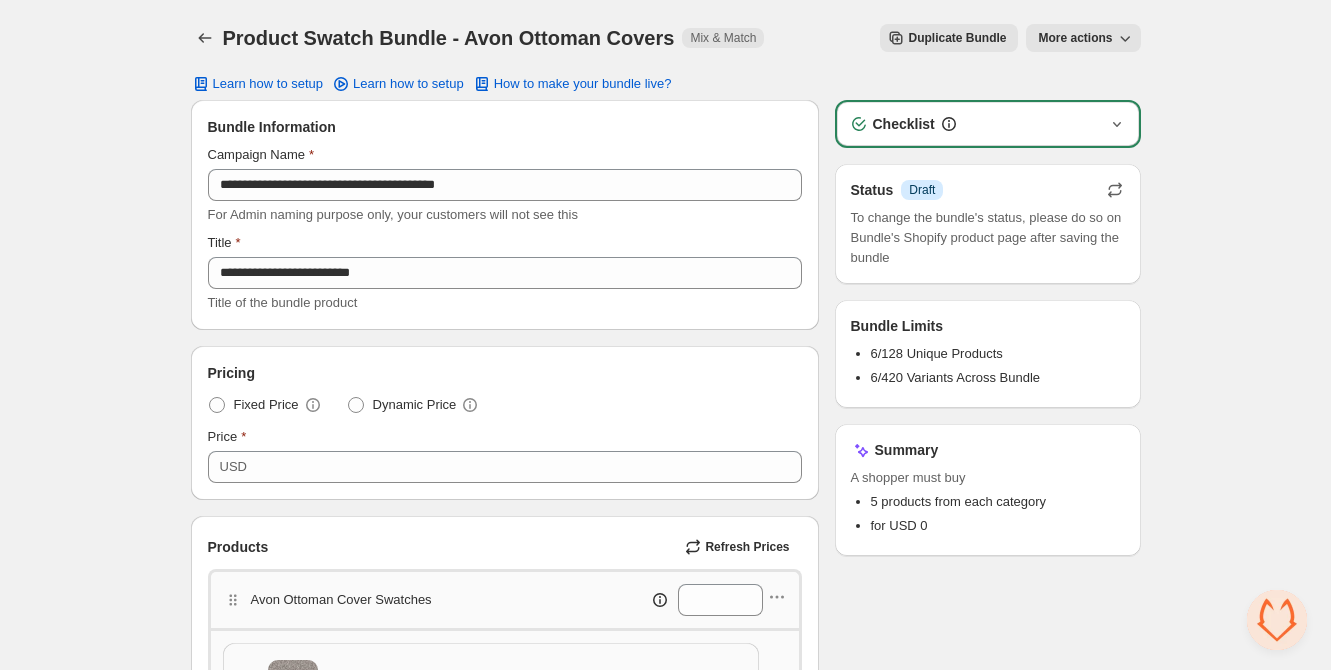 click 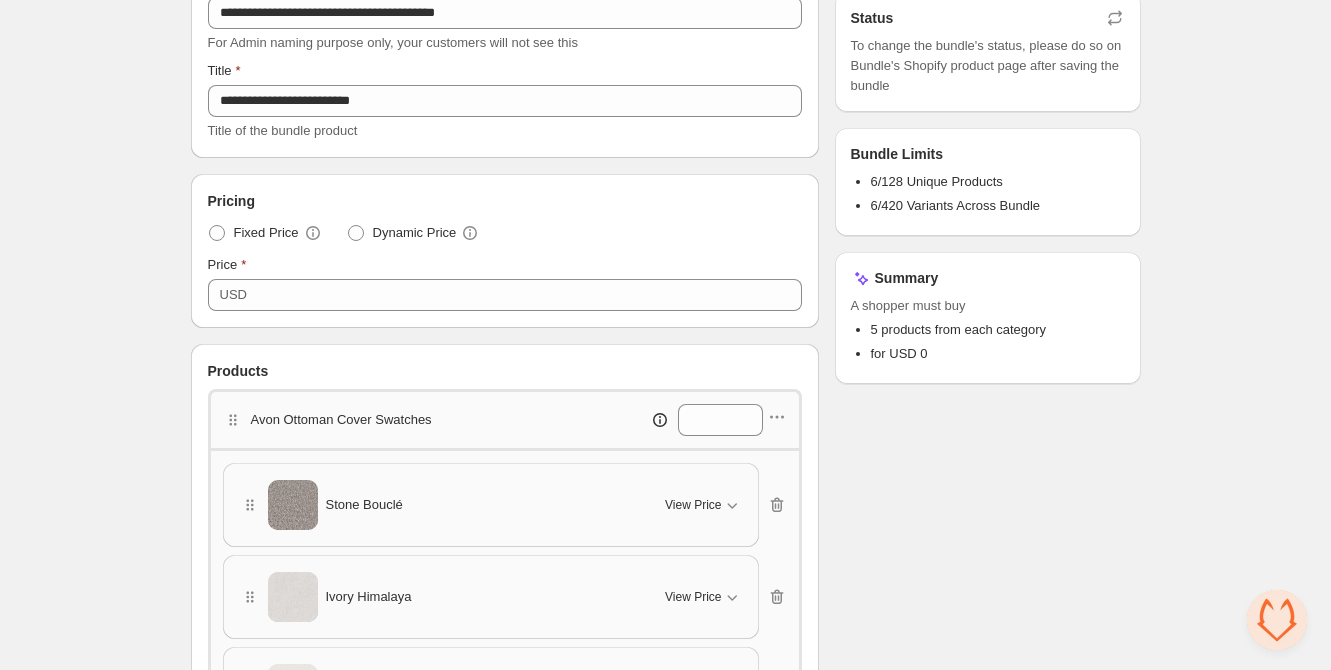 scroll, scrollTop: 0, scrollLeft: 0, axis: both 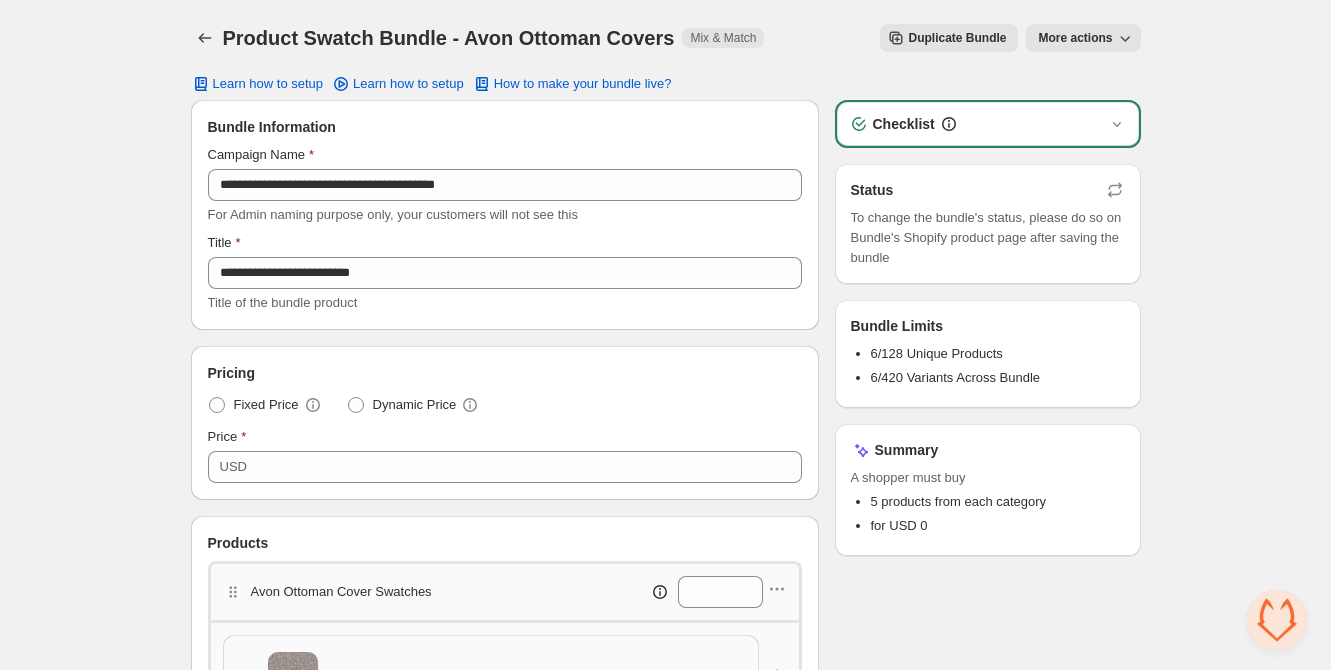 click on "More actions" at bounding box center [1075, 38] 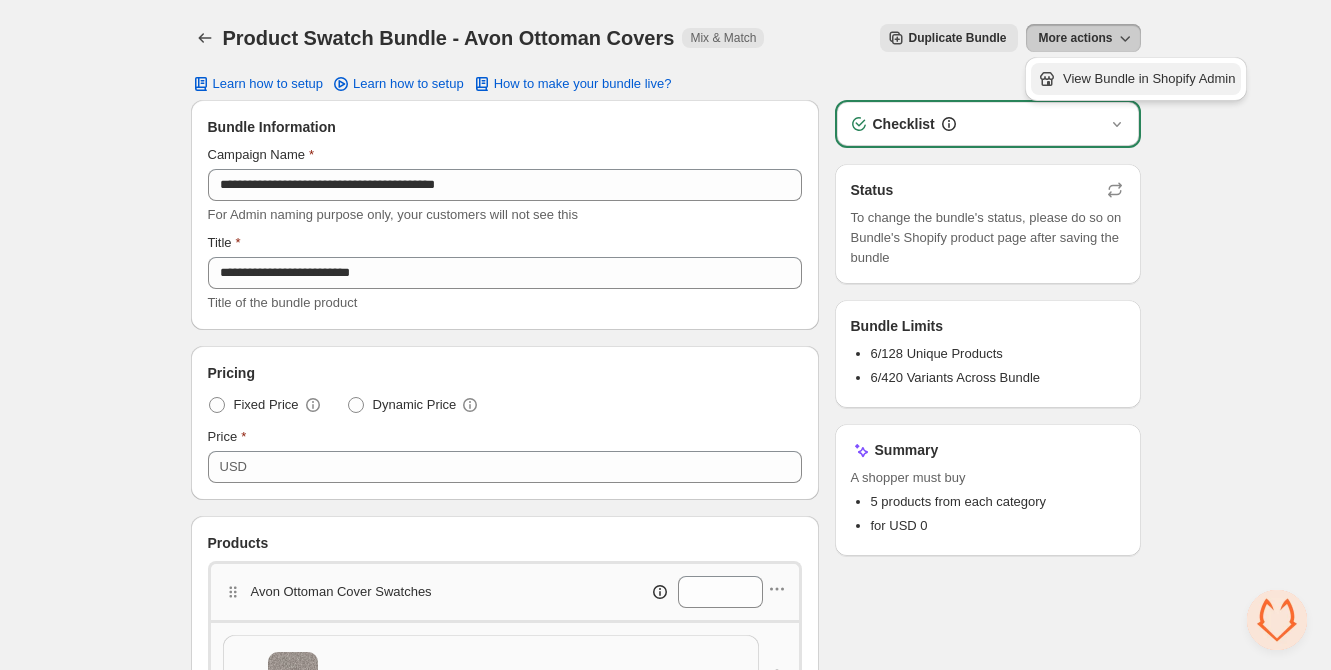 click on "View Bundle in Shopify Admin" at bounding box center [1149, 79] 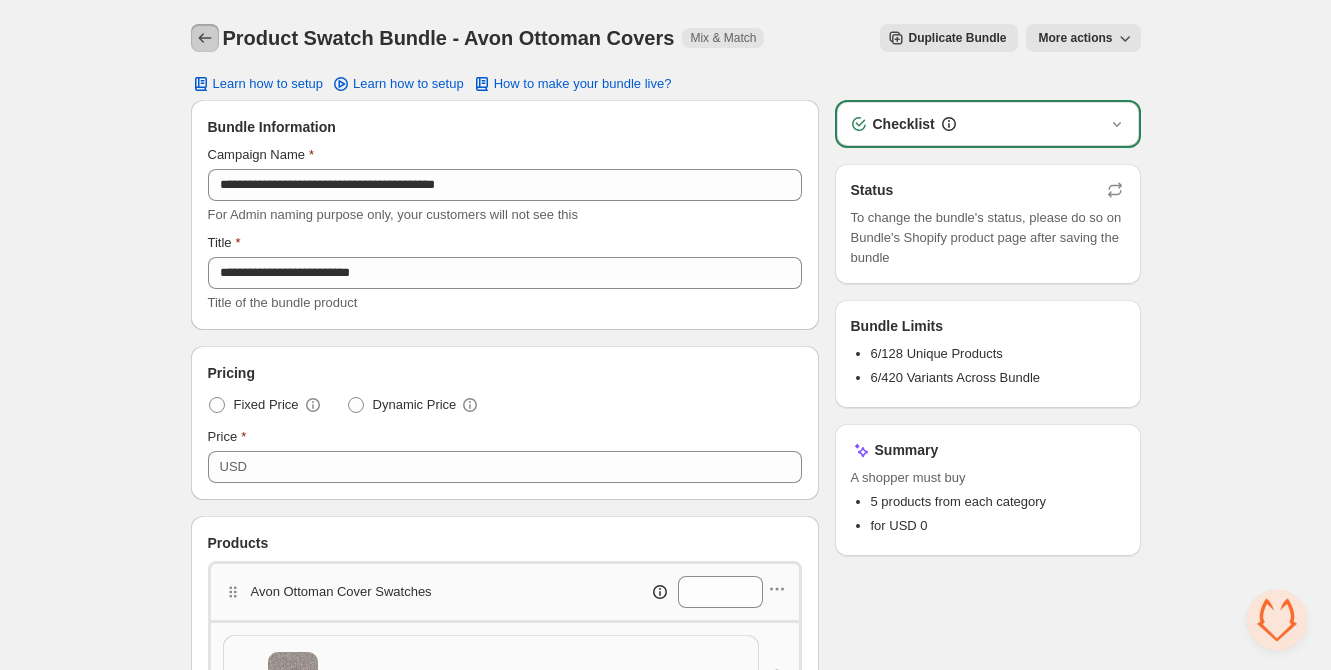 click 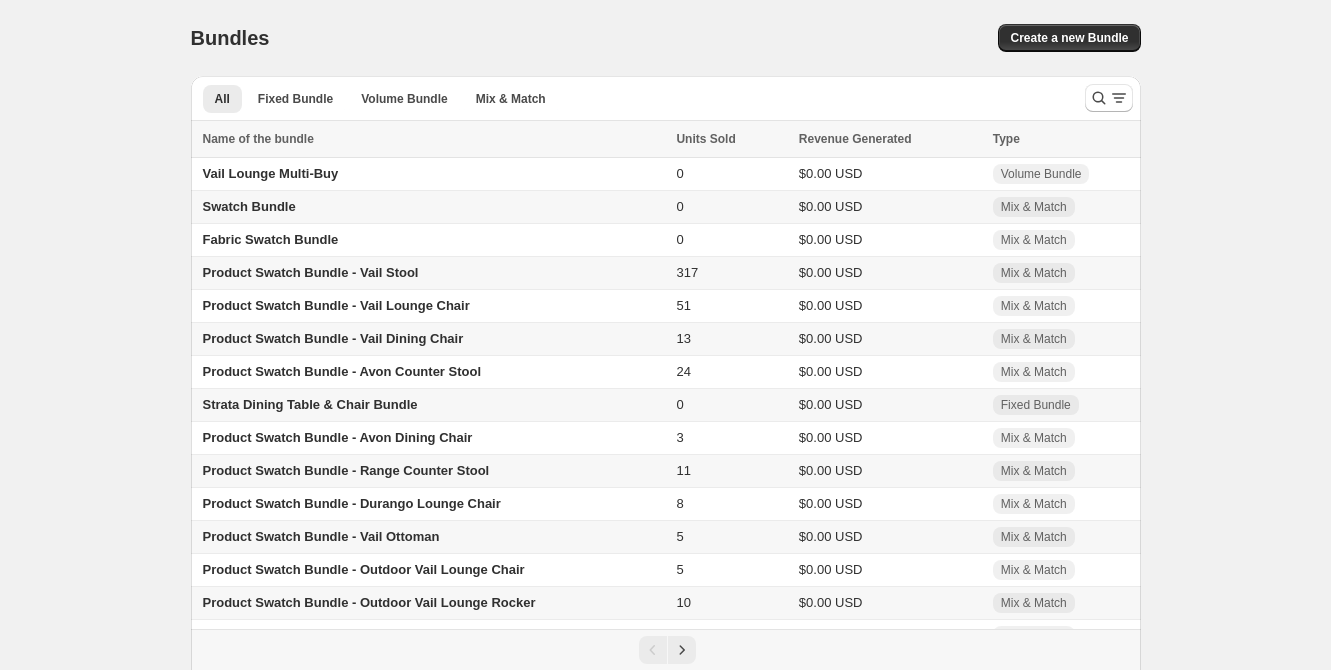 scroll, scrollTop: 31, scrollLeft: 0, axis: vertical 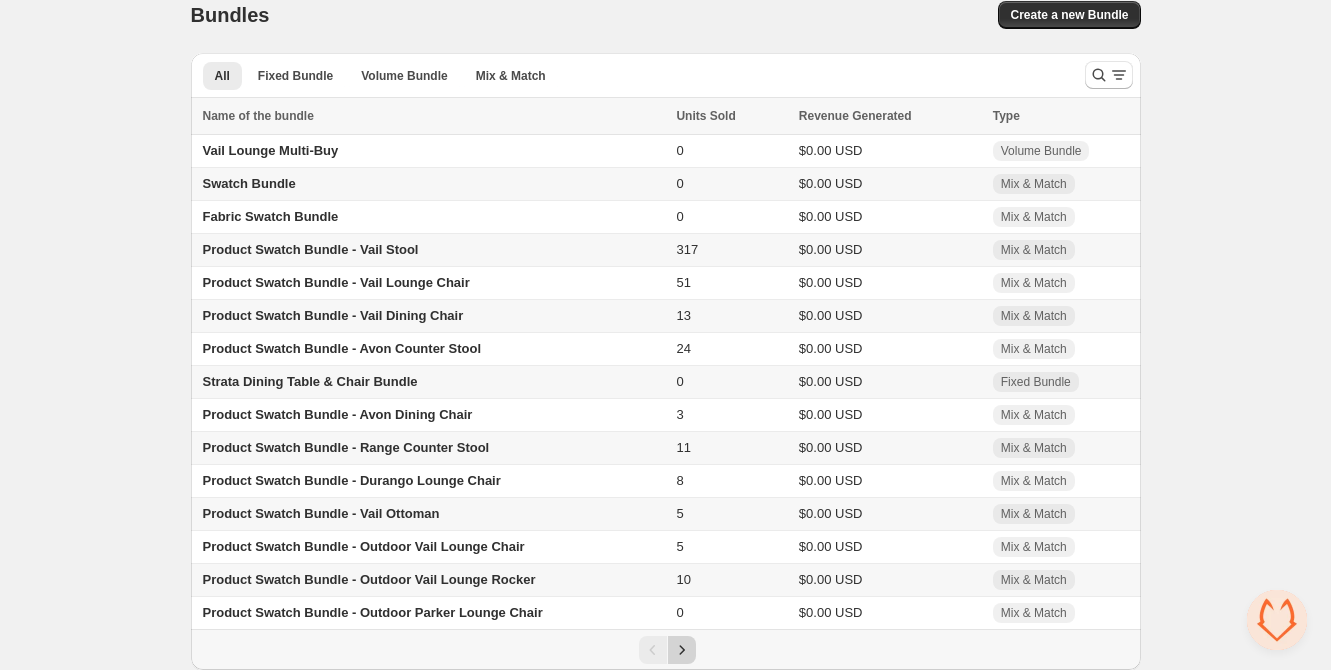 click 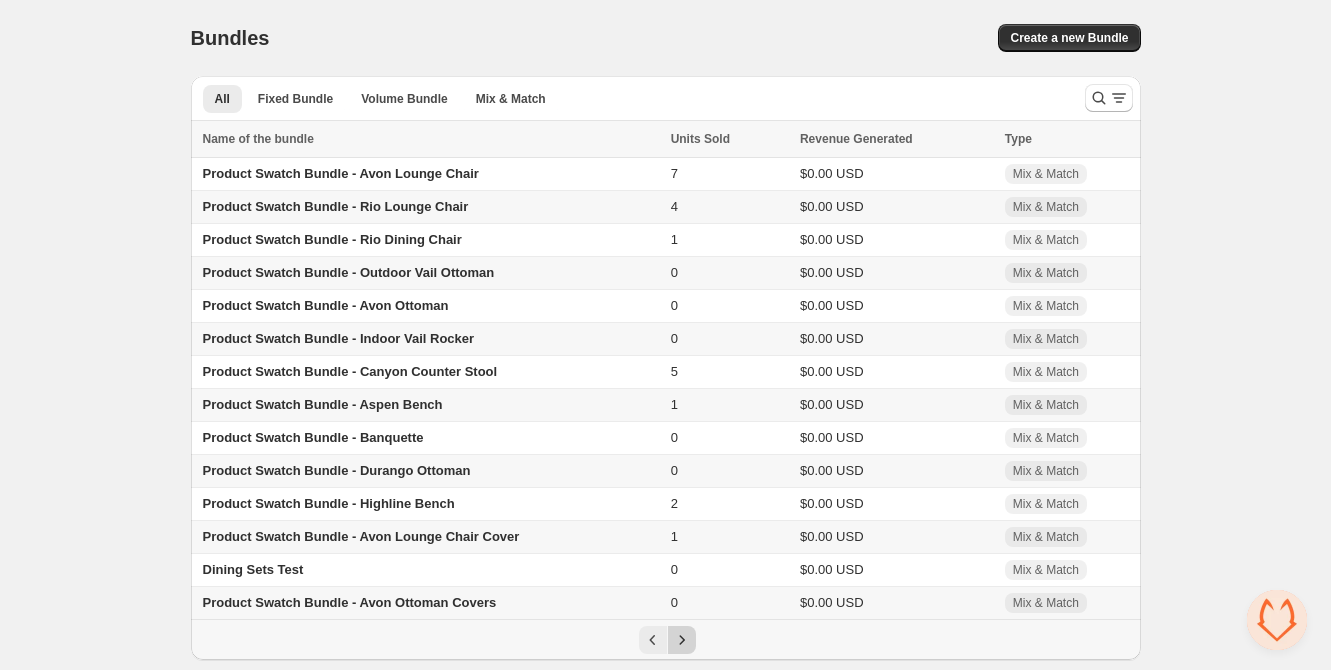 scroll, scrollTop: 0, scrollLeft: 0, axis: both 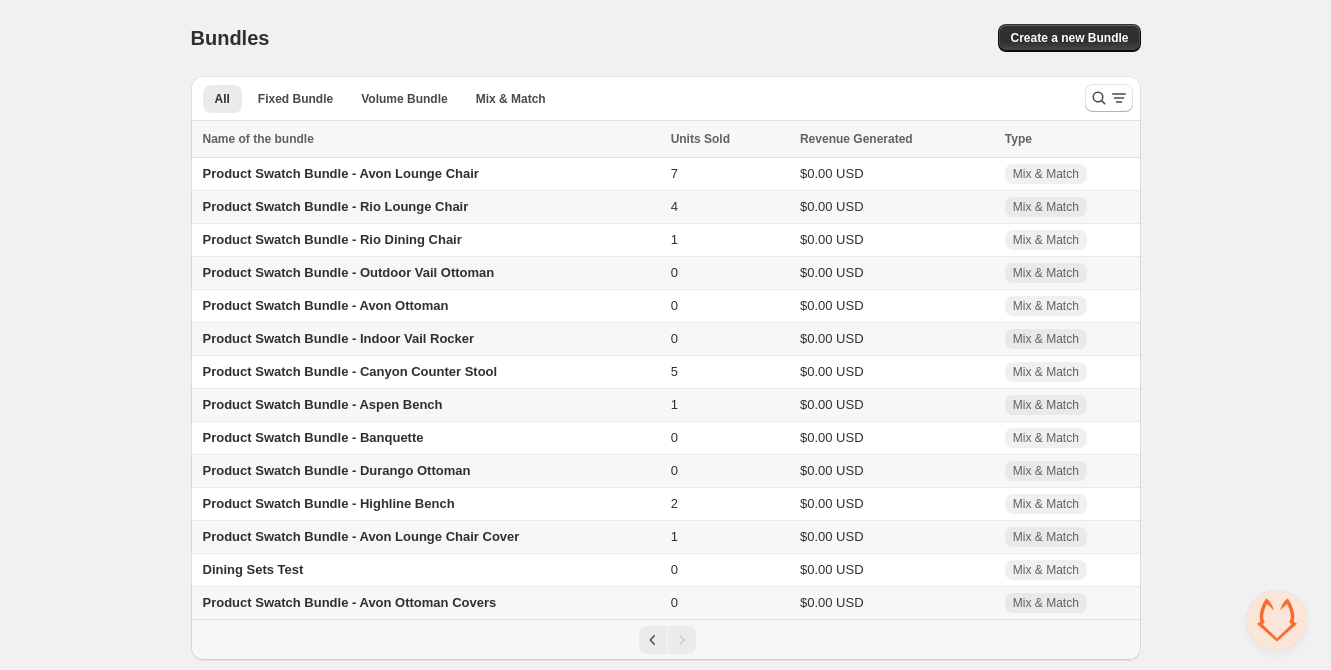 click on "Product Swatch Bundle - Avon Ottoman Covers" at bounding box center (350, 602) 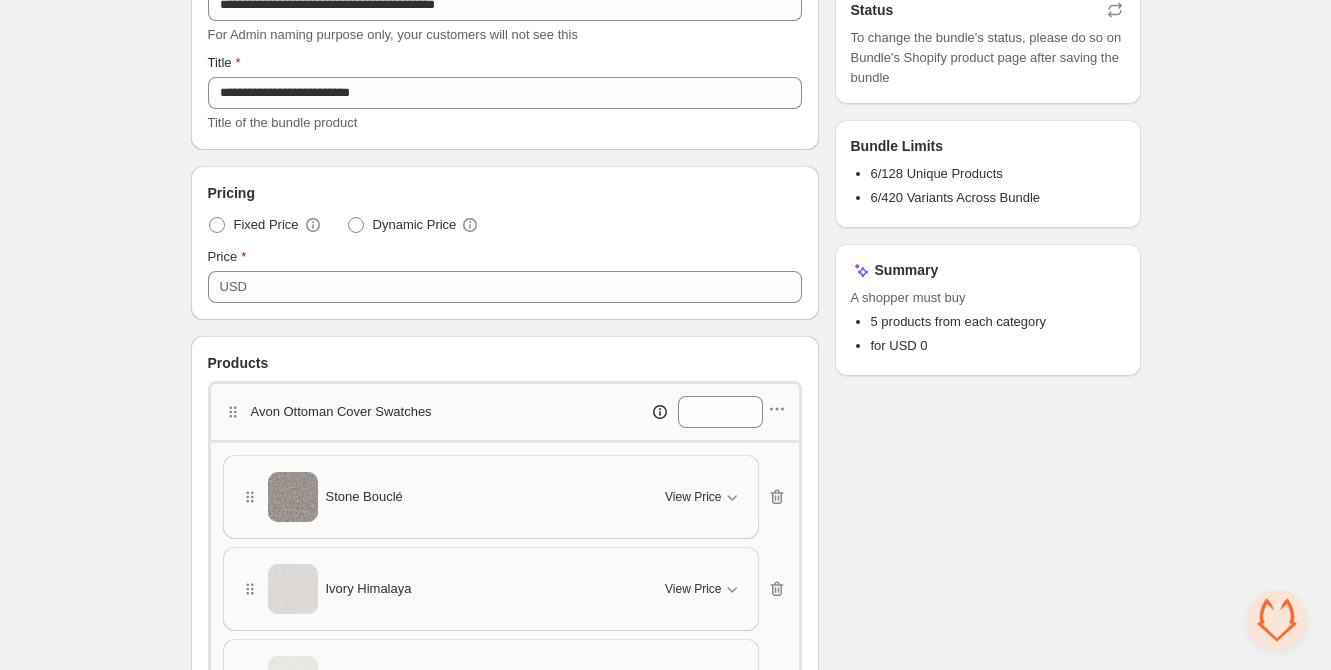 scroll, scrollTop: 0, scrollLeft: 0, axis: both 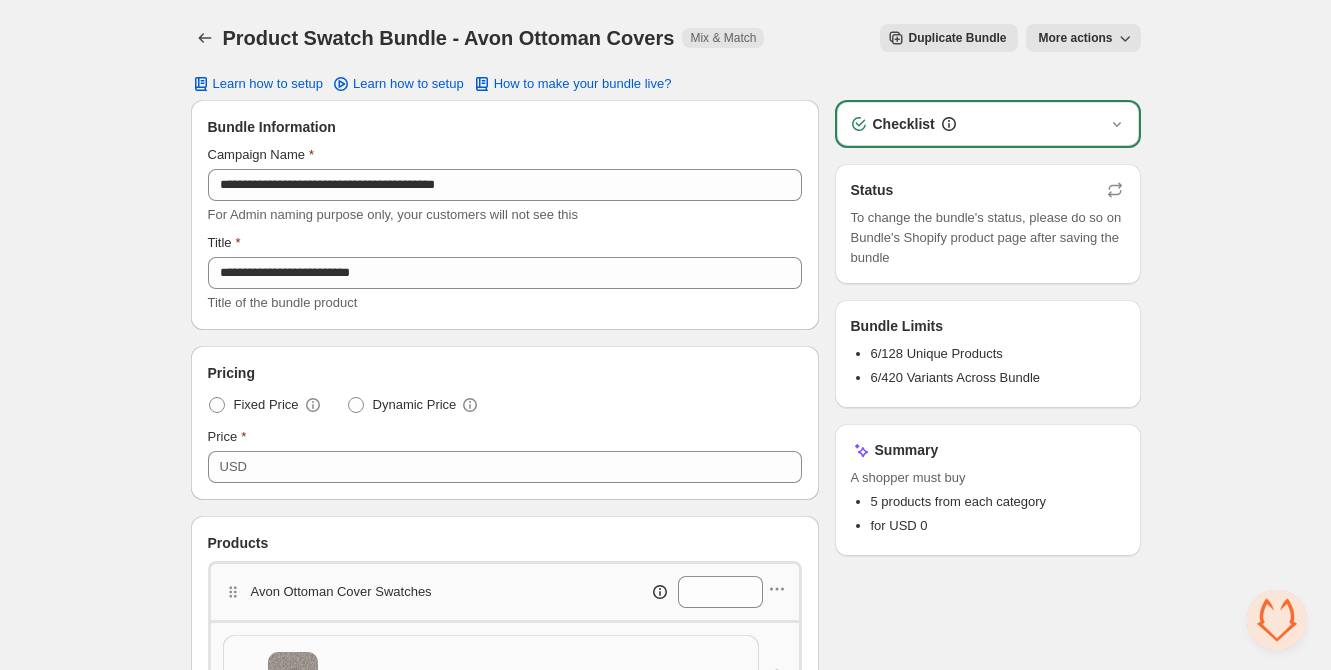 click on "More actions" at bounding box center [1083, 38] 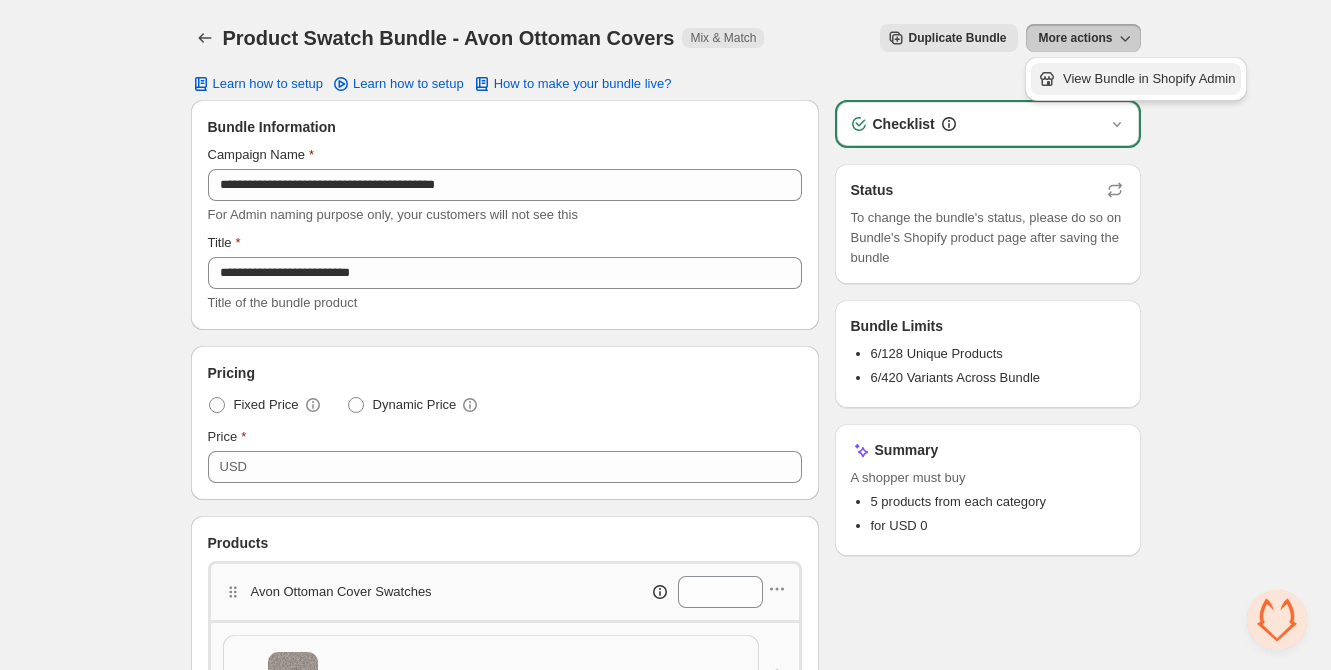 click on "View Bundle in Shopify Admin" at bounding box center [1149, 79] 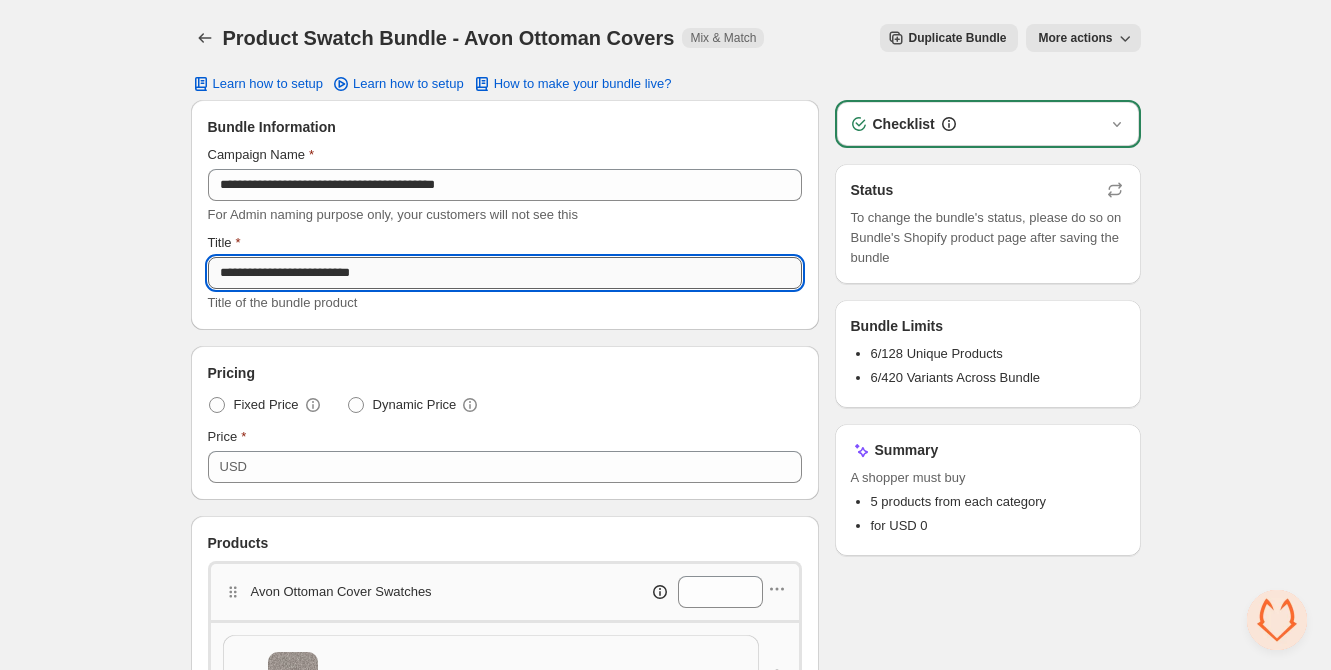 click on "**********" at bounding box center (505, 273) 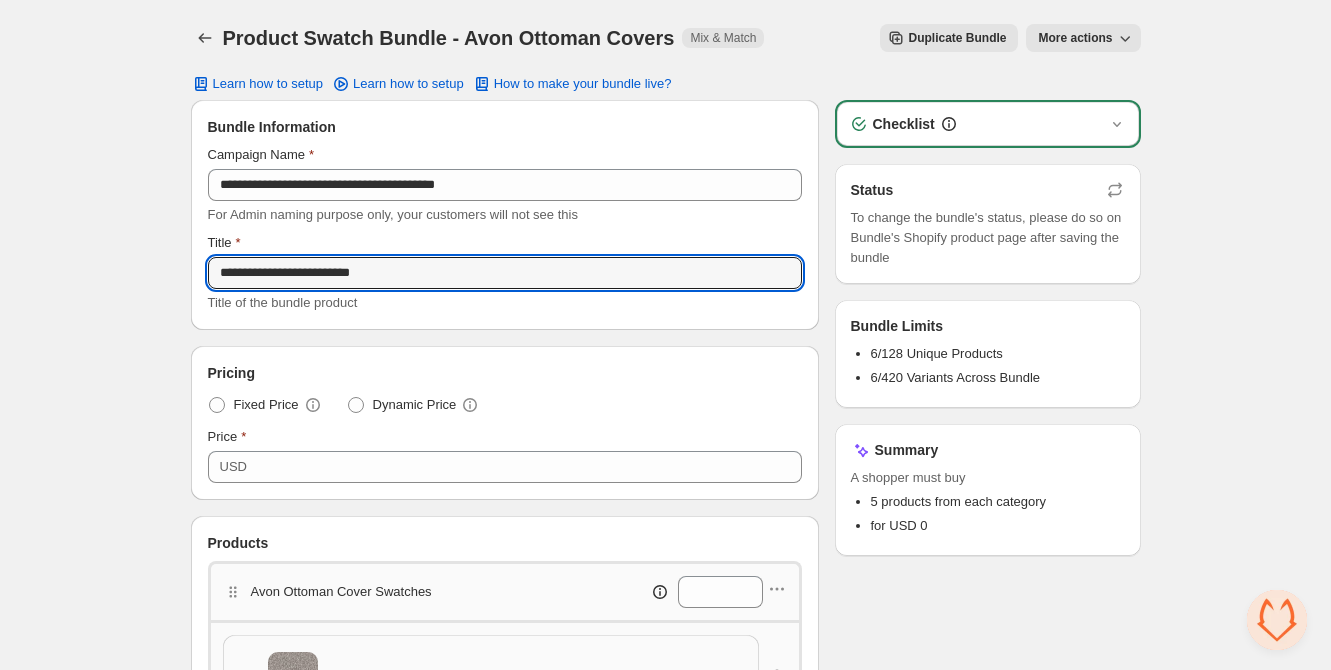 click on "More actions" at bounding box center (1075, 38) 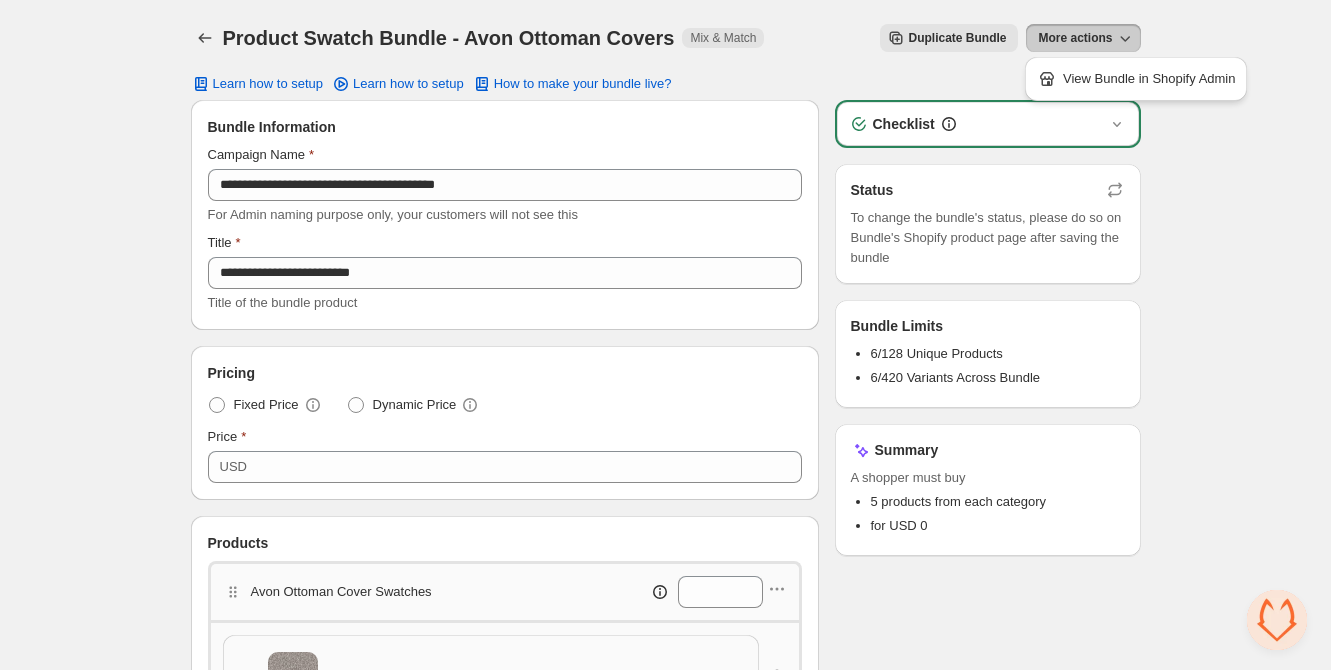 drag, startPoint x: 1102, startPoint y: 39, endPoint x: 1049, endPoint y: 11, distance: 59.94164 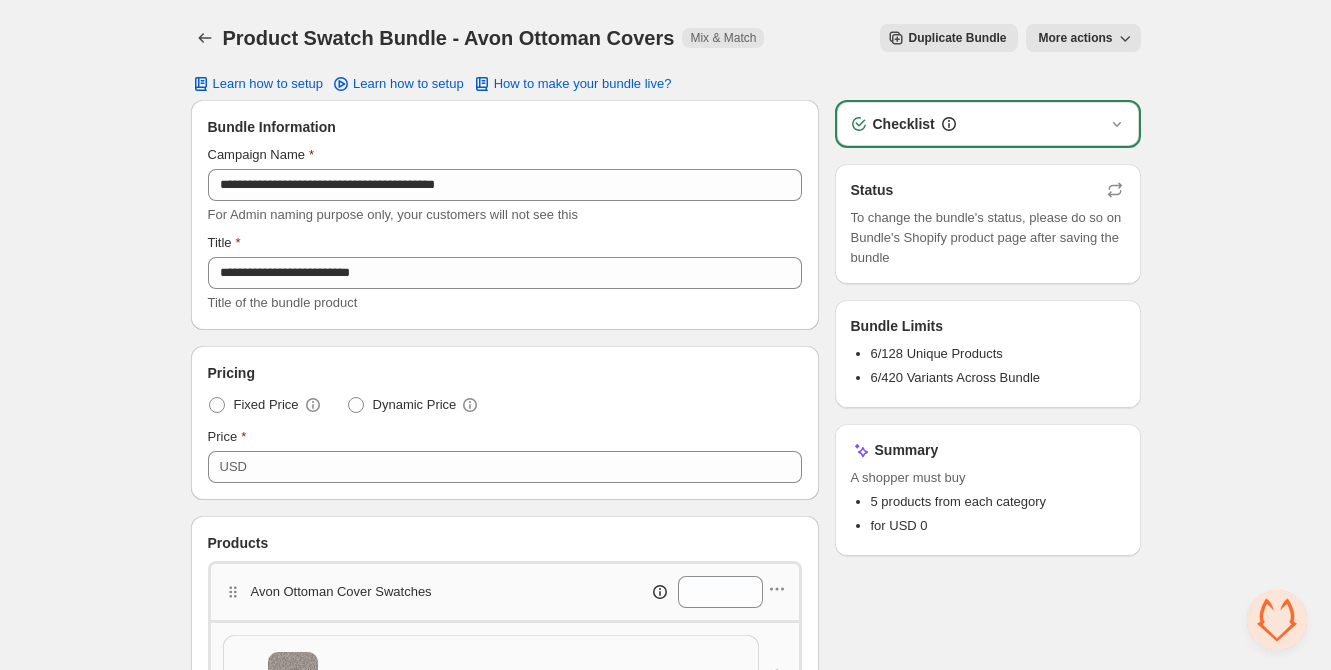scroll, scrollTop: 958, scrollLeft: 0, axis: vertical 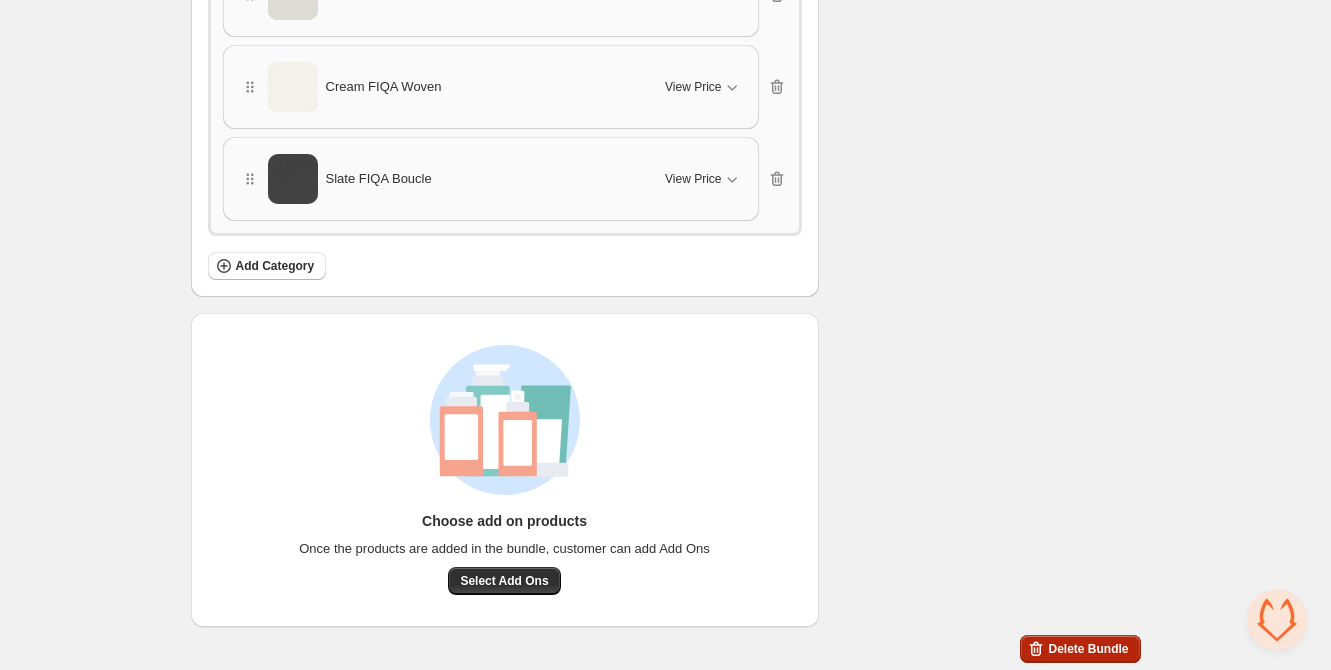 click on "Delete Bundle" at bounding box center [1088, 649] 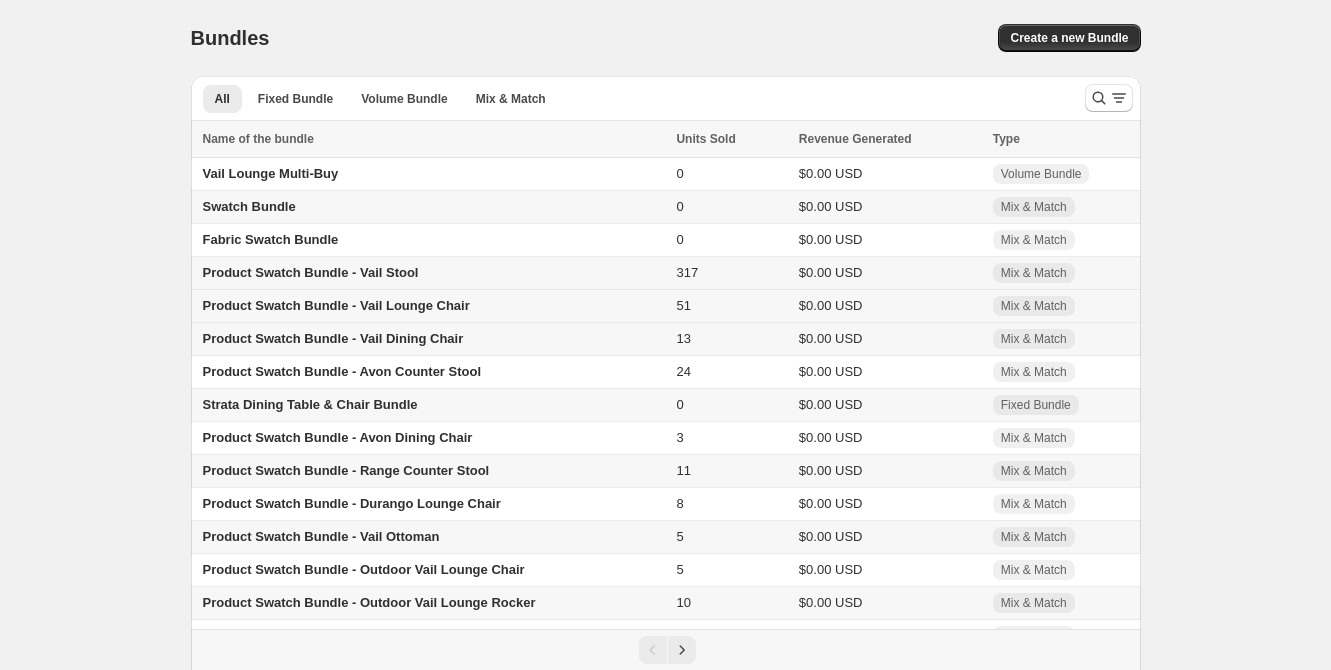 scroll, scrollTop: 0, scrollLeft: 0, axis: both 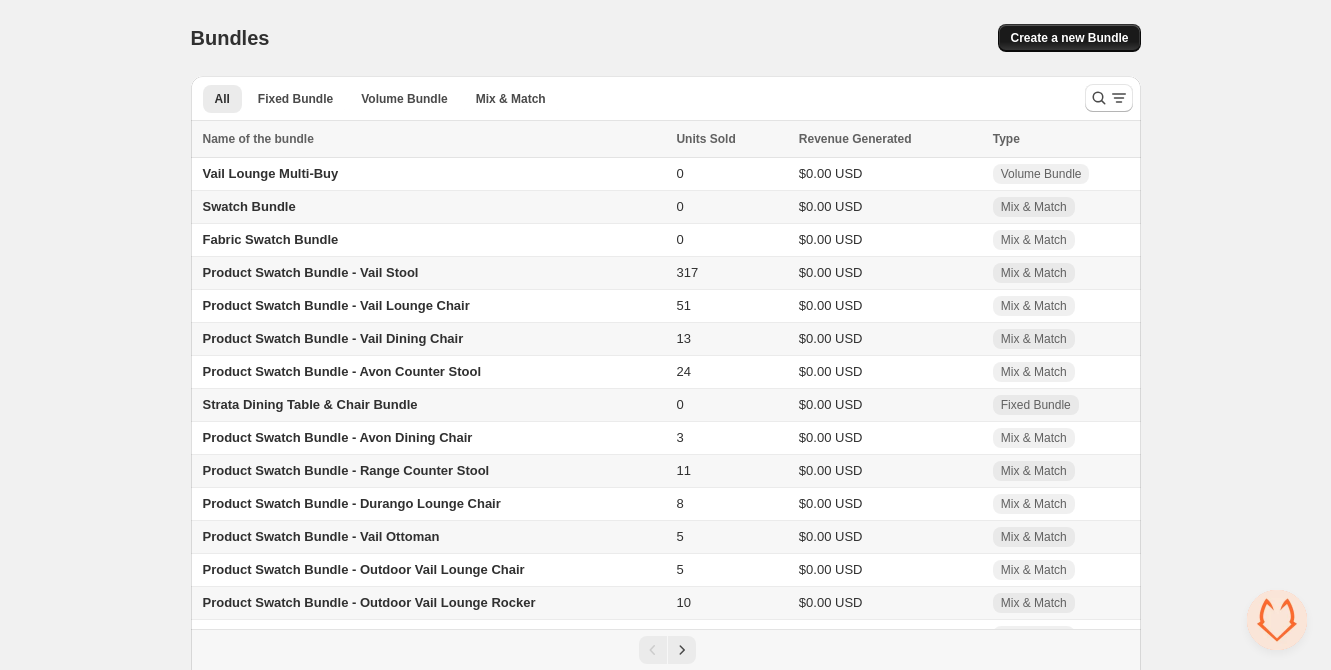 click on "Create a new Bundle" at bounding box center (1069, 38) 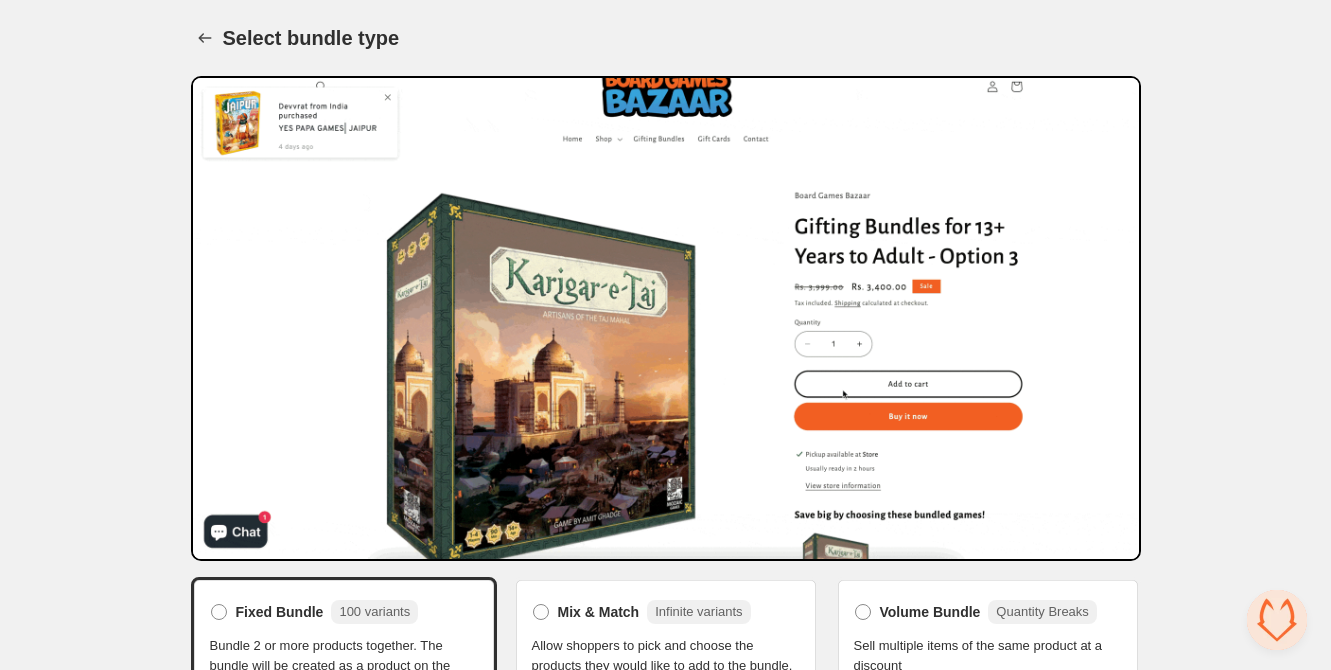 scroll, scrollTop: 95, scrollLeft: 0, axis: vertical 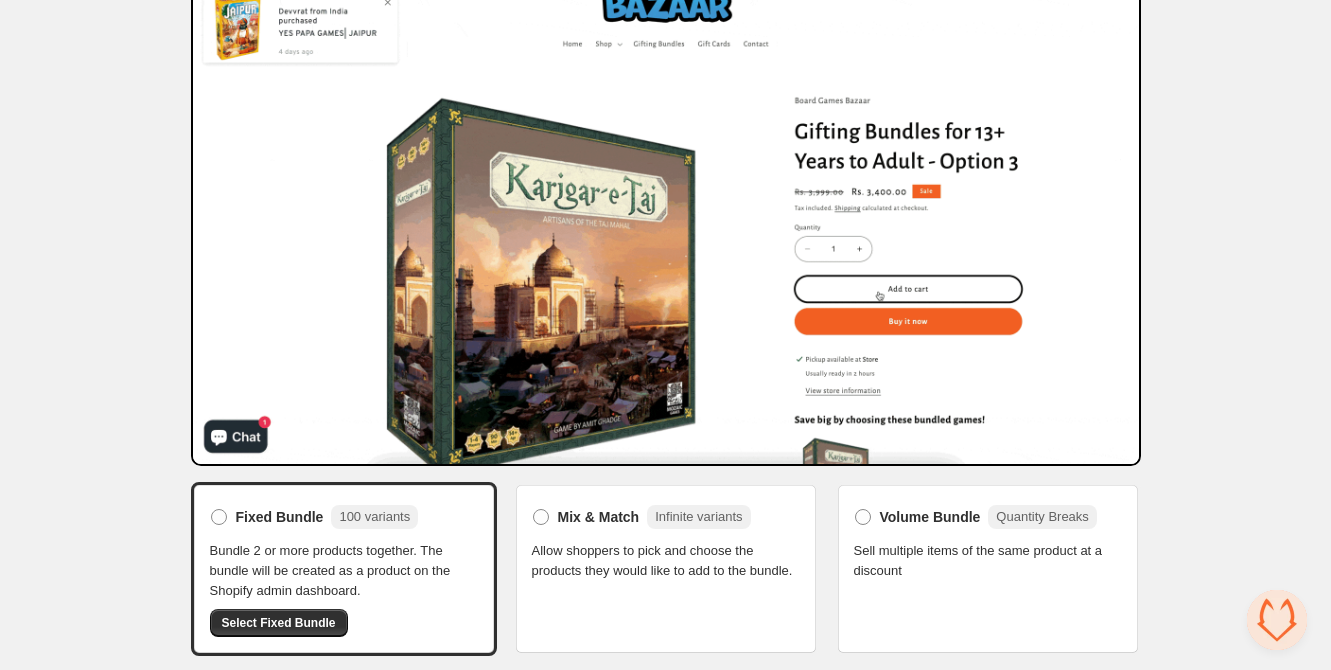 click on "Allow shoppers to pick and choose the products they would like to add to the bundle." at bounding box center [666, 561] 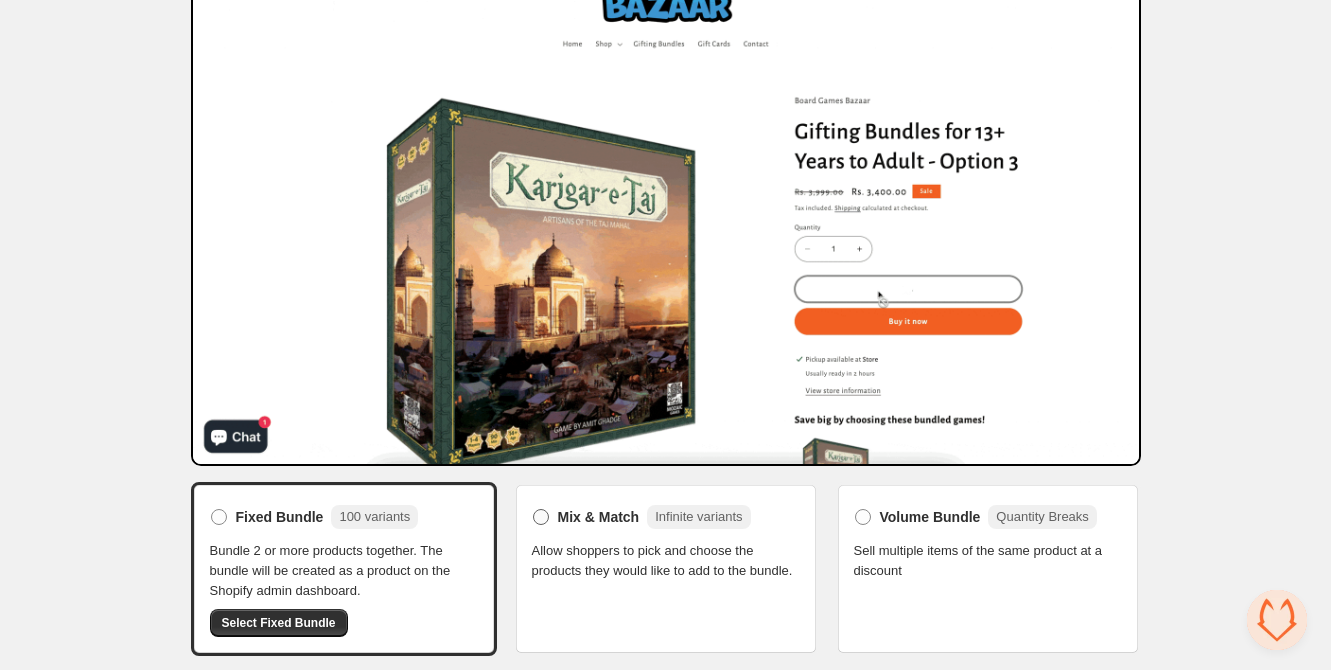 click on "Mix & Match" at bounding box center [599, 517] 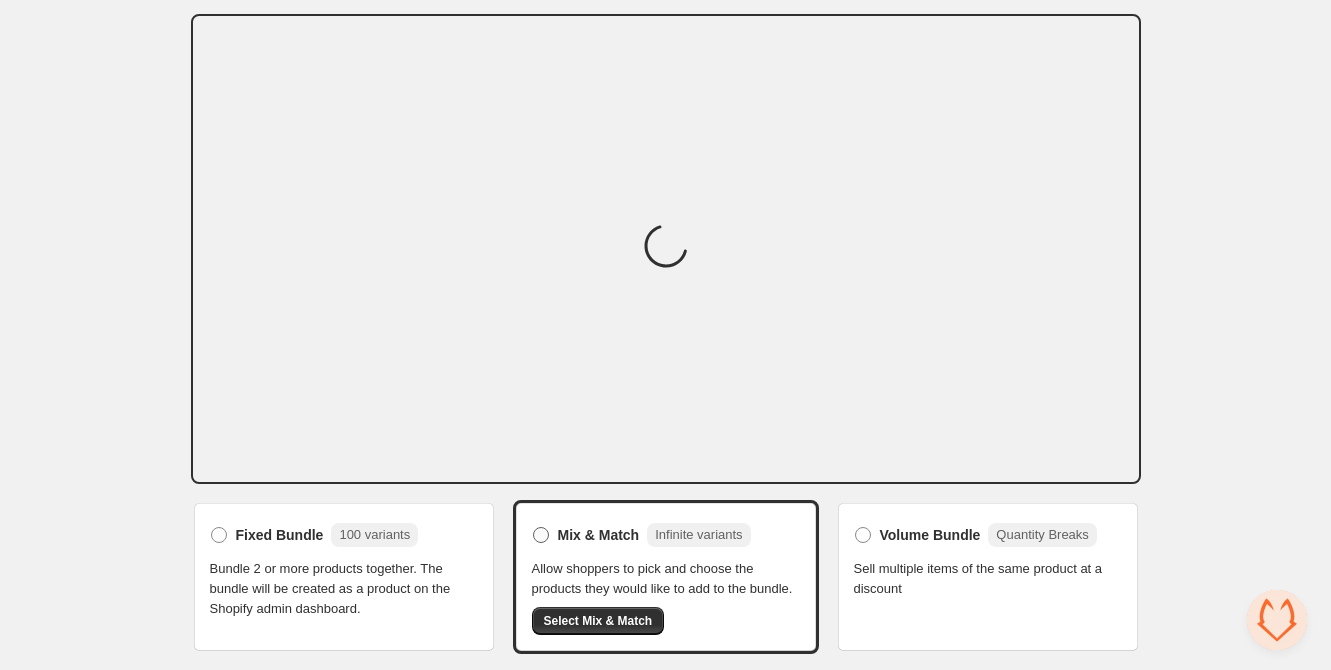 scroll, scrollTop: 80, scrollLeft: 0, axis: vertical 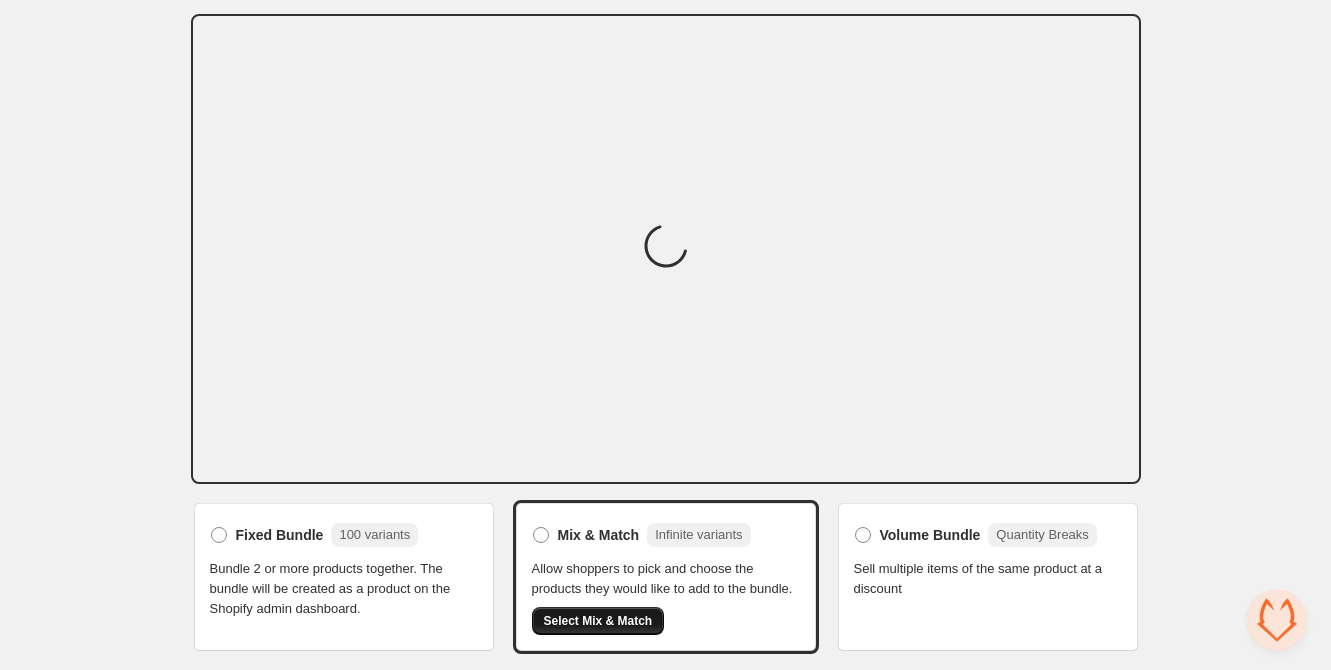 click on "Select Mix & Match" at bounding box center [598, 621] 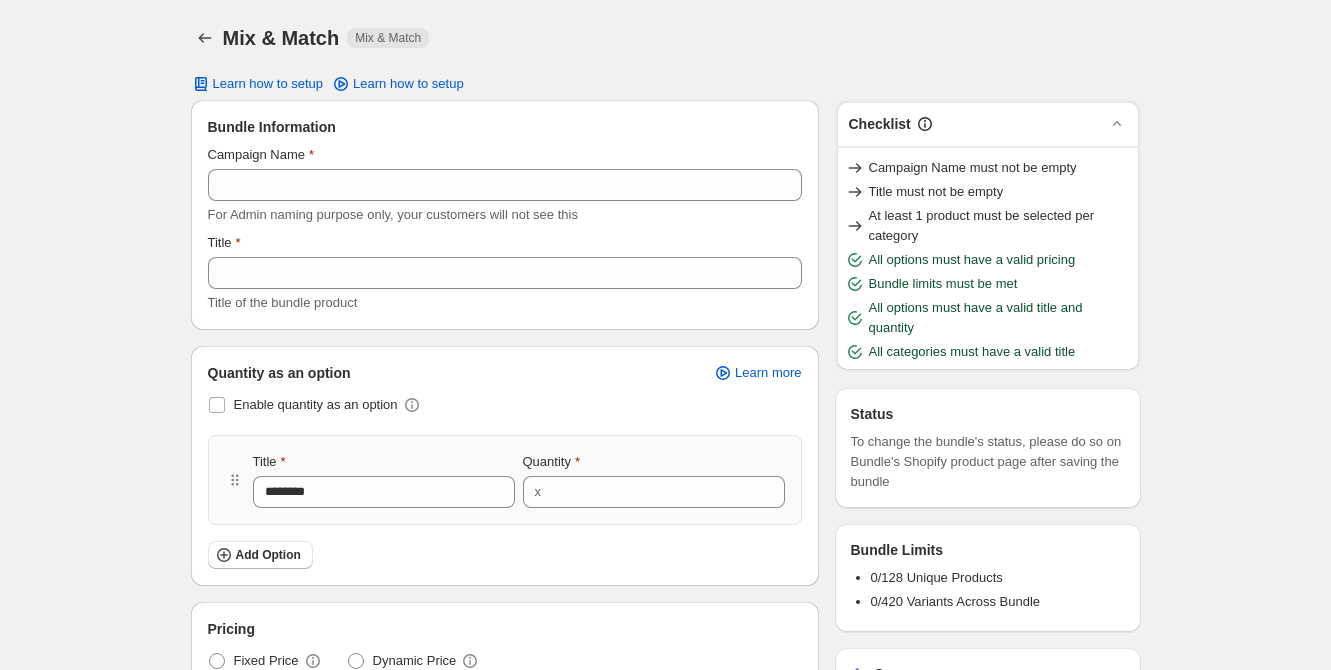 scroll, scrollTop: 0, scrollLeft: 0, axis: both 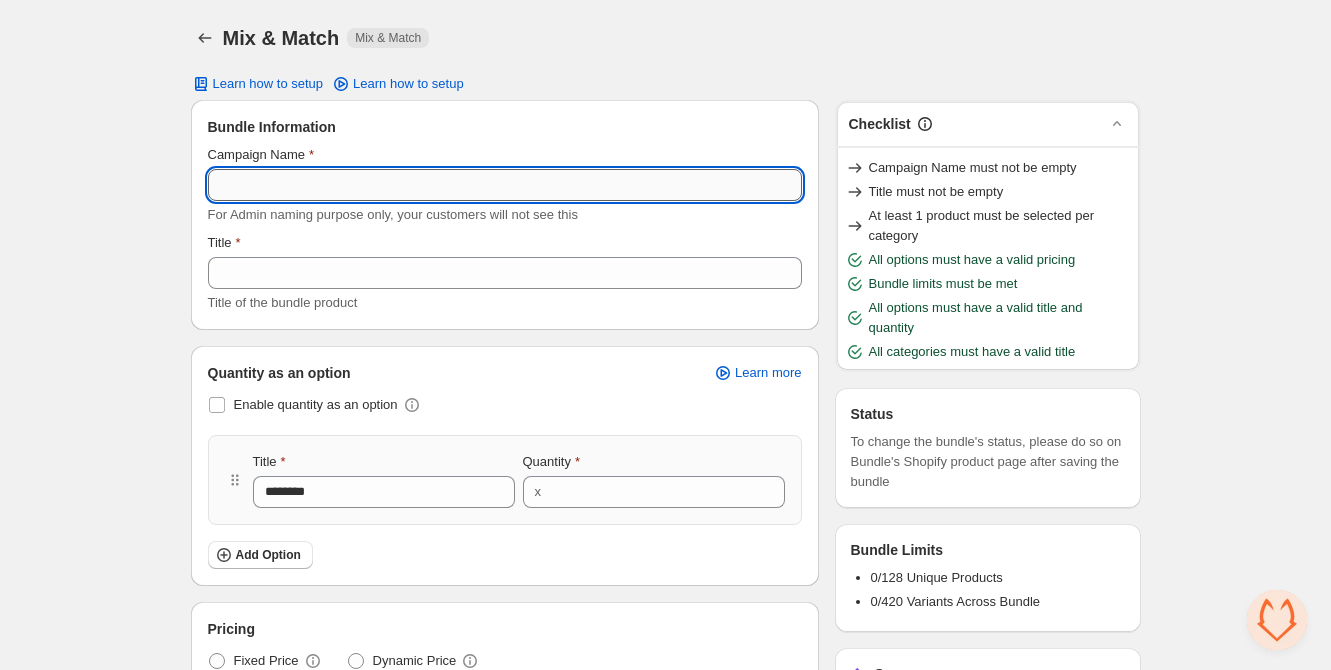 click on "Campaign Name" at bounding box center [505, 185] 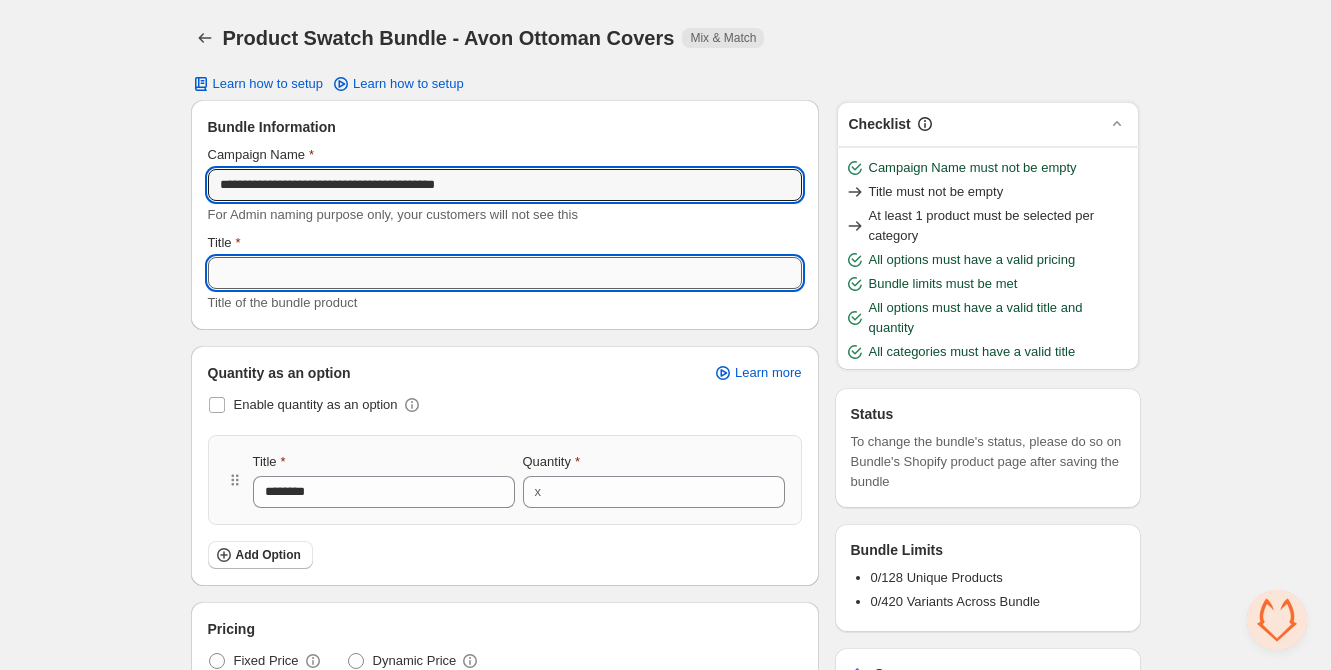click on "Title" at bounding box center [505, 273] 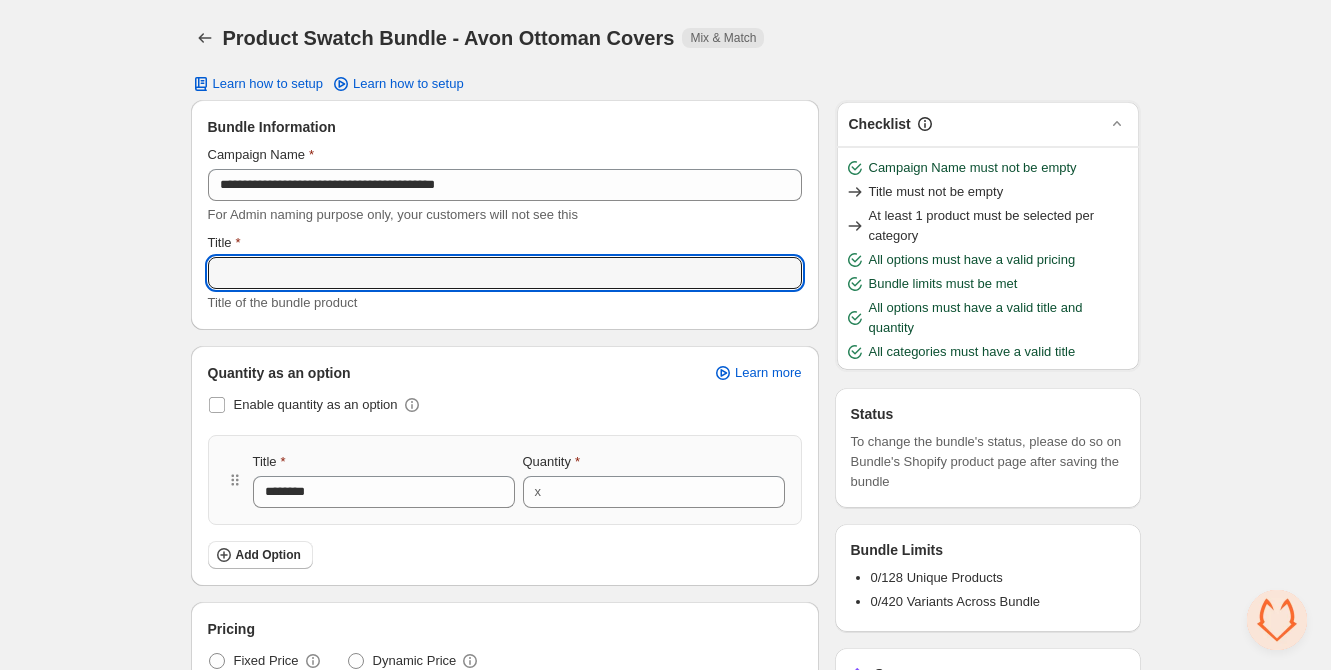 click on "Title" at bounding box center (505, 243) 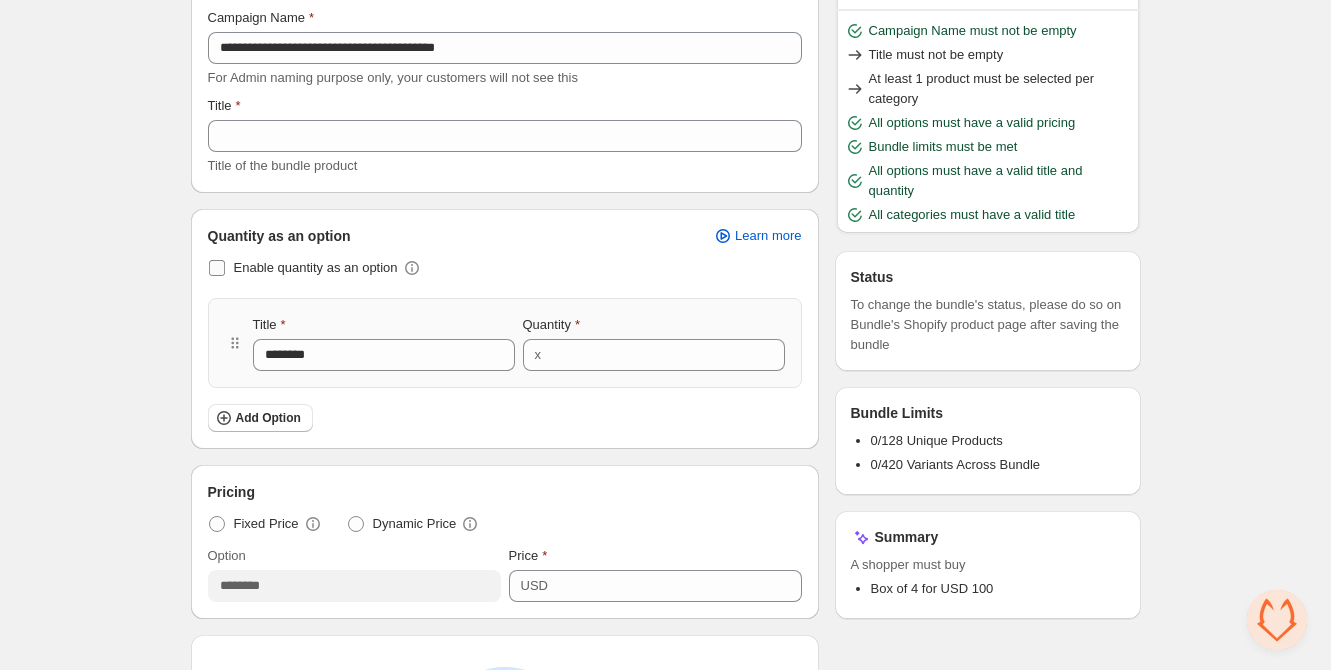 scroll, scrollTop: 138, scrollLeft: 0, axis: vertical 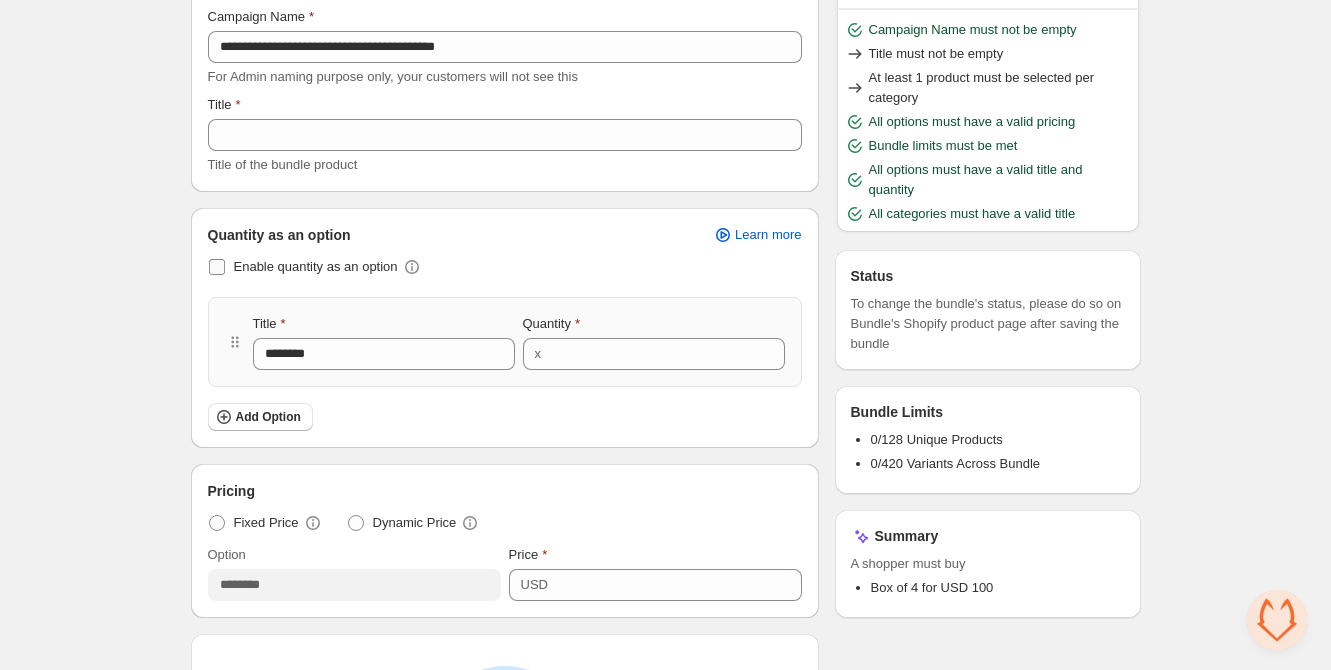click at bounding box center [217, 267] 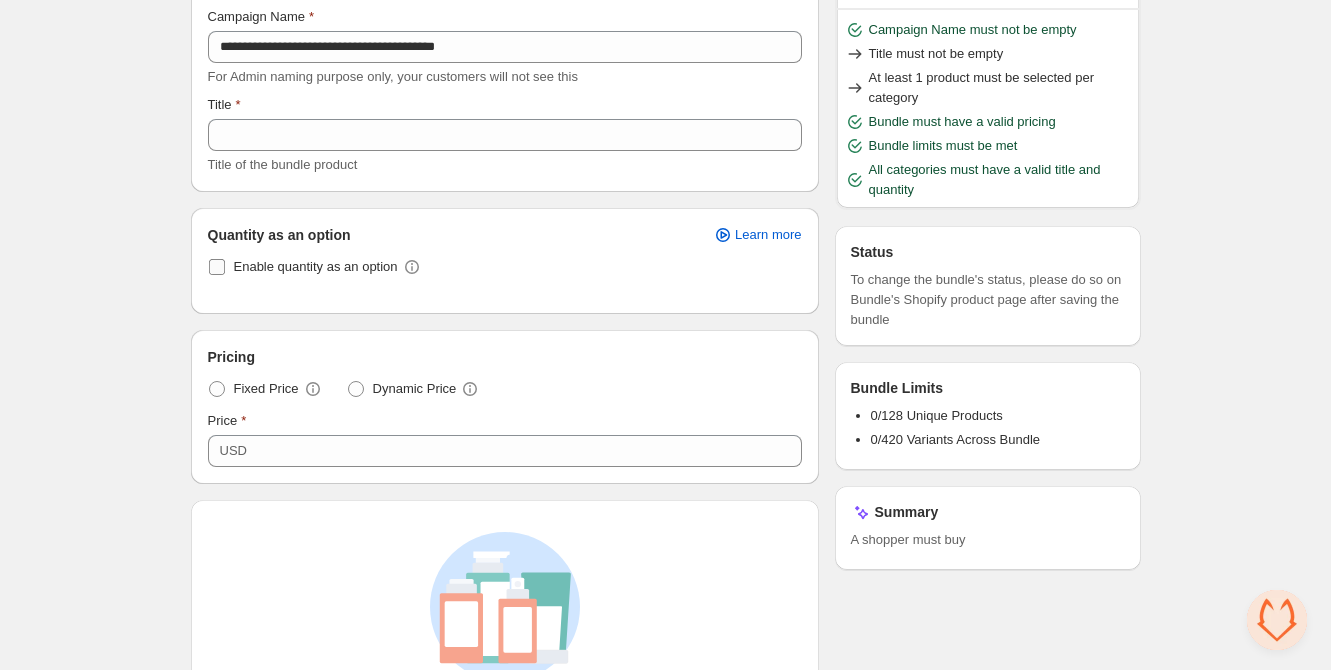 click on "Enable quantity as an option" at bounding box center (316, 266) 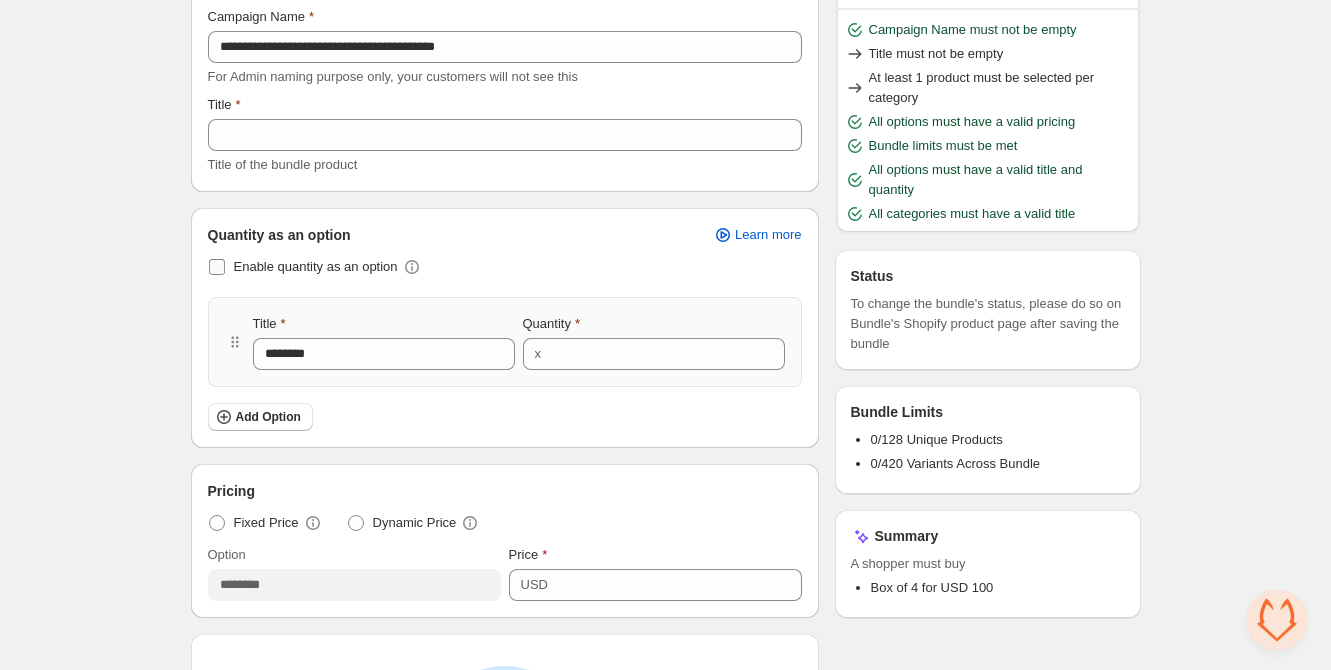 drag, startPoint x: 242, startPoint y: 263, endPoint x: 281, endPoint y: 275, distance: 40.804413 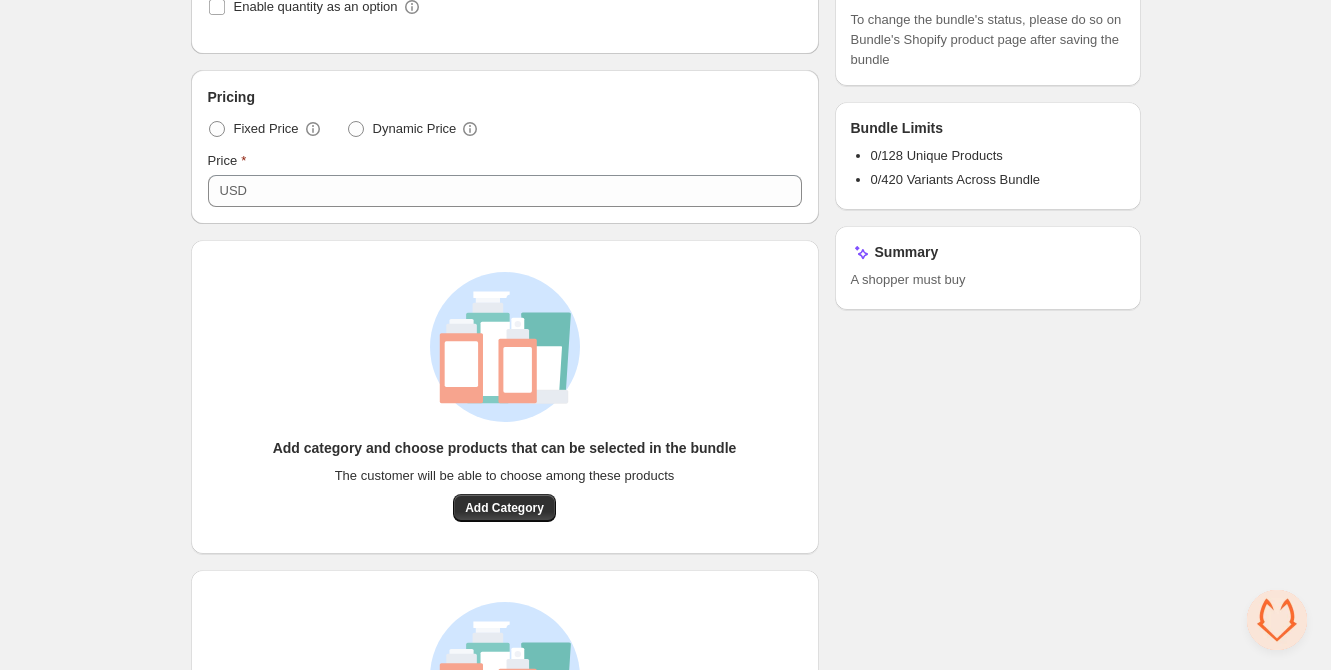 scroll, scrollTop: 402, scrollLeft: 0, axis: vertical 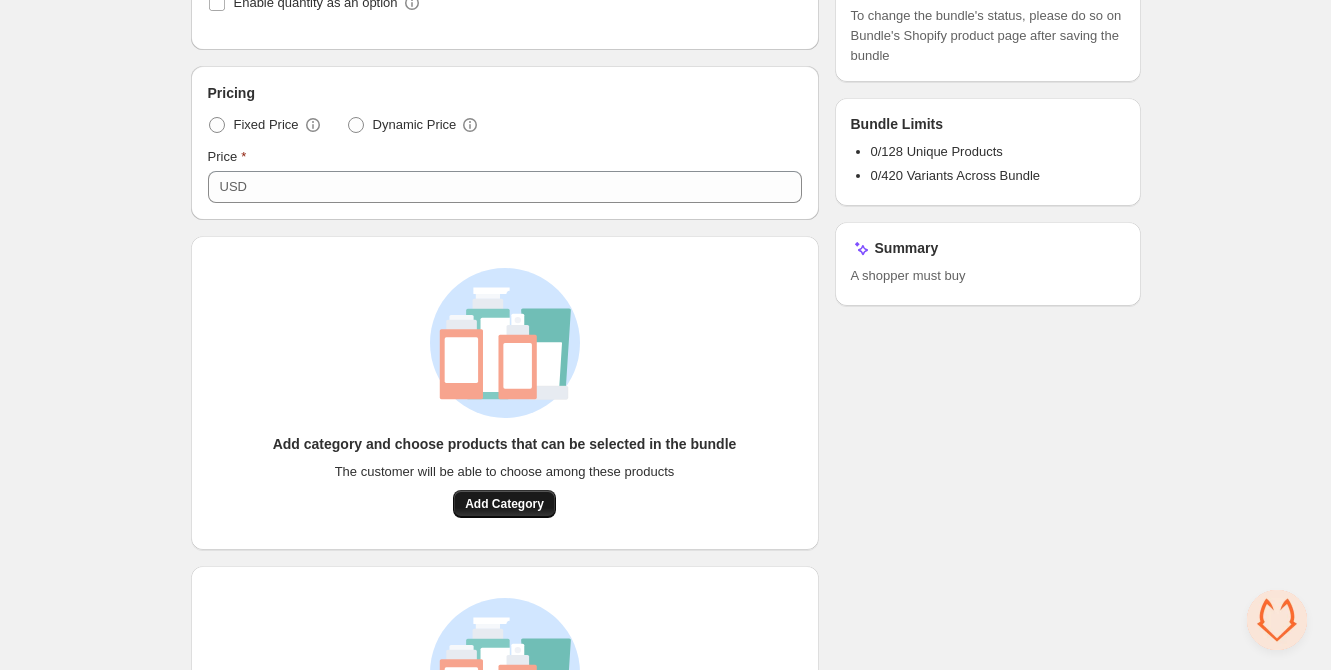 click on "Add Category" at bounding box center [504, 504] 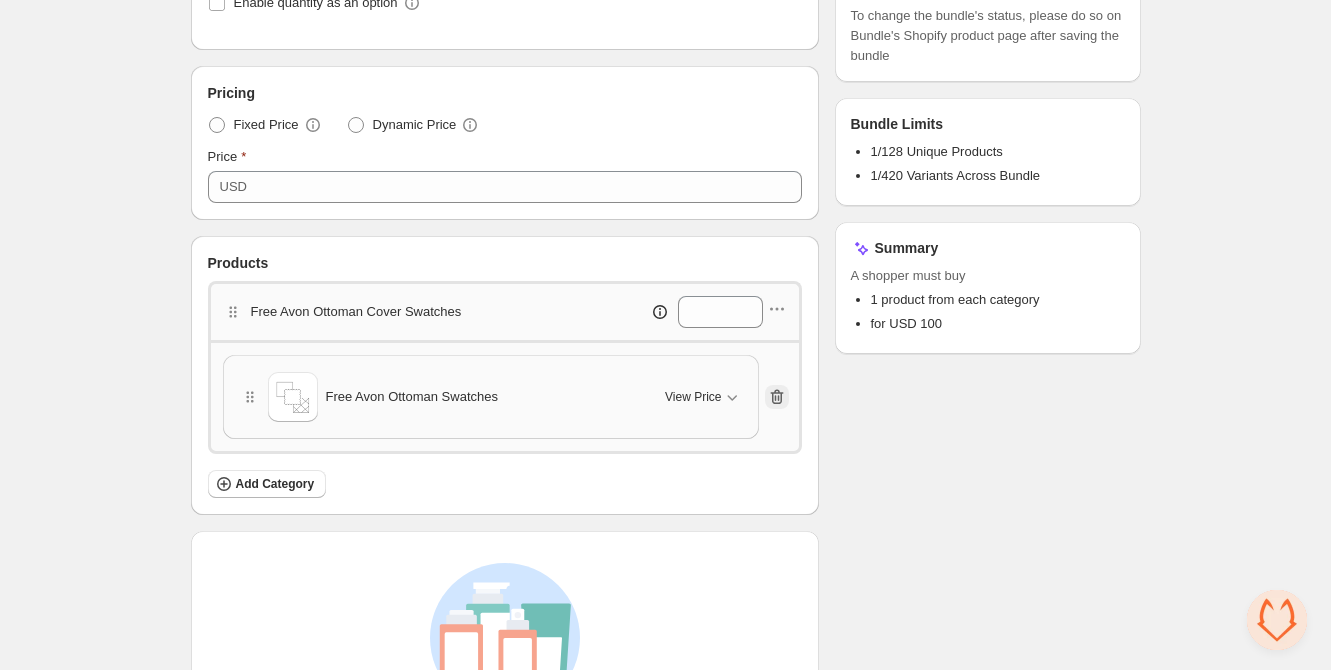 click 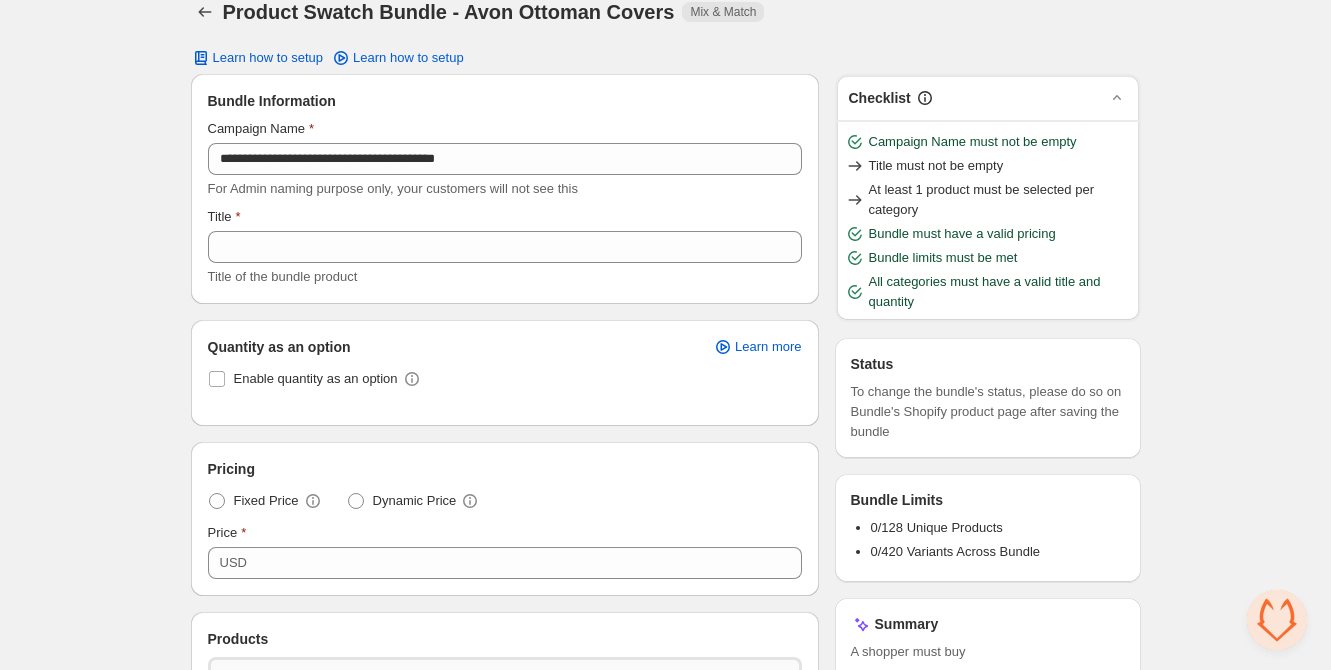 scroll, scrollTop: 0, scrollLeft: 0, axis: both 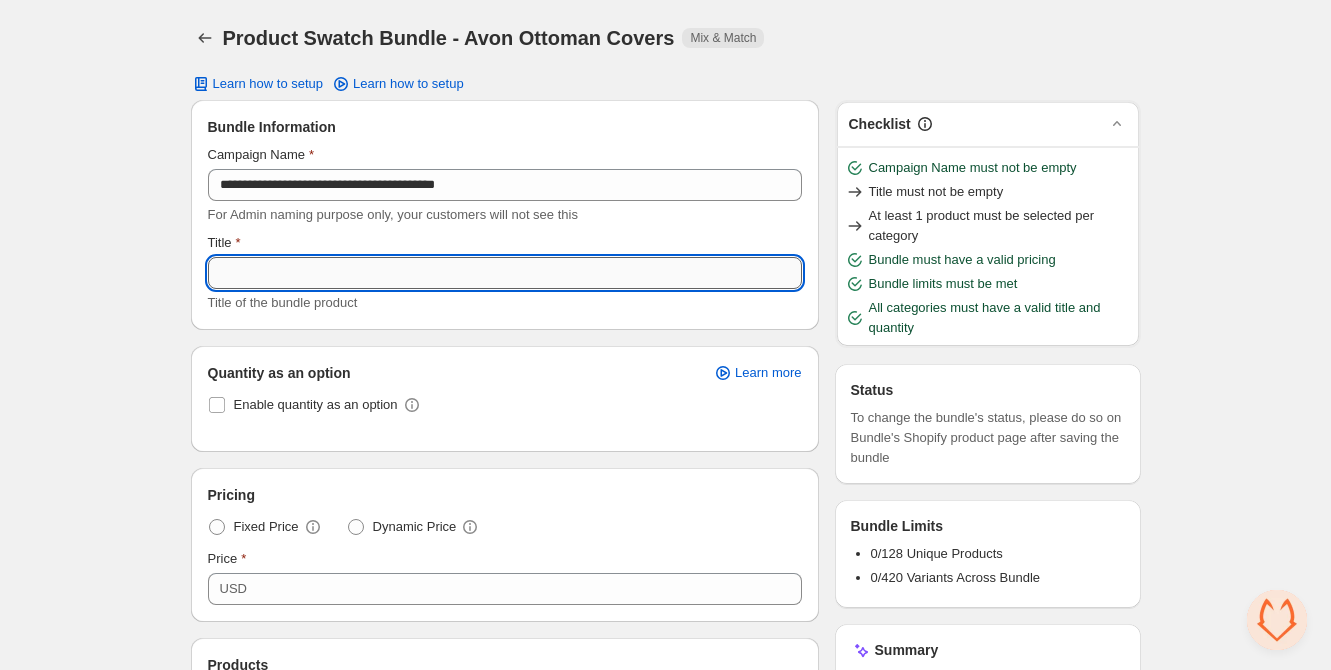 click on "Title" at bounding box center [505, 273] 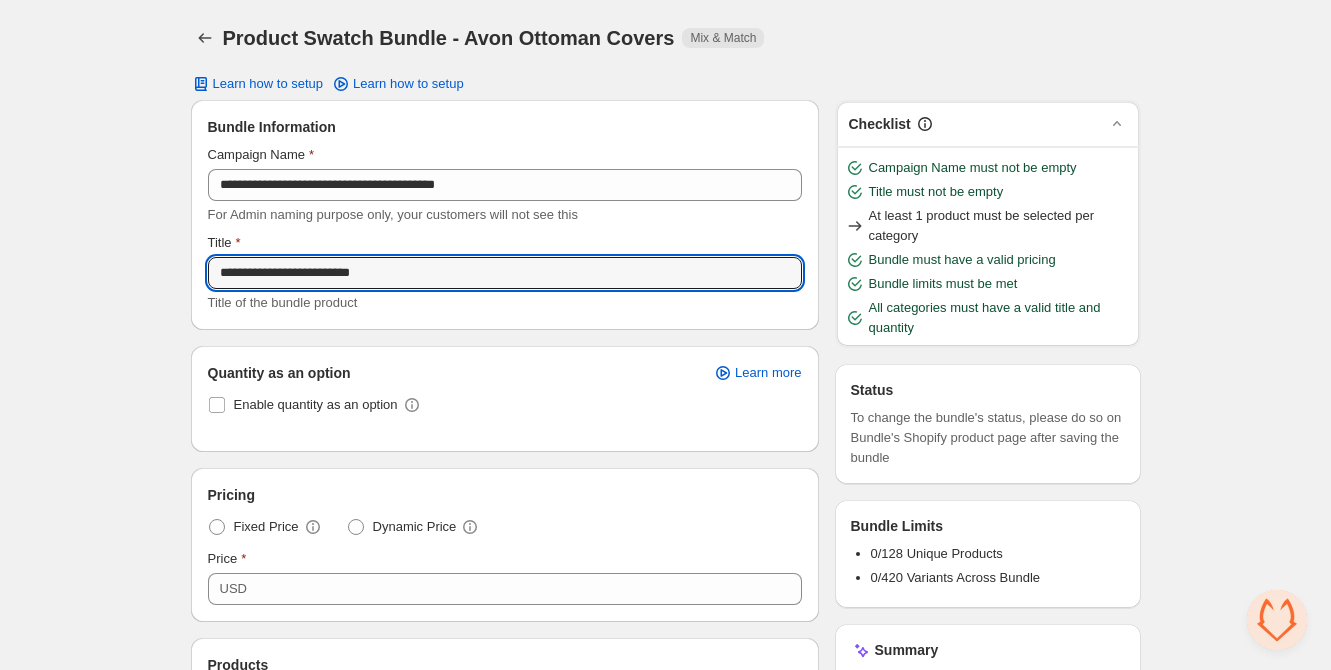 type on "**********" 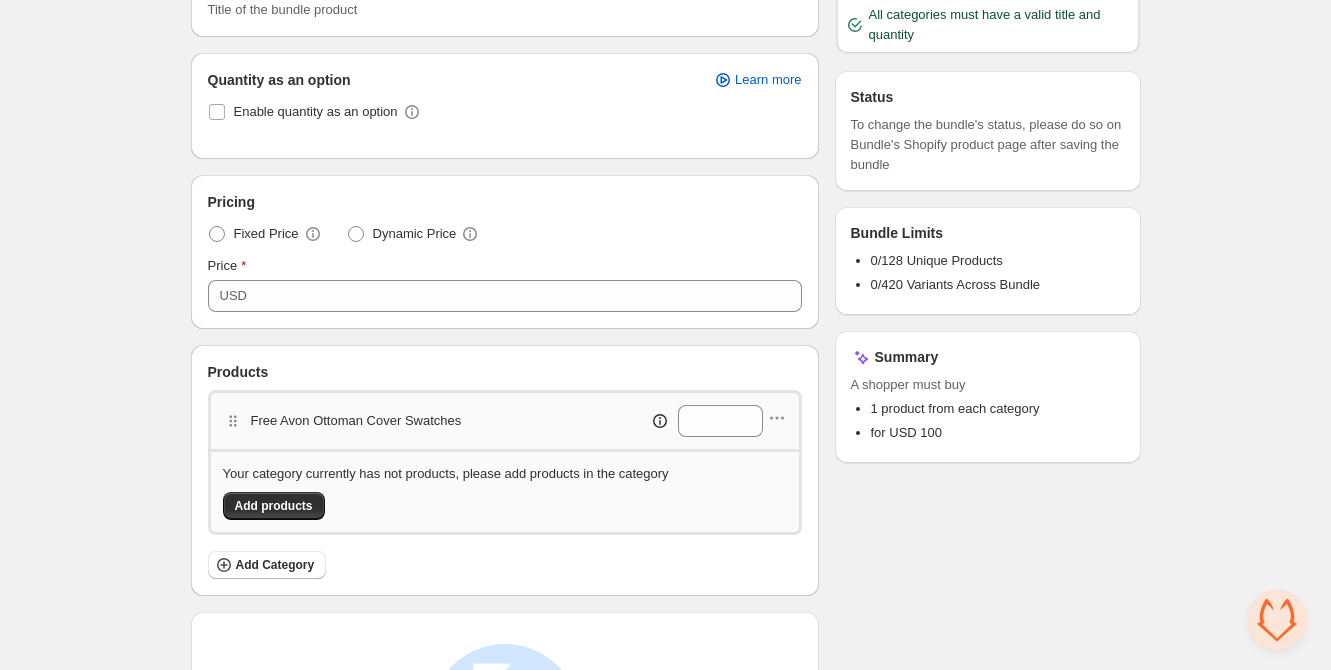 scroll, scrollTop: 294, scrollLeft: 0, axis: vertical 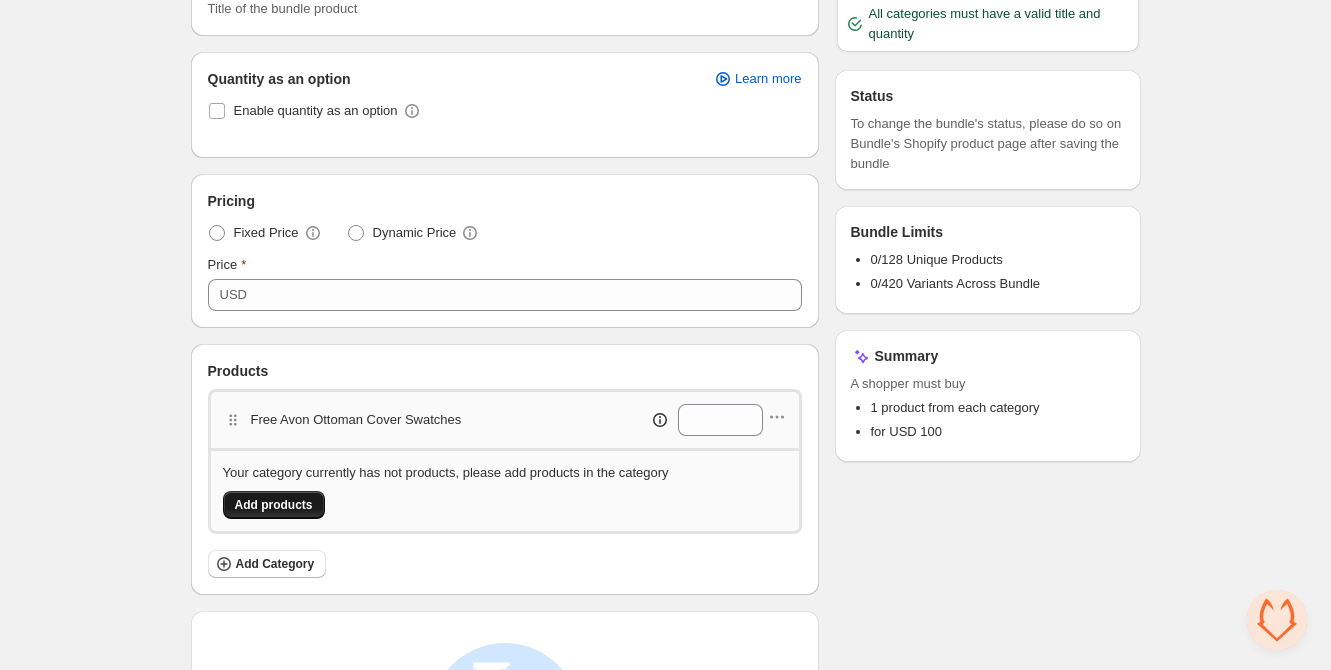 click on "Add products" at bounding box center [274, 505] 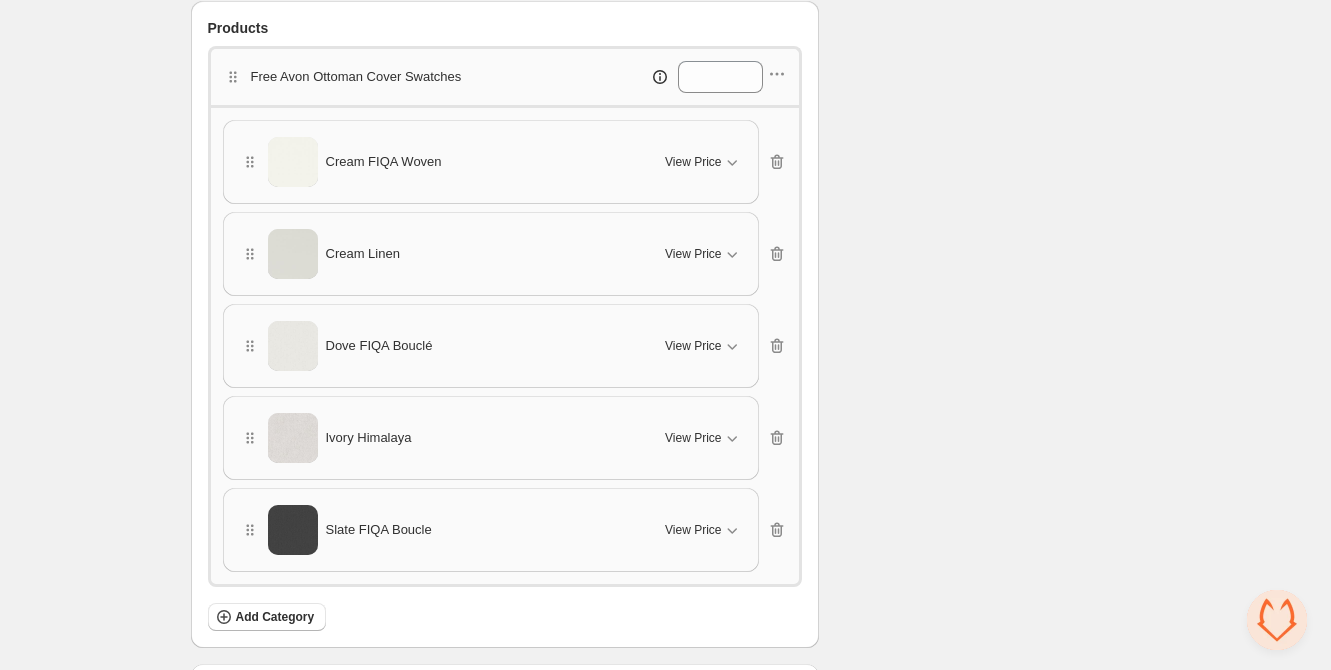 scroll, scrollTop: 639, scrollLeft: 0, axis: vertical 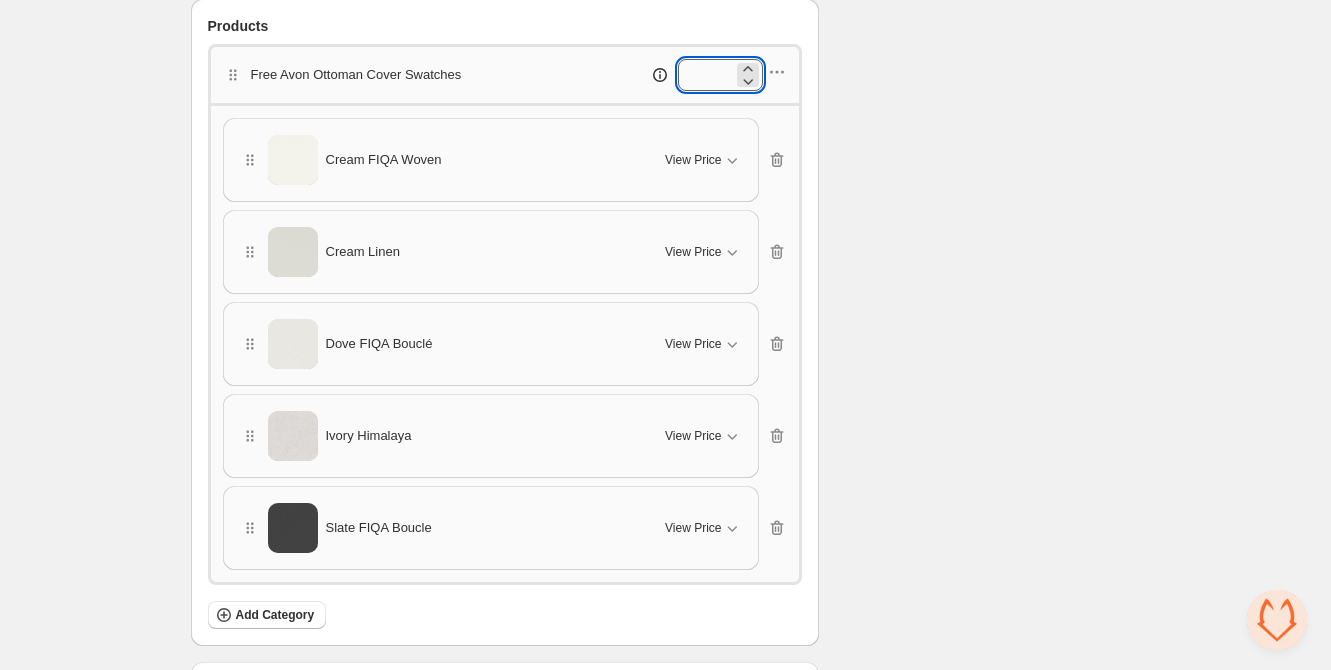 click on "*" at bounding box center [705, 75] 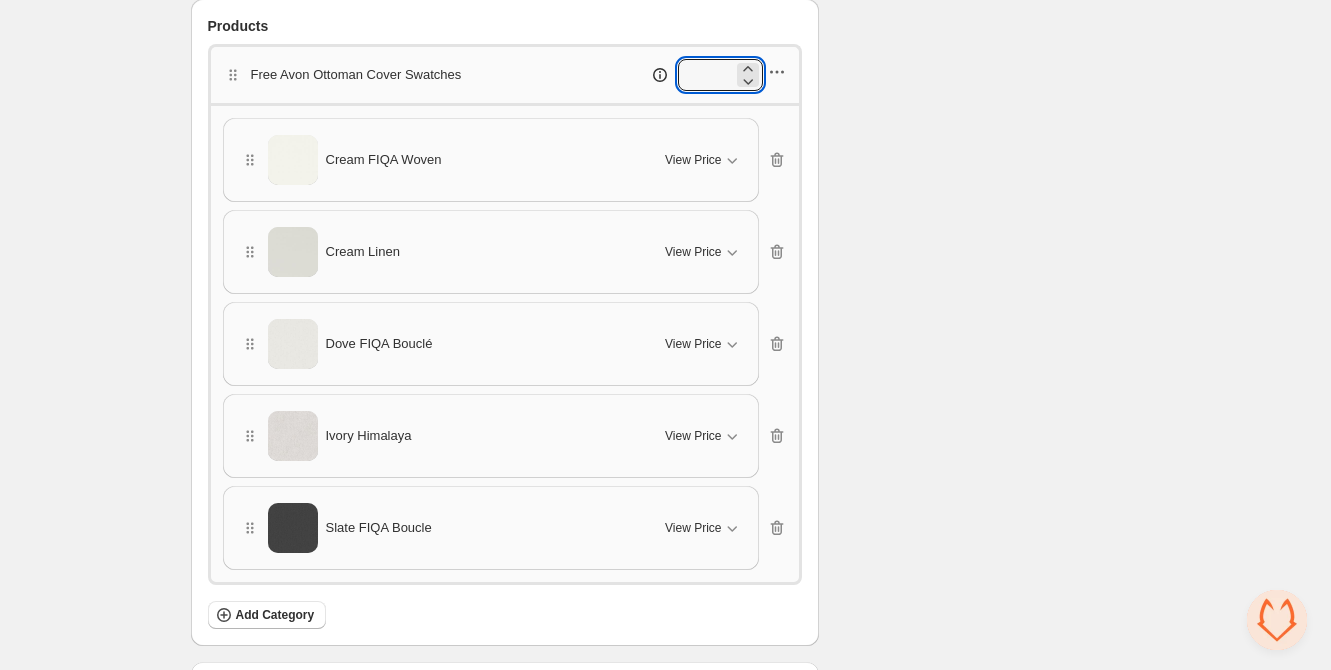 type on "*" 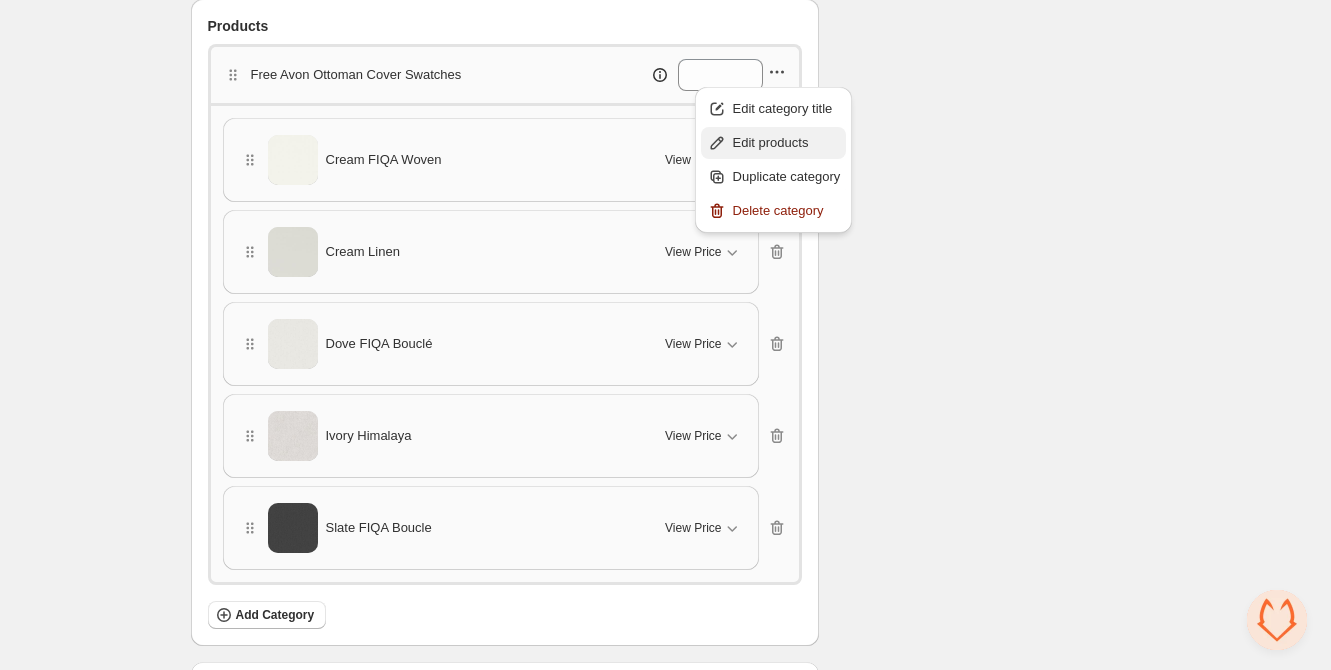 click on "Edit products" at bounding box center (787, 143) 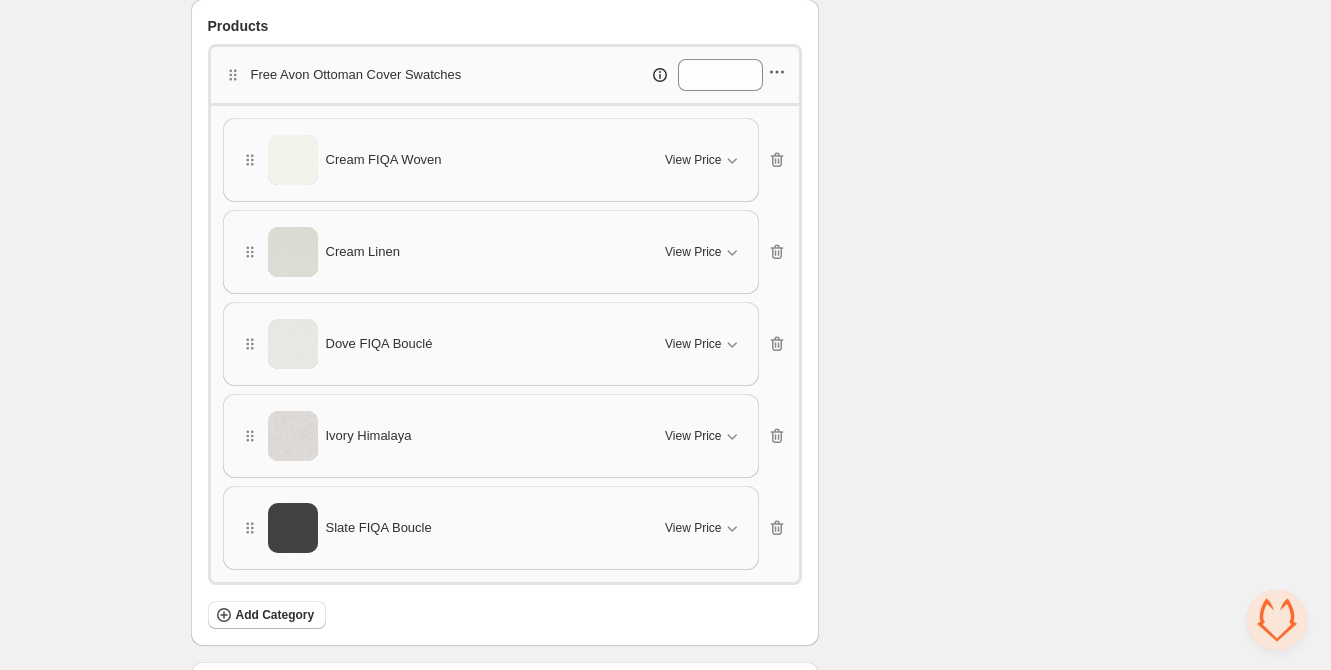 click 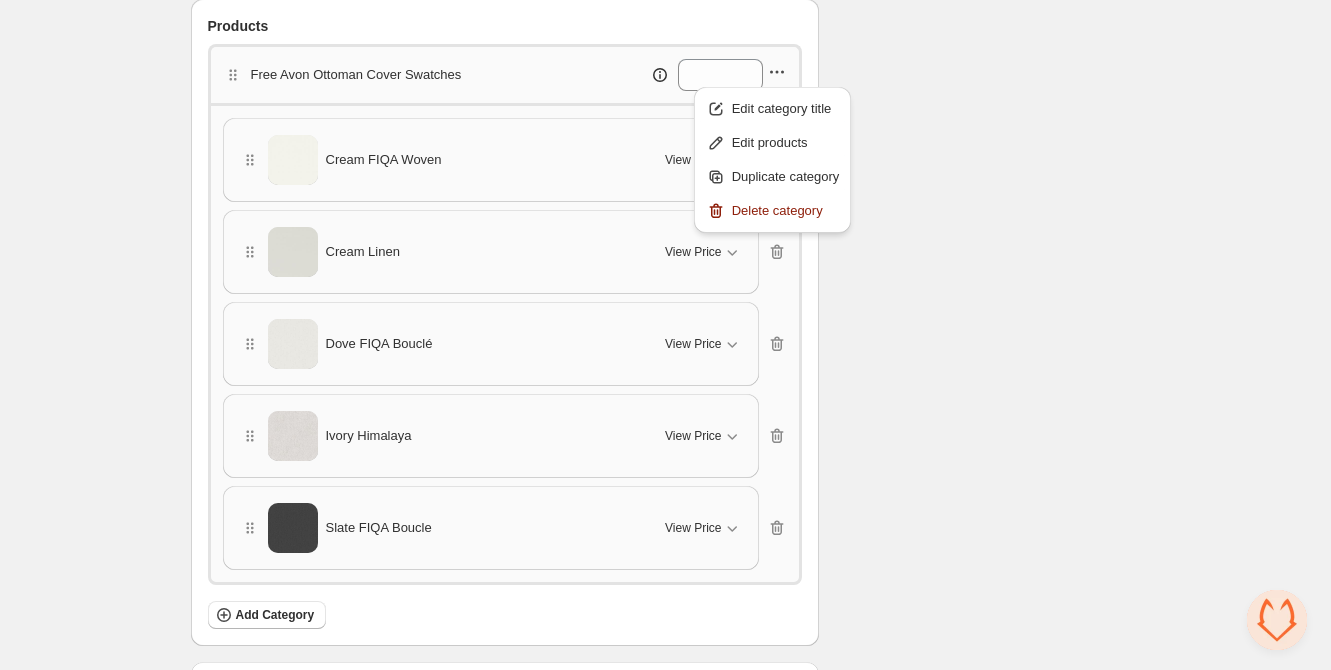 click on "Edit products" at bounding box center [786, 143] 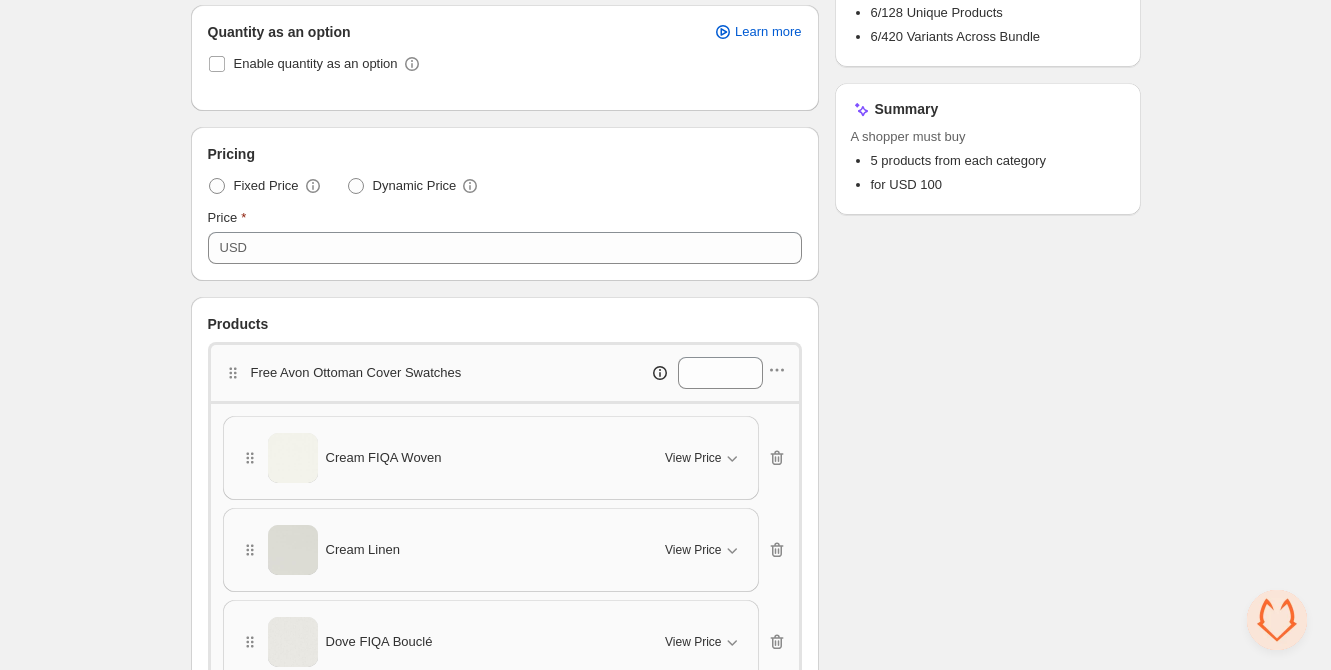 scroll, scrollTop: 0, scrollLeft: 0, axis: both 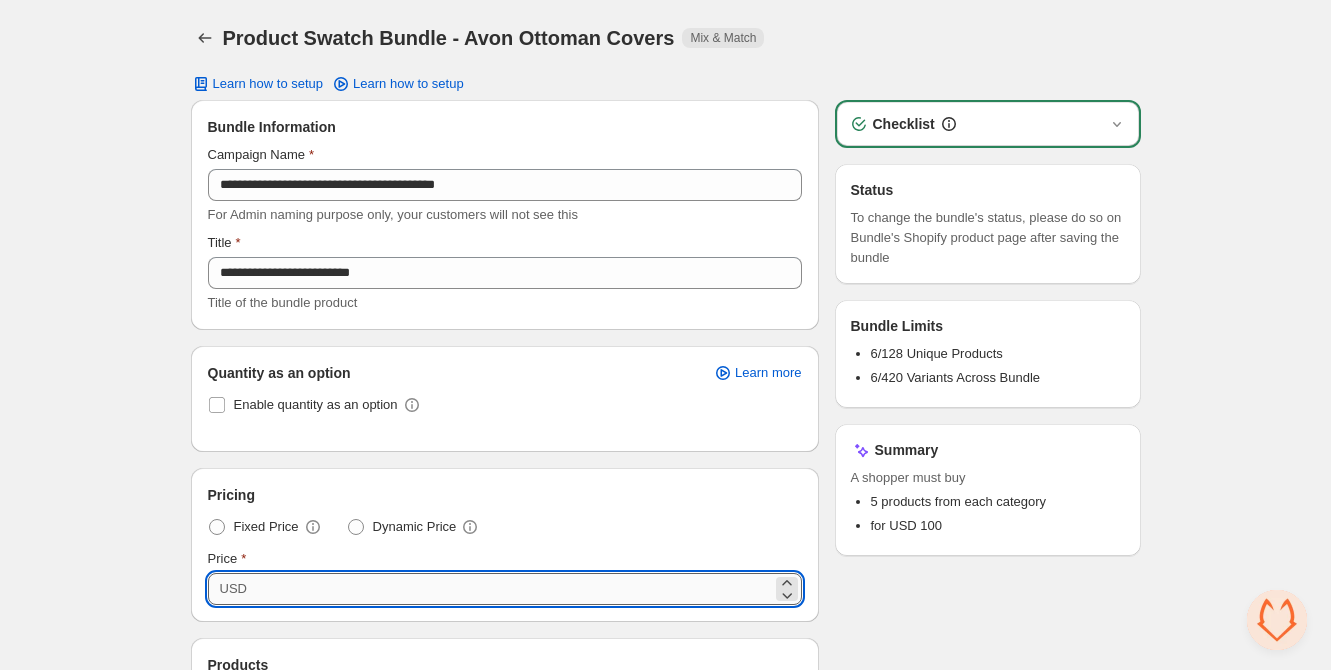 click on "***" at bounding box center (512, 589) 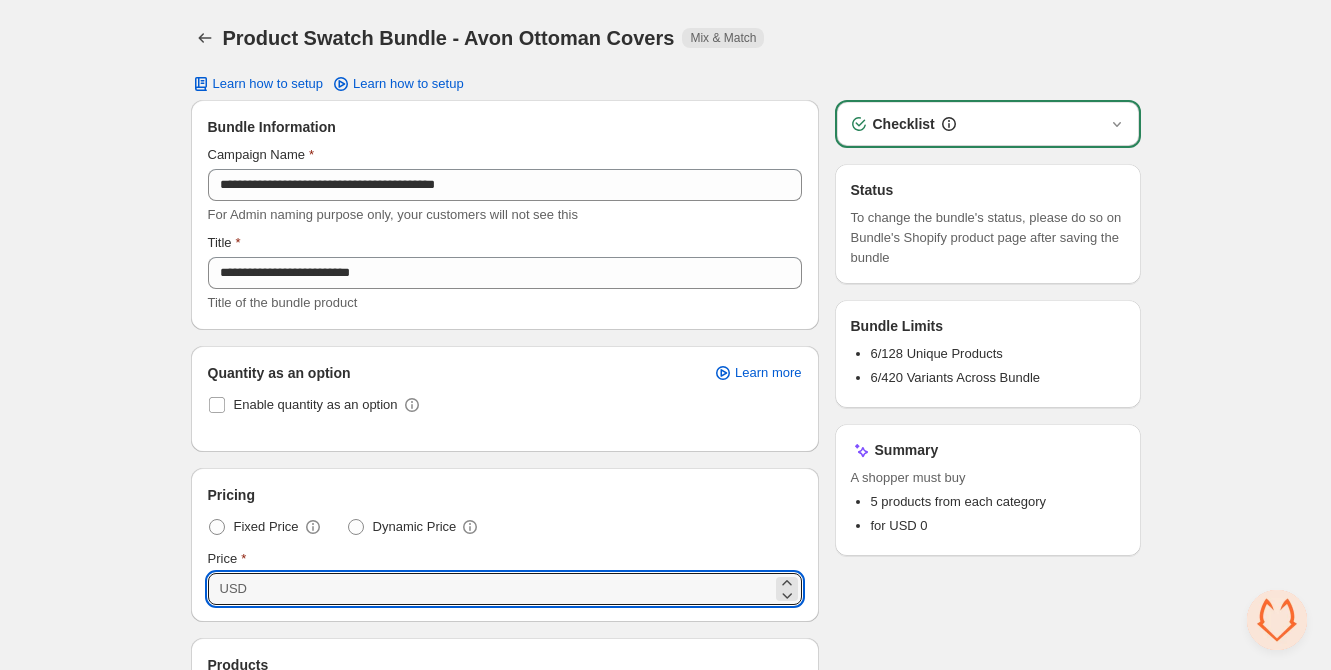 type on "*" 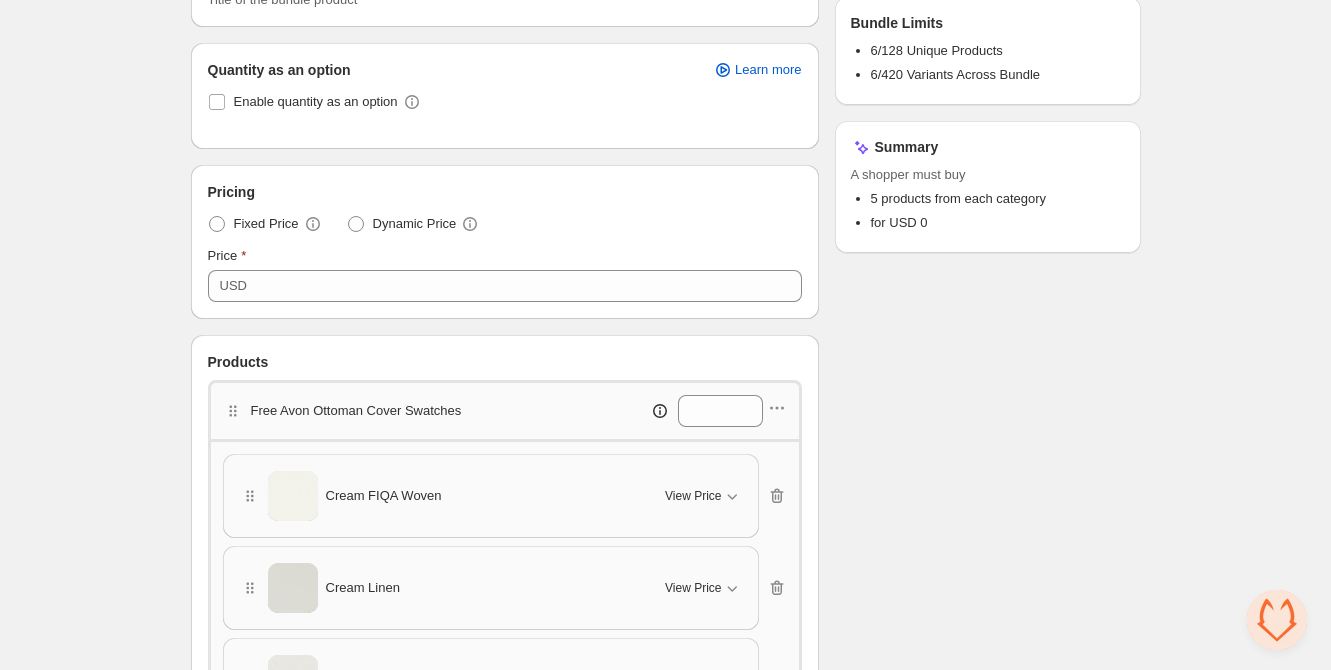 scroll, scrollTop: 0, scrollLeft: 0, axis: both 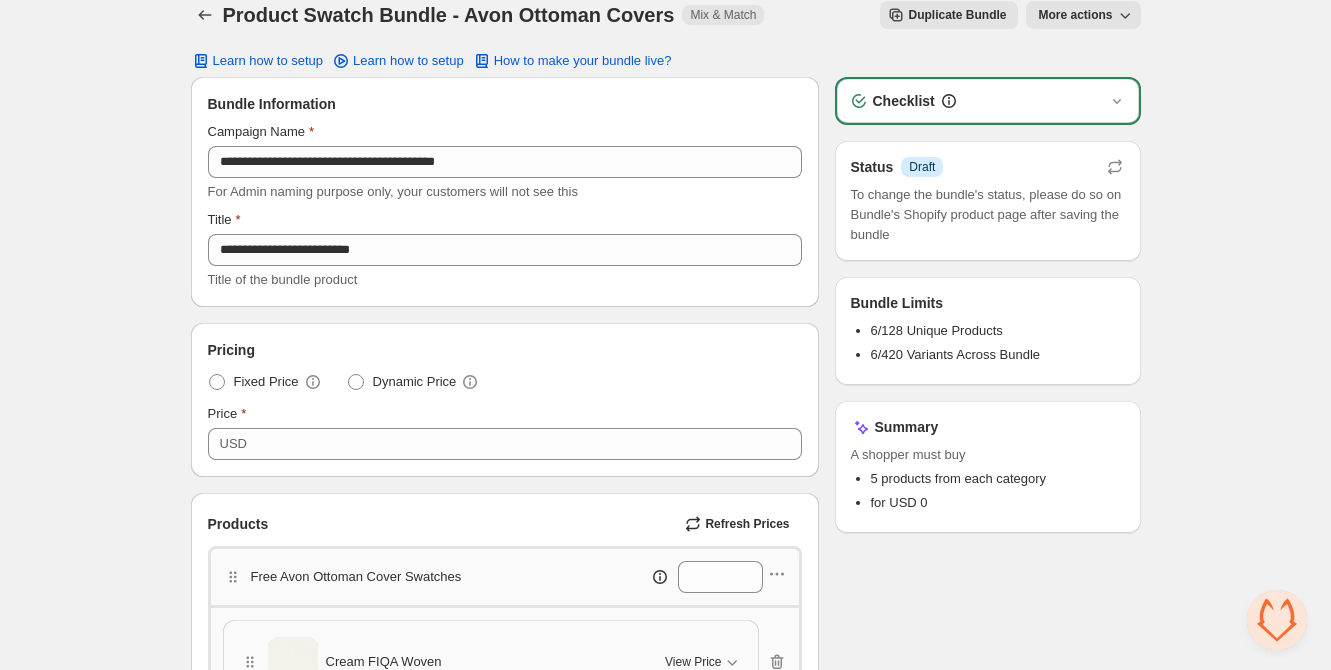 click 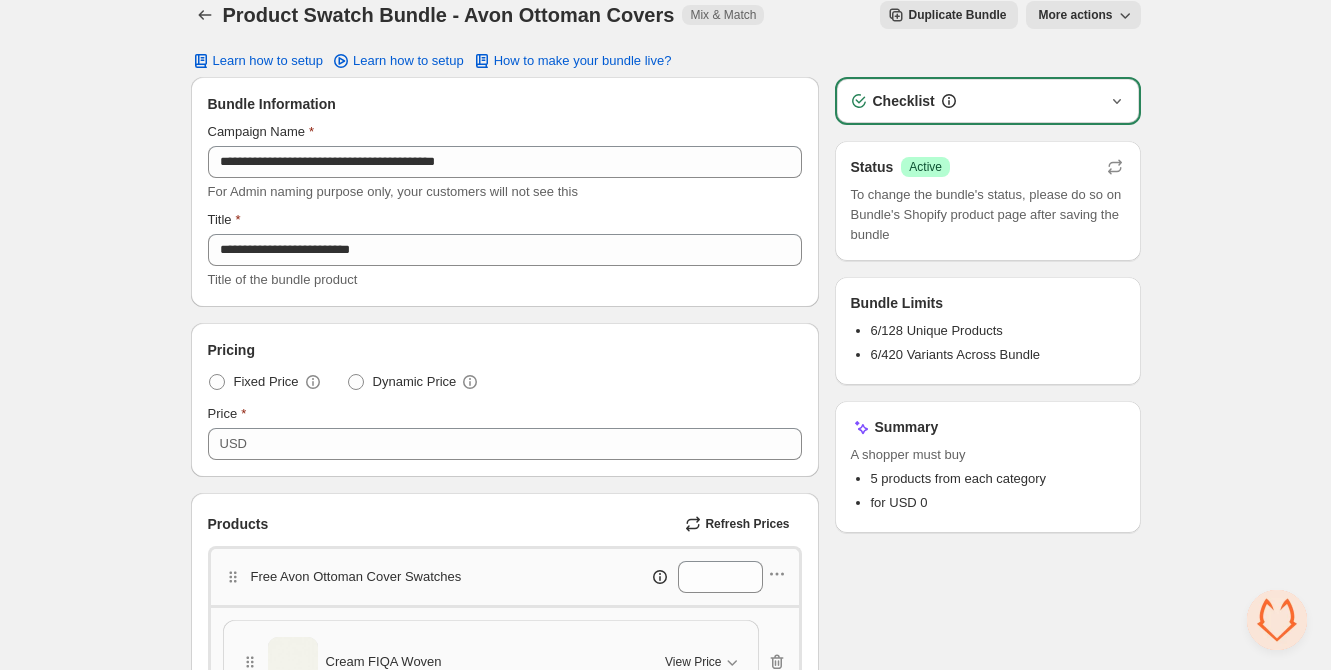 click 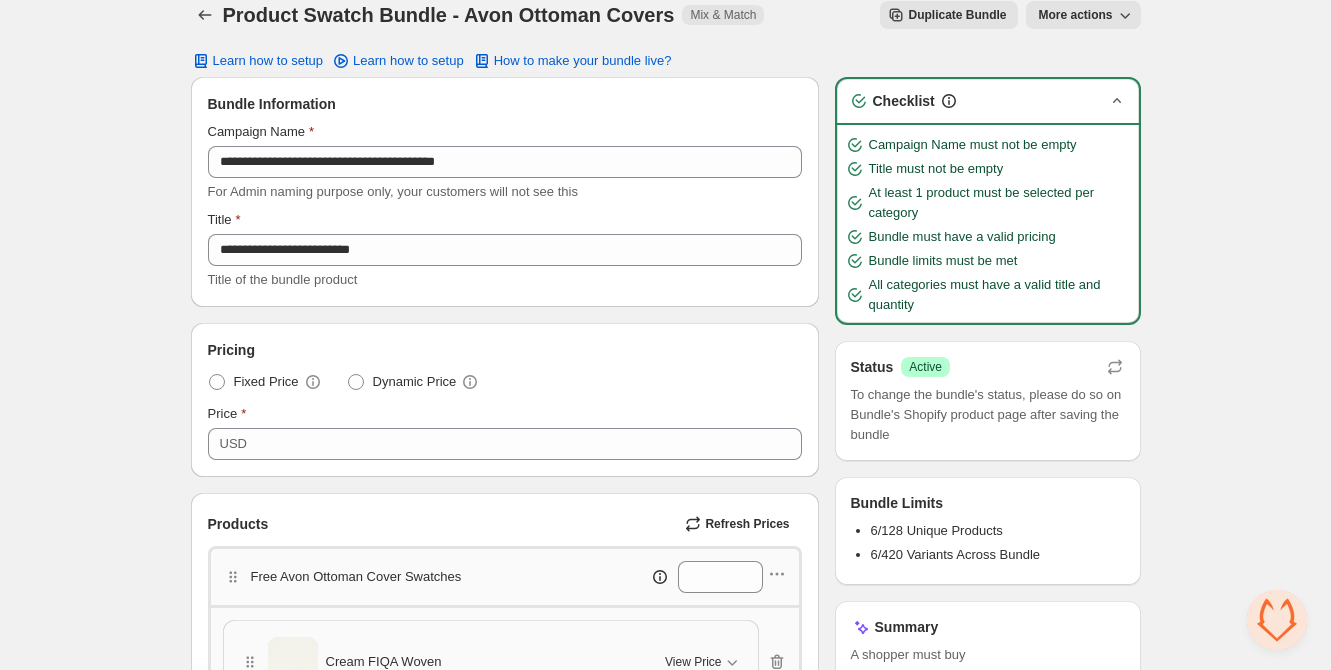 click 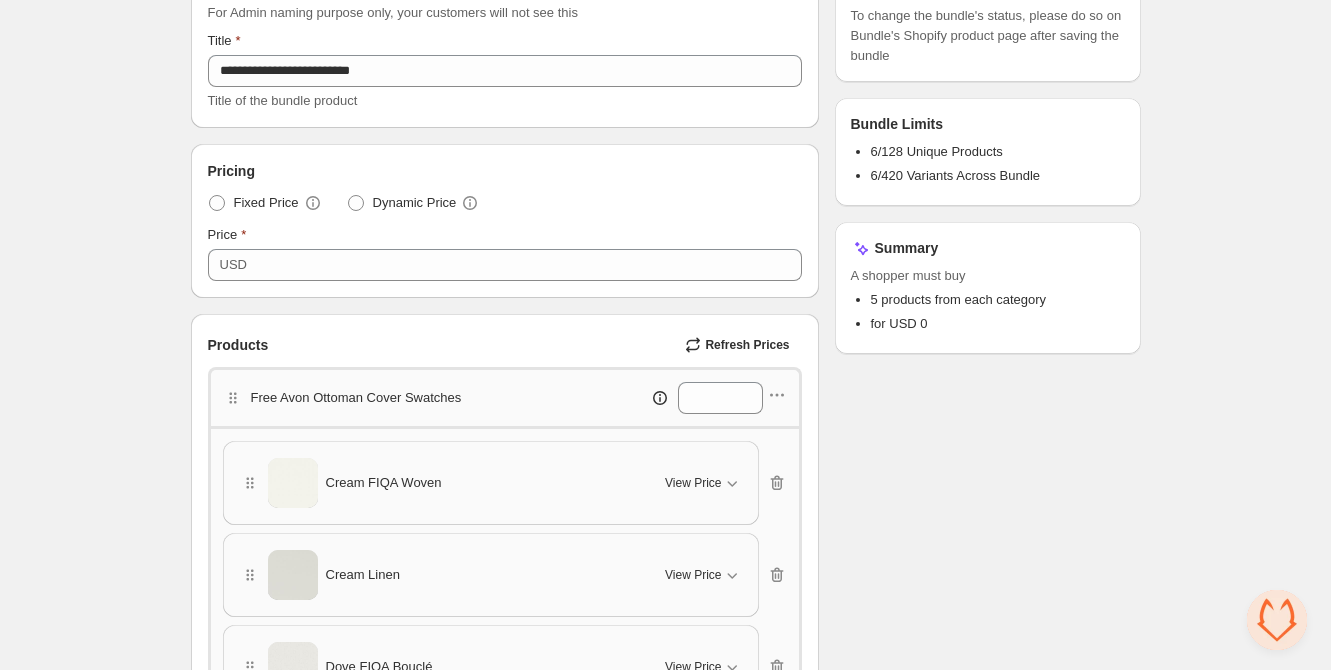 scroll, scrollTop: 0, scrollLeft: 0, axis: both 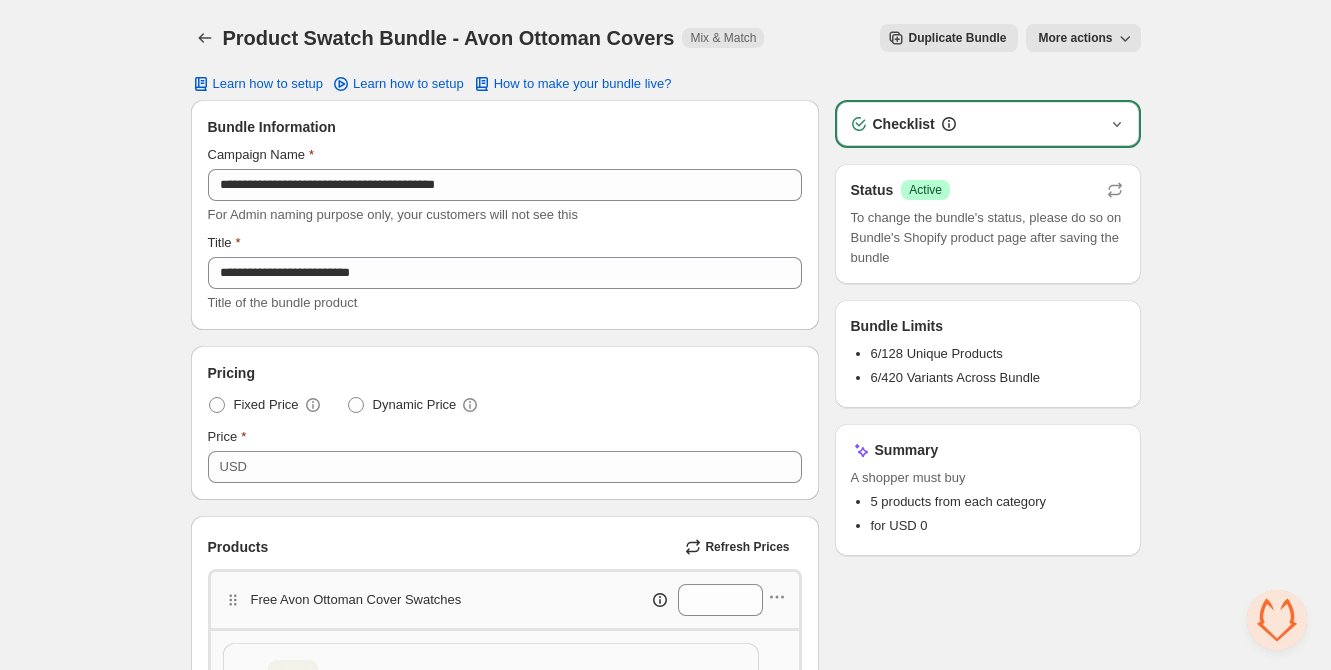 click on "Duplicate Bundle" at bounding box center (957, 38) 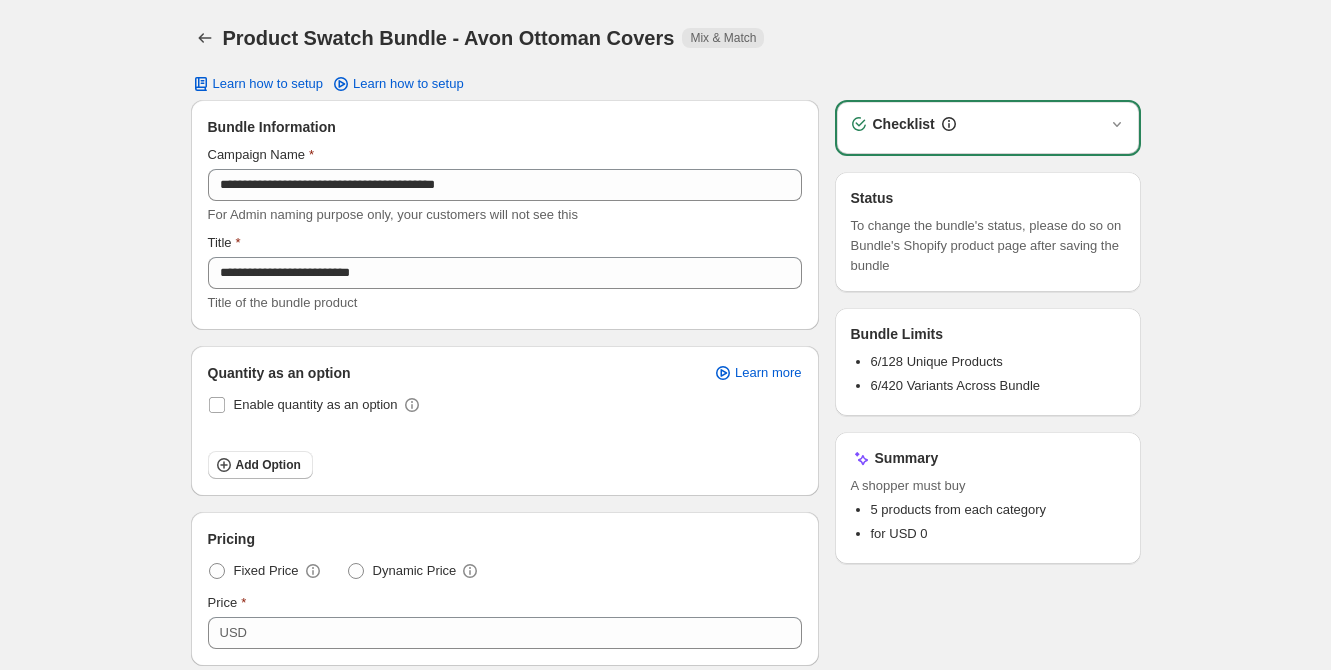 scroll, scrollTop: 0, scrollLeft: 0, axis: both 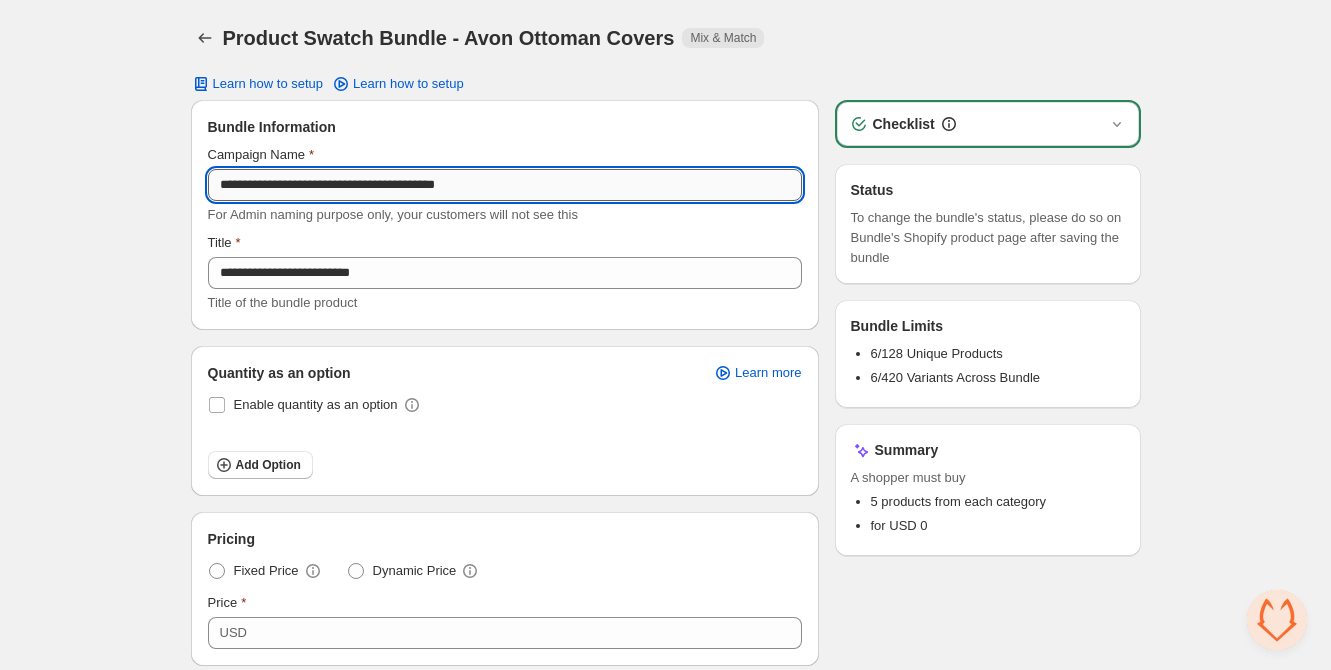 drag, startPoint x: 489, startPoint y: 190, endPoint x: 569, endPoint y: 192, distance: 80.024994 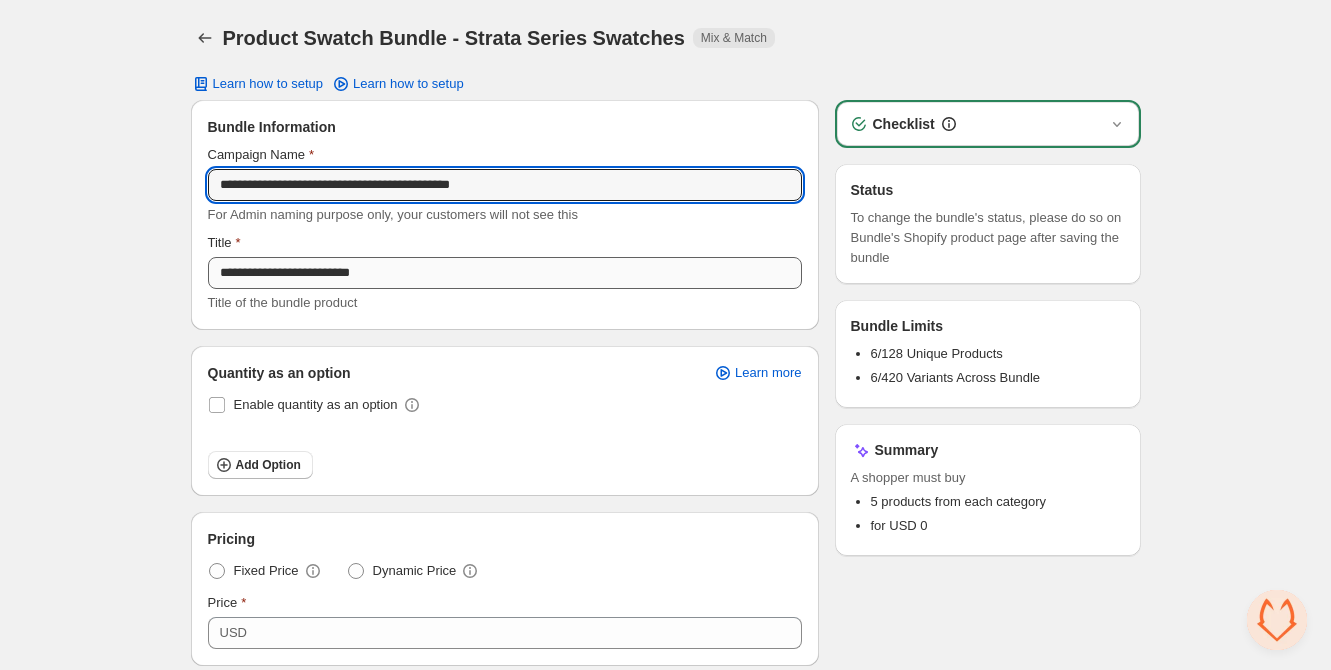 type on "**********" 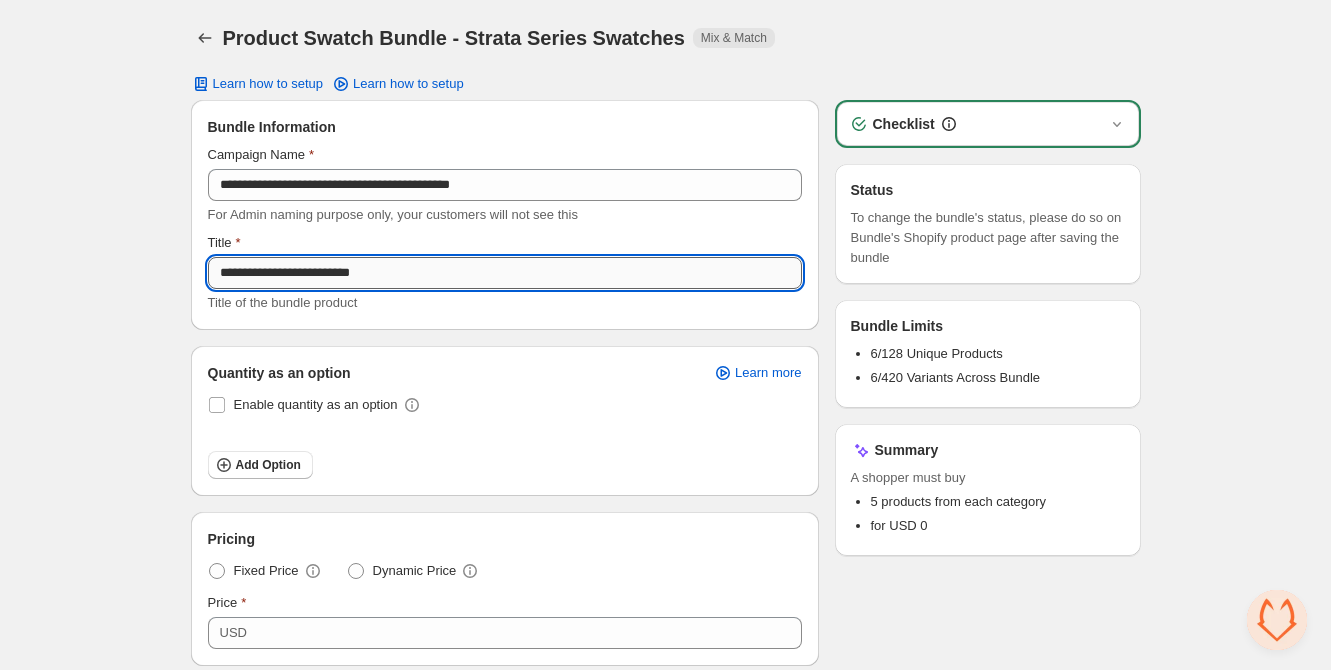 drag, startPoint x: 251, startPoint y: 270, endPoint x: 336, endPoint y: 264, distance: 85.2115 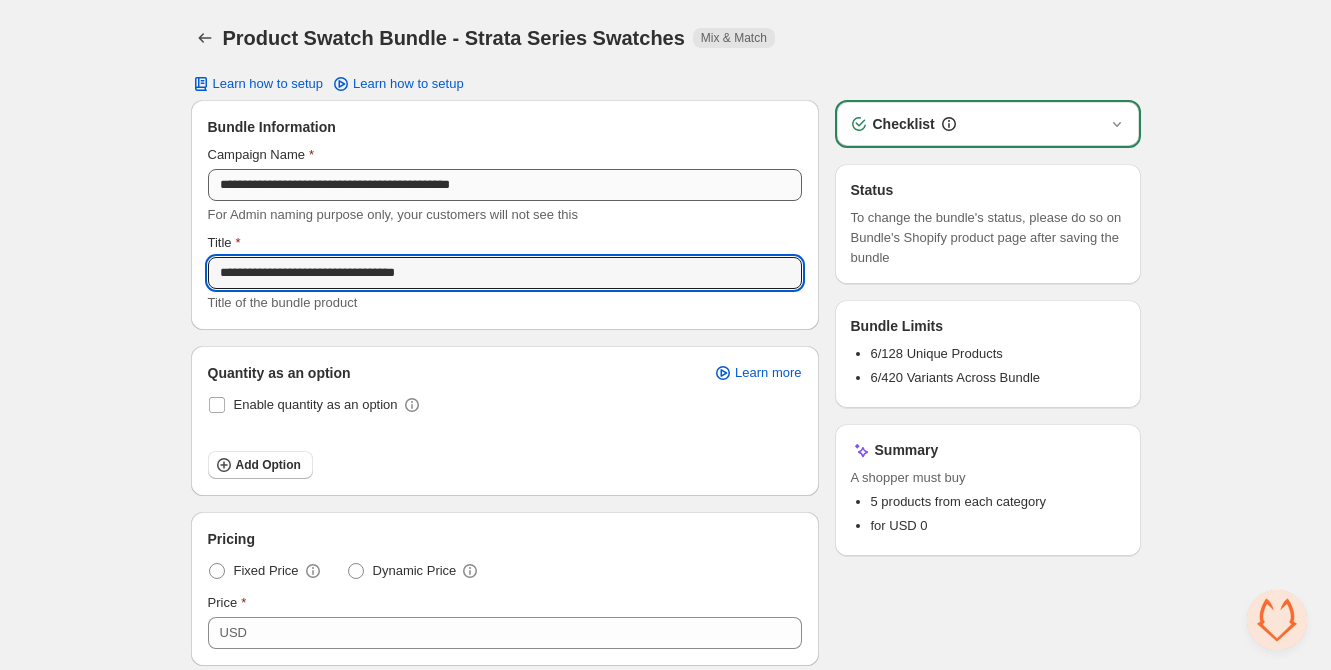 type on "**********" 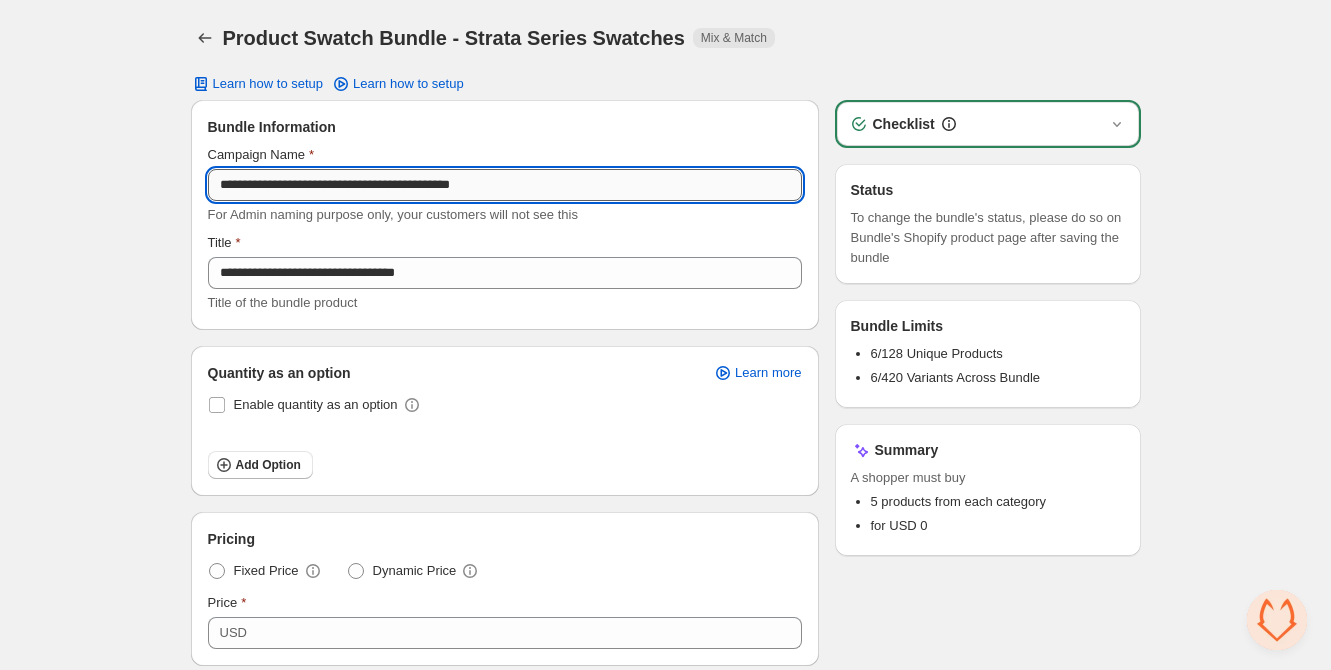 click on "**********" at bounding box center (505, 185) 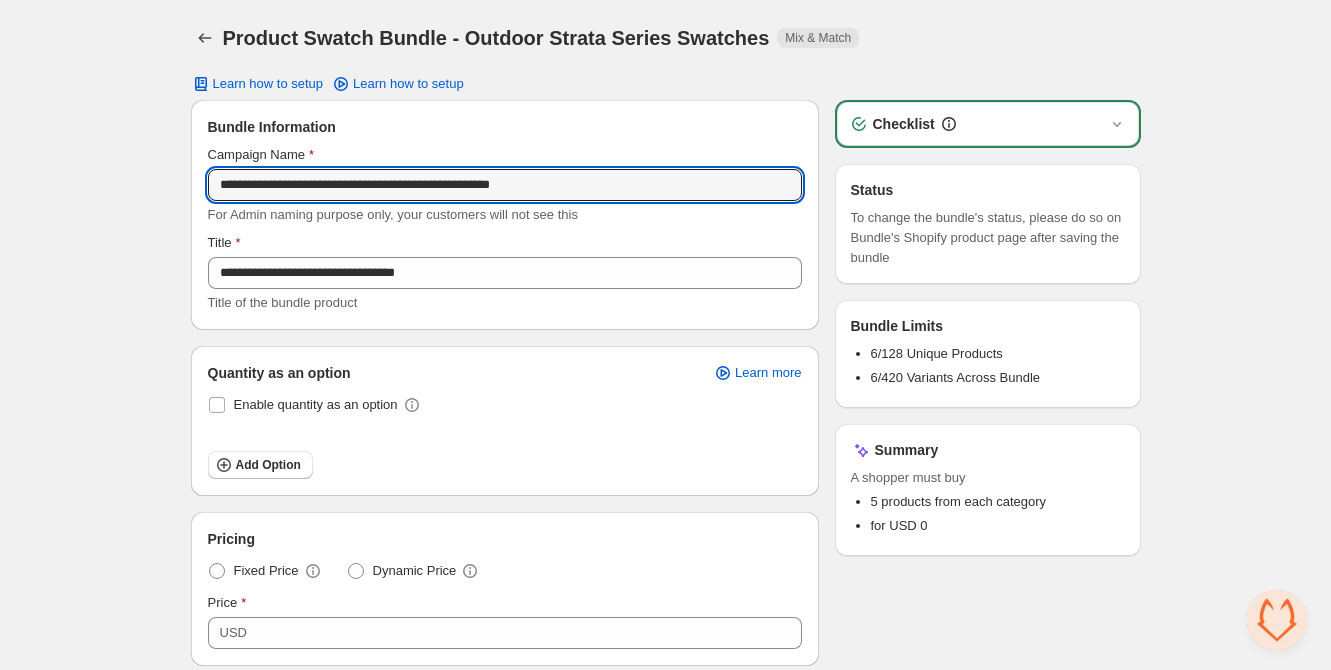 type on "**********" 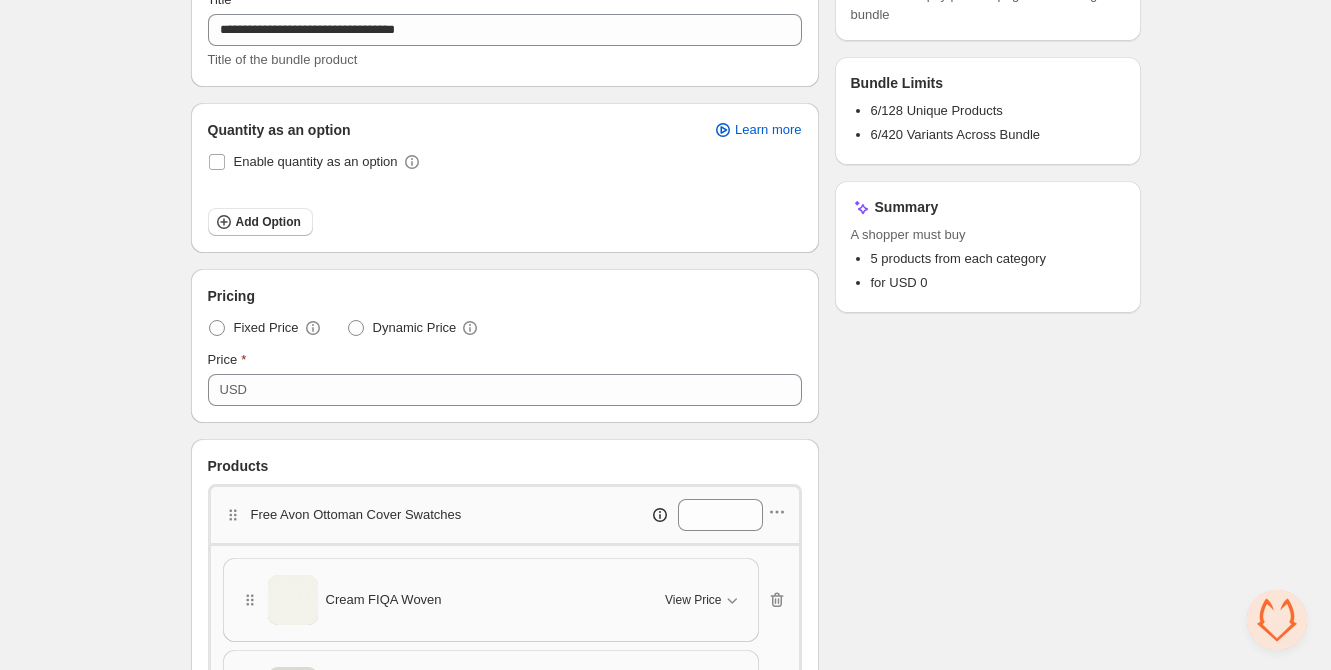 scroll, scrollTop: 230, scrollLeft: 0, axis: vertical 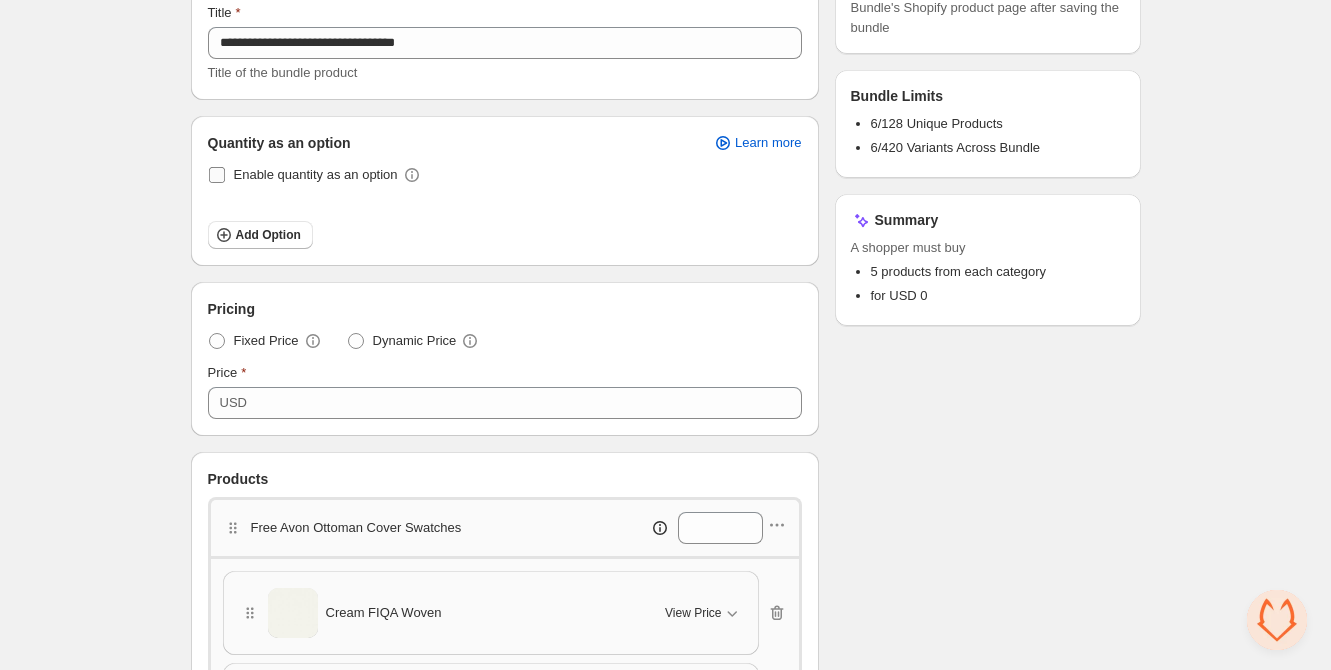 click at bounding box center [217, 175] 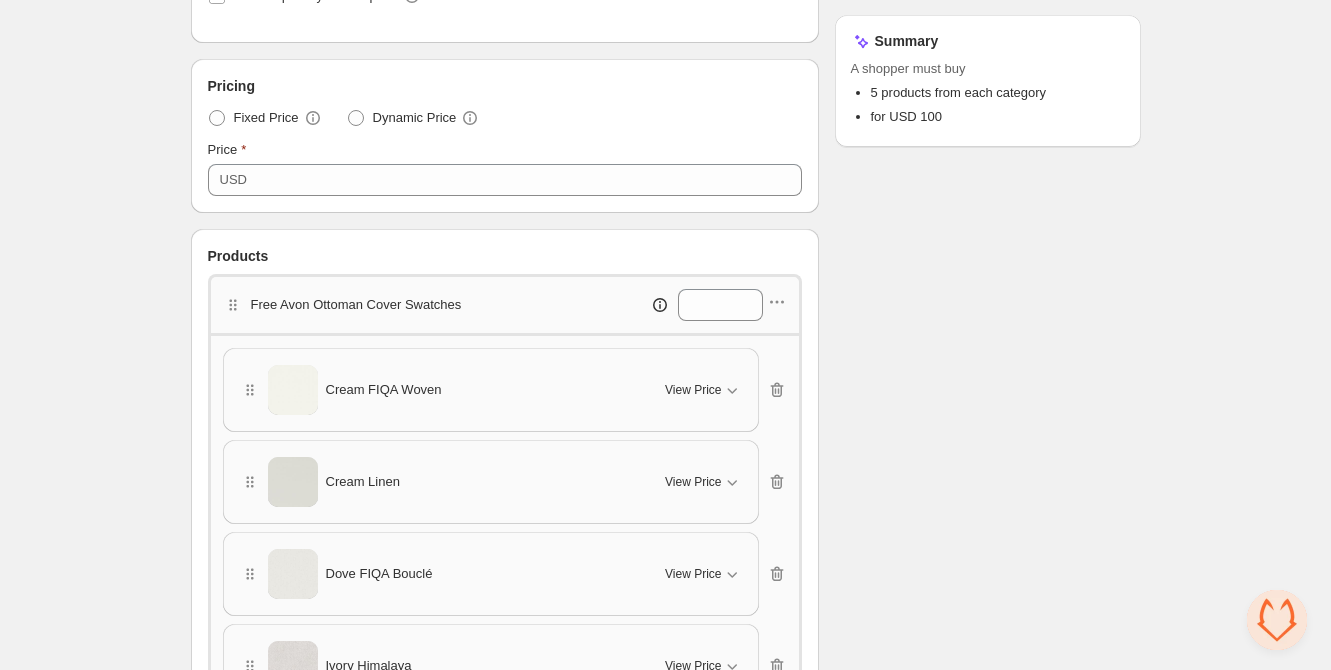 scroll, scrollTop: 419, scrollLeft: 0, axis: vertical 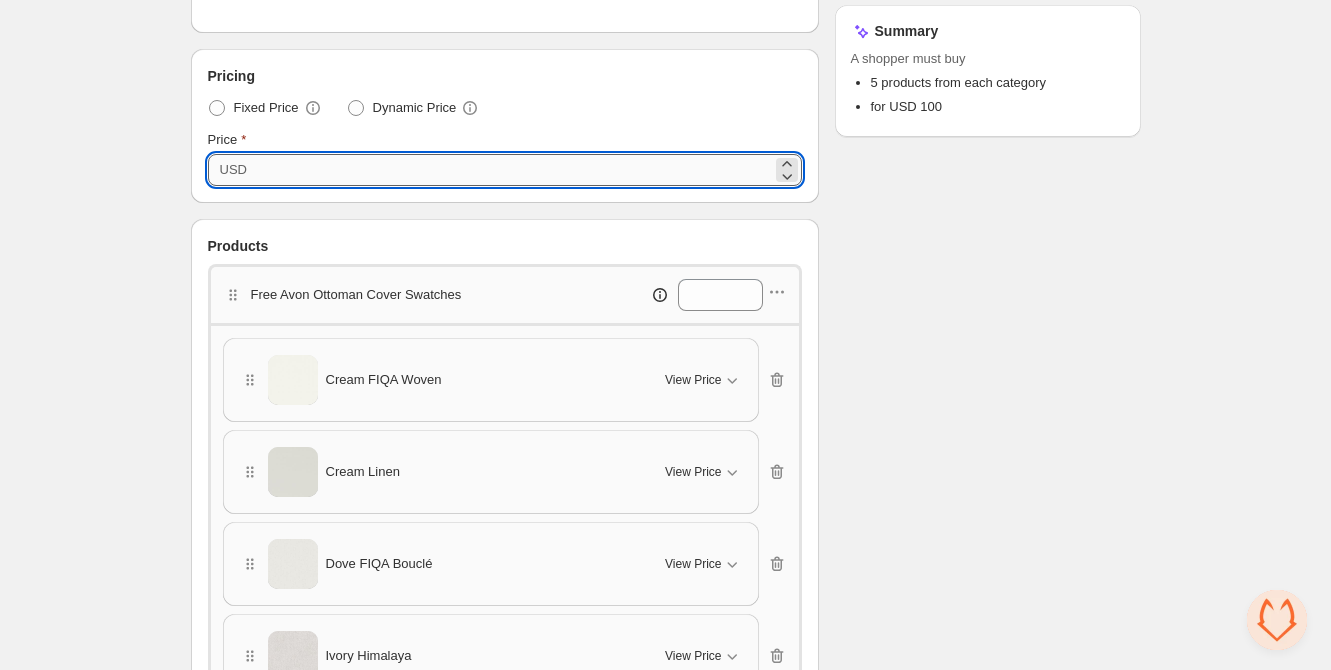 click on "***" at bounding box center (512, 170) 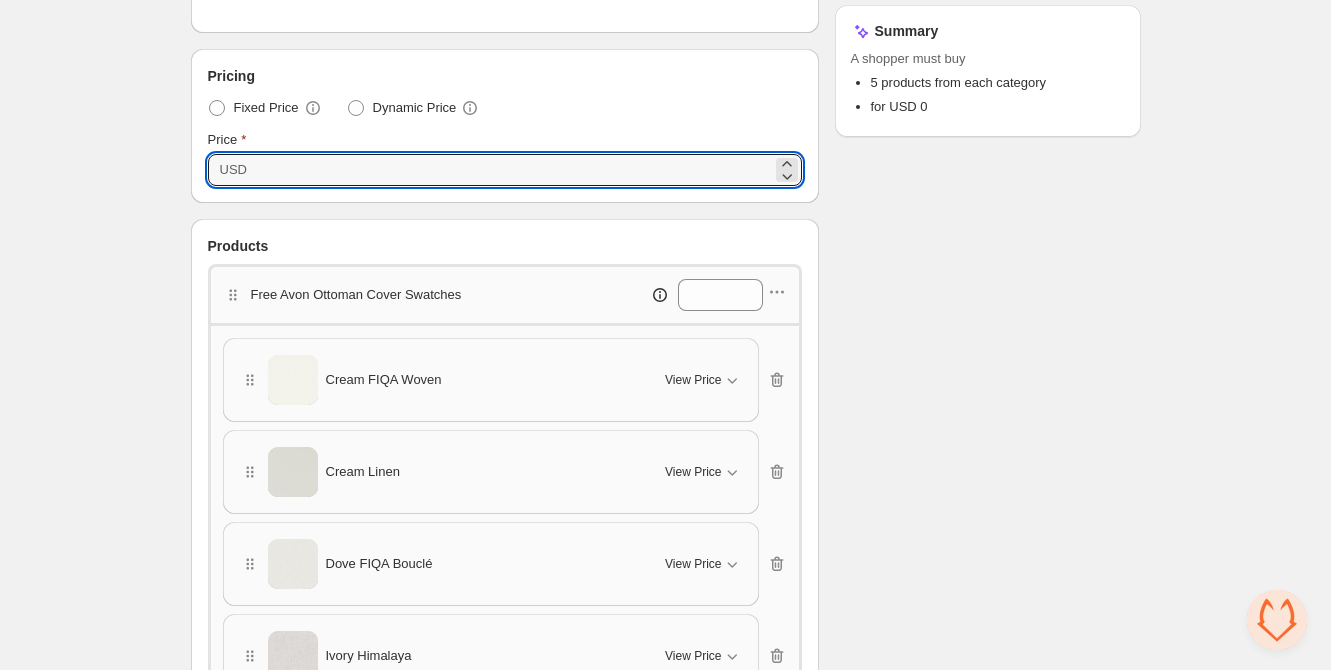 type on "*" 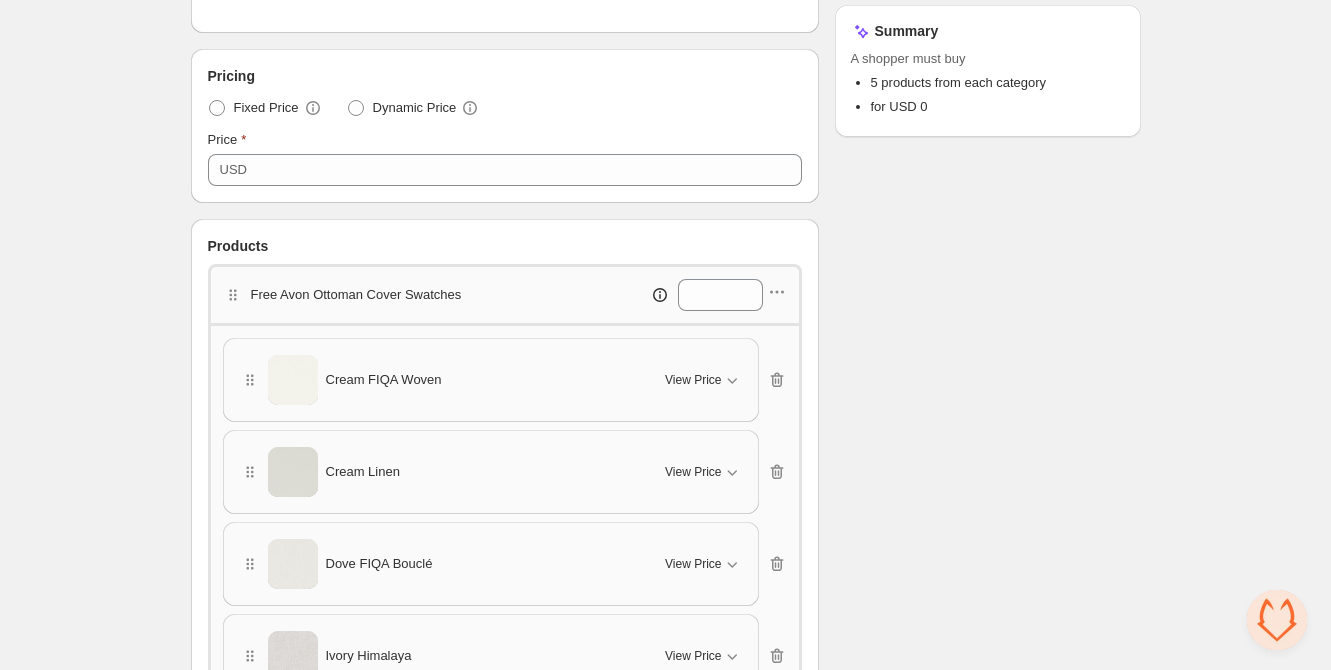 drag, startPoint x: 582, startPoint y: 227, endPoint x: 595, endPoint y: 242, distance: 19.849434 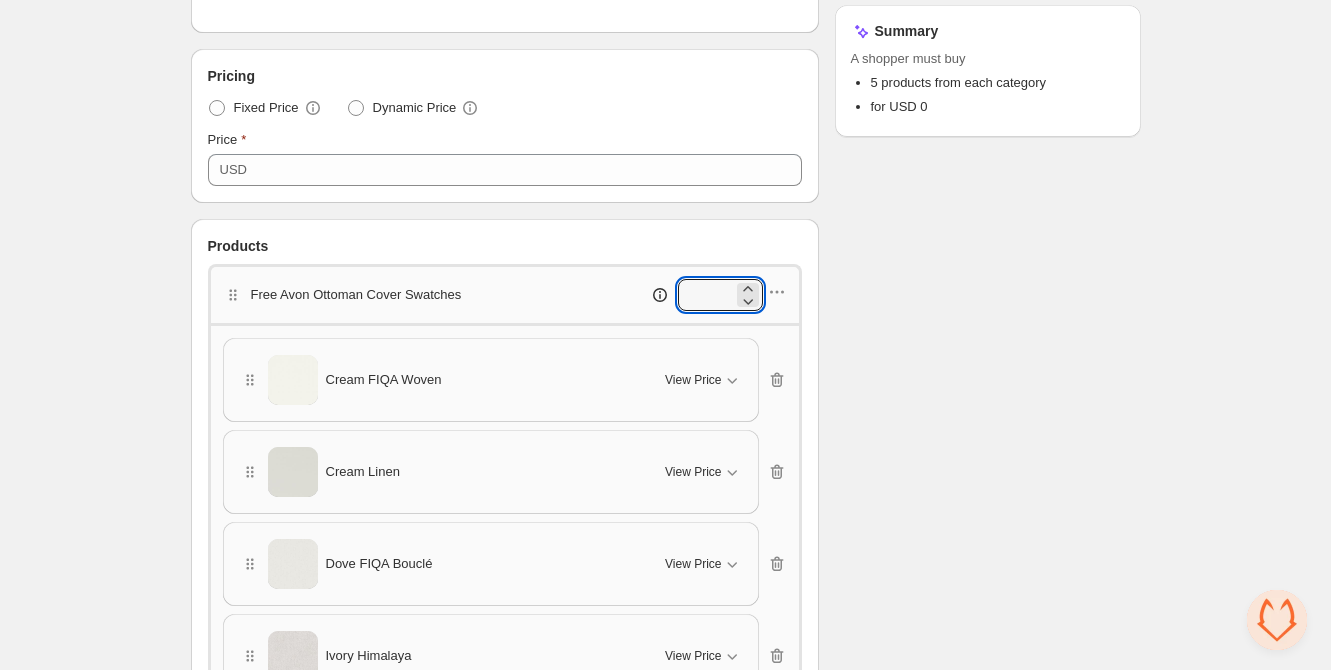 drag, startPoint x: 696, startPoint y: 287, endPoint x: 663, endPoint y: 288, distance: 33.01515 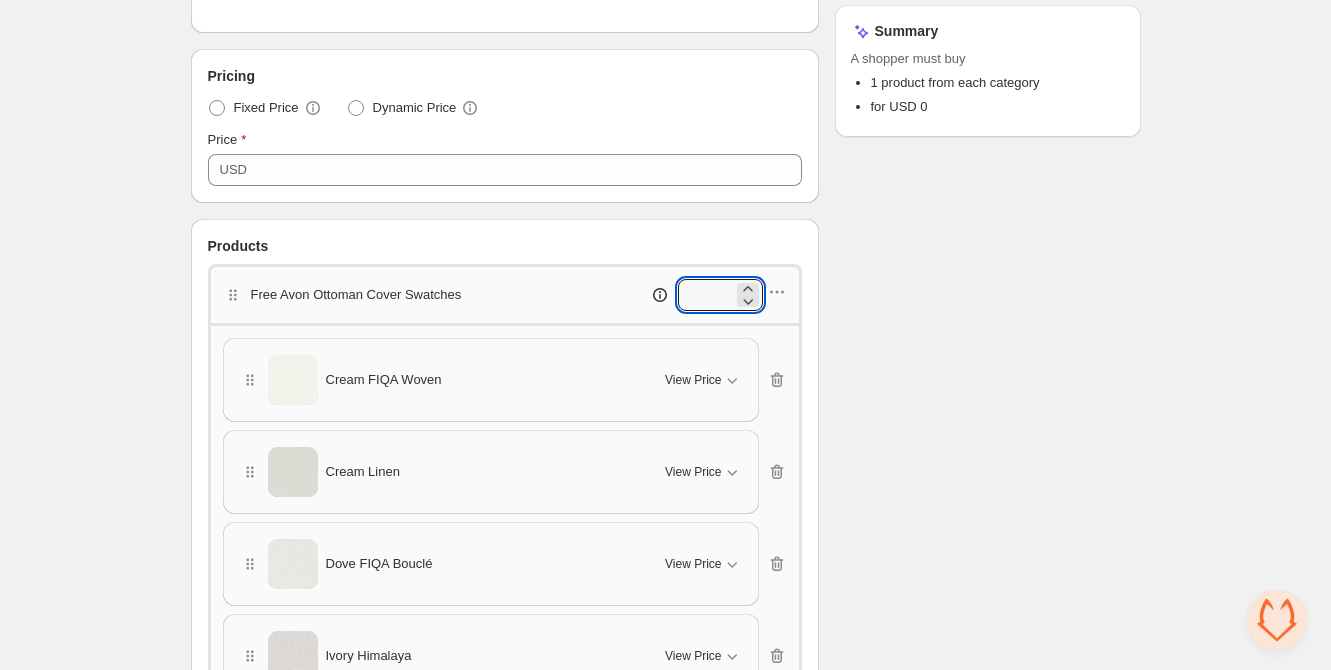 type on "*" 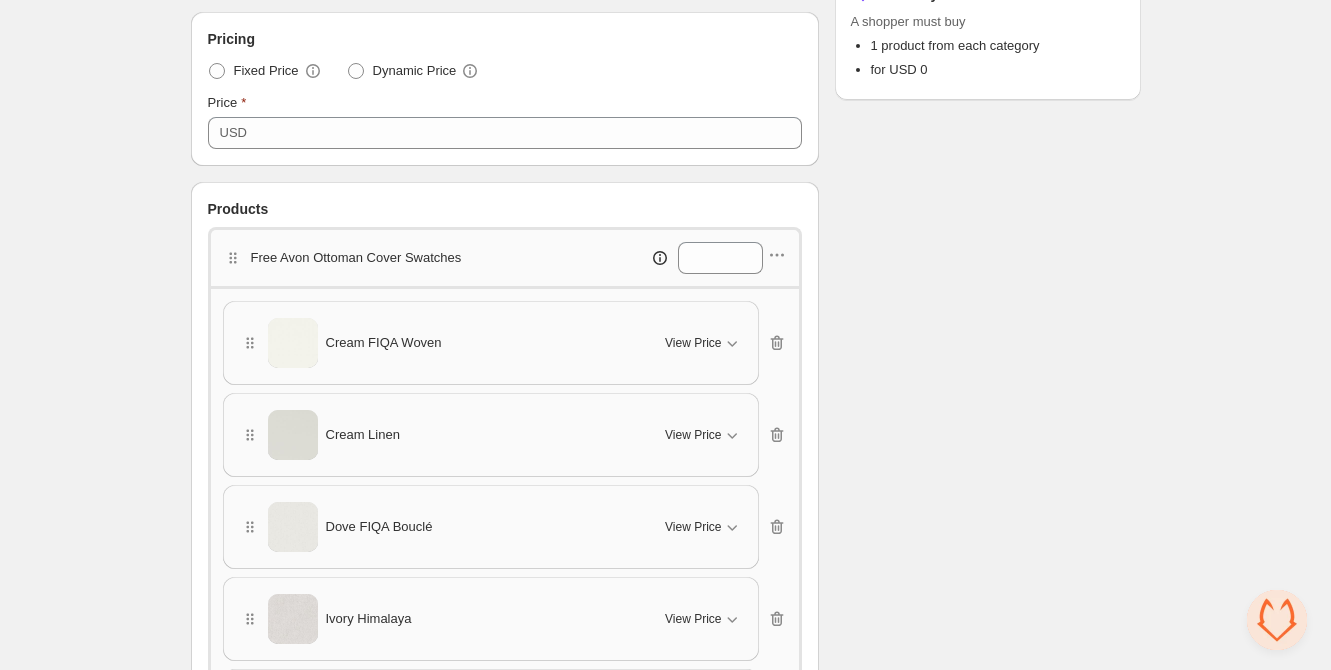 scroll, scrollTop: 464, scrollLeft: 0, axis: vertical 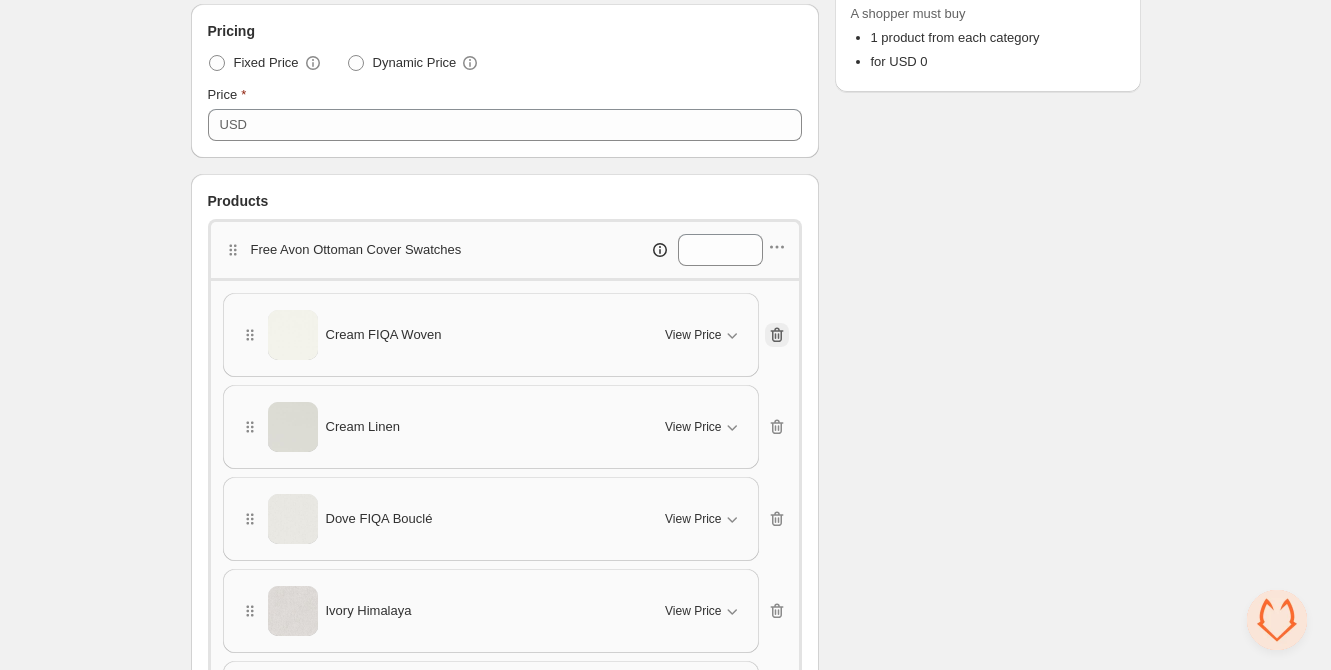 click 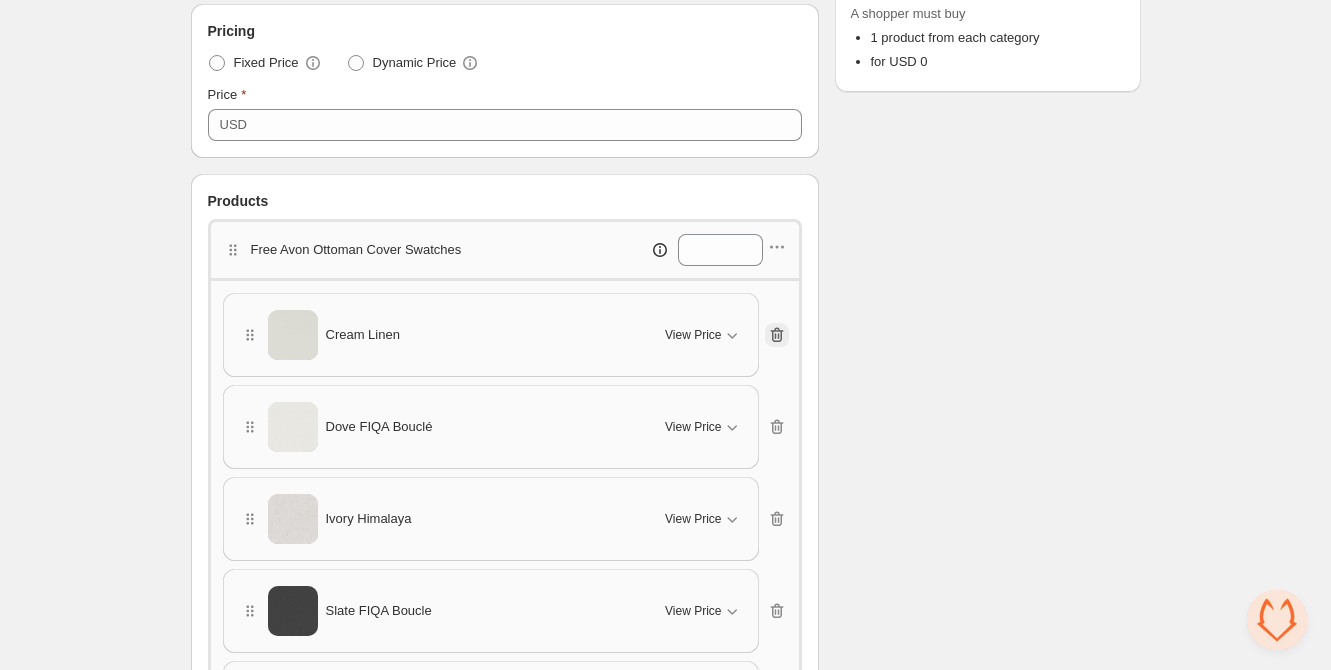 click 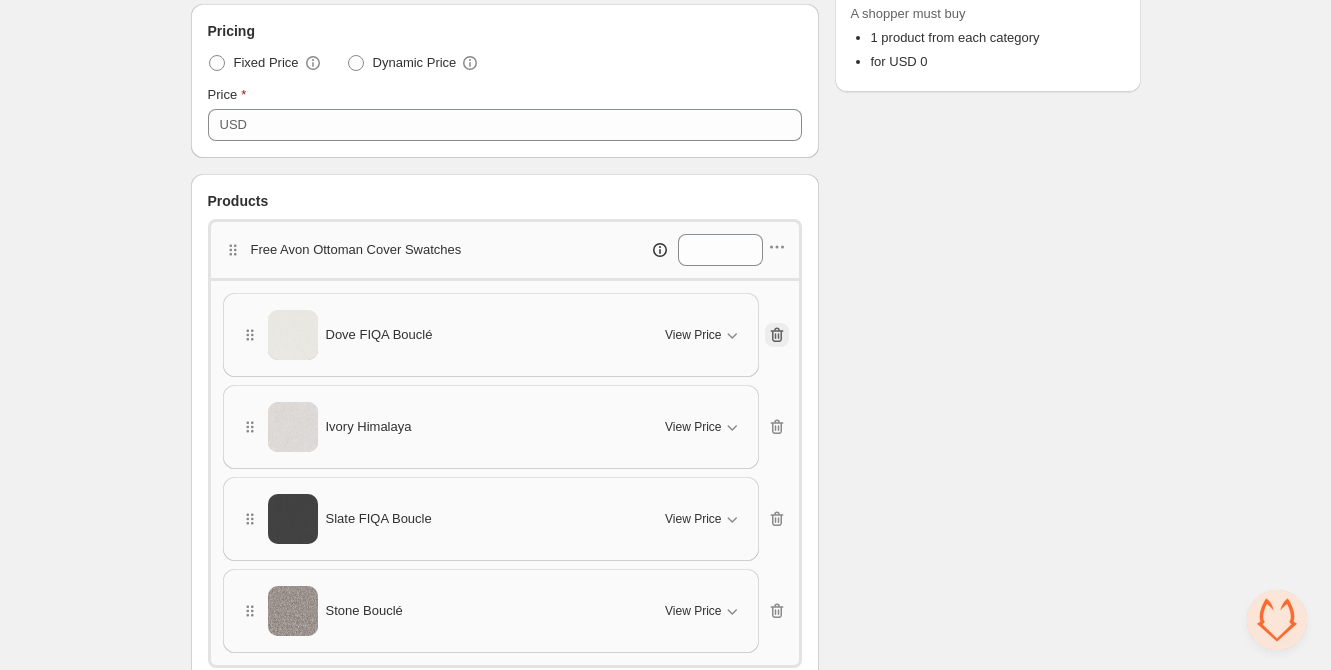 click 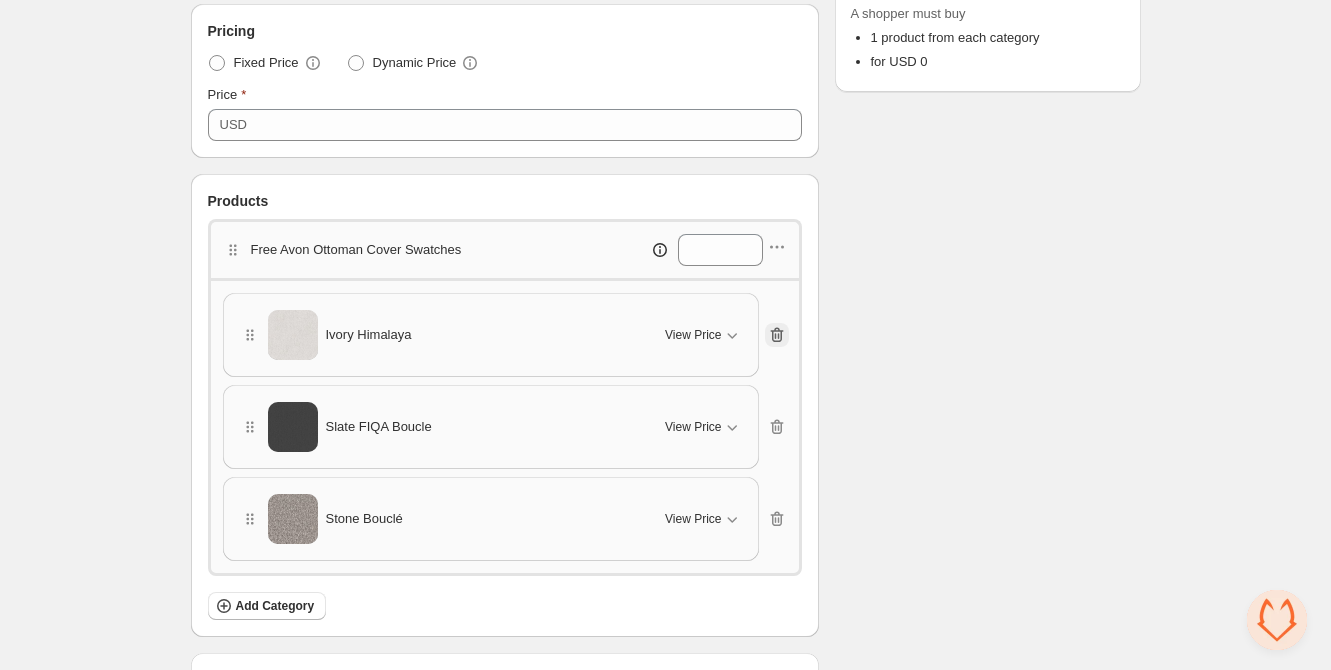click 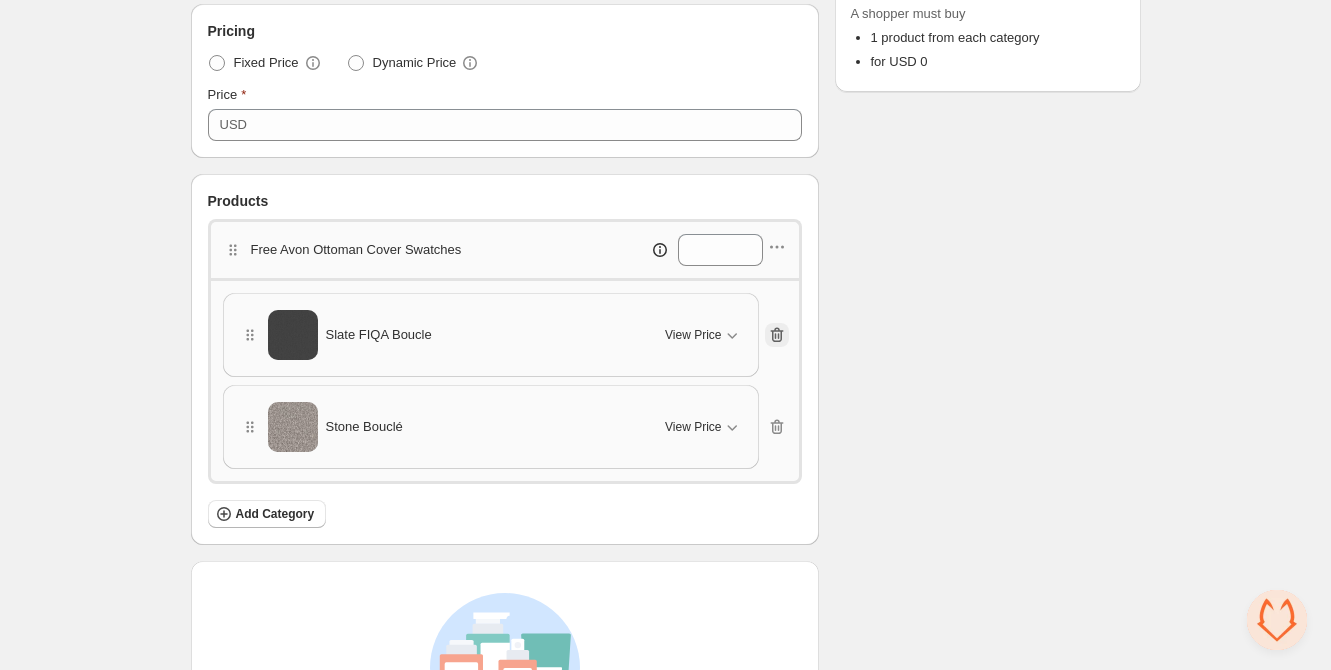 click 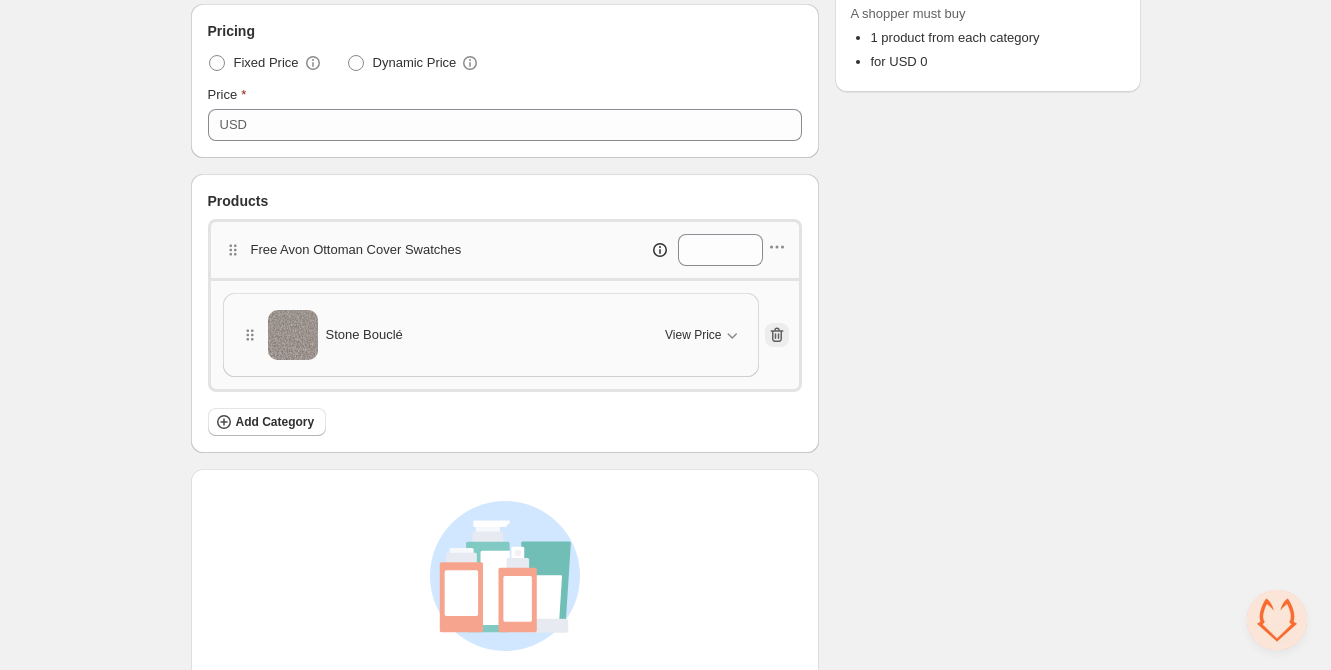 click 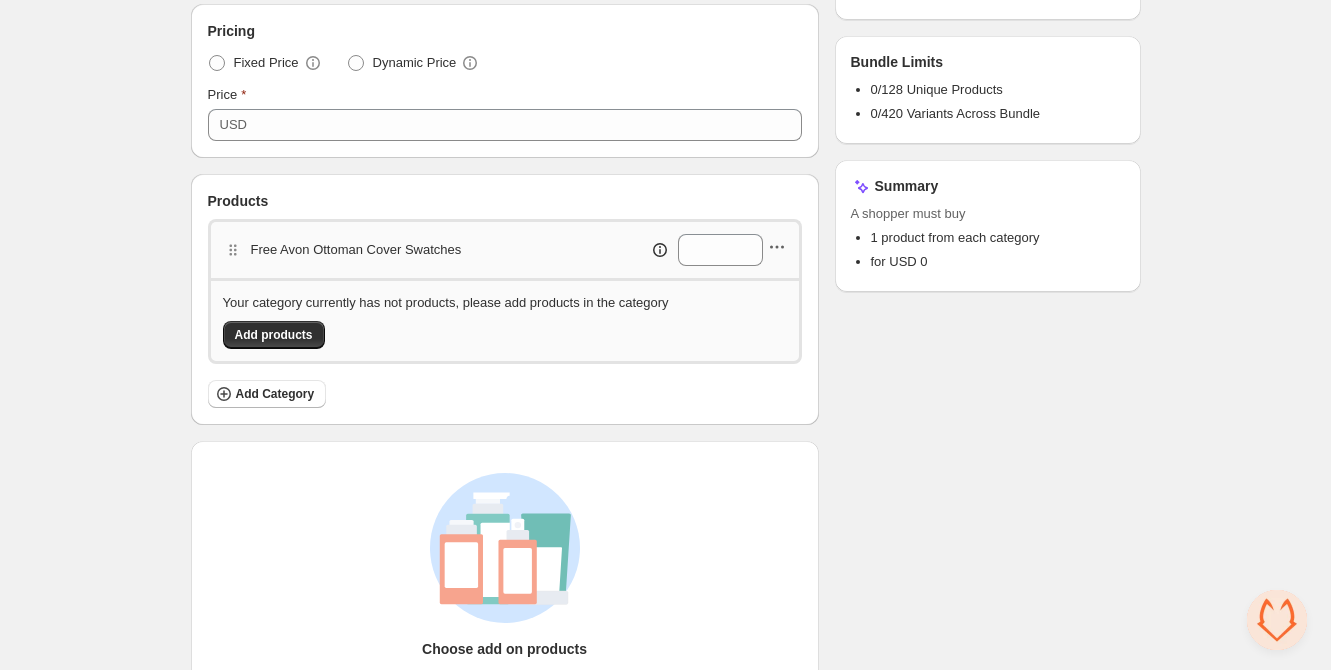 click 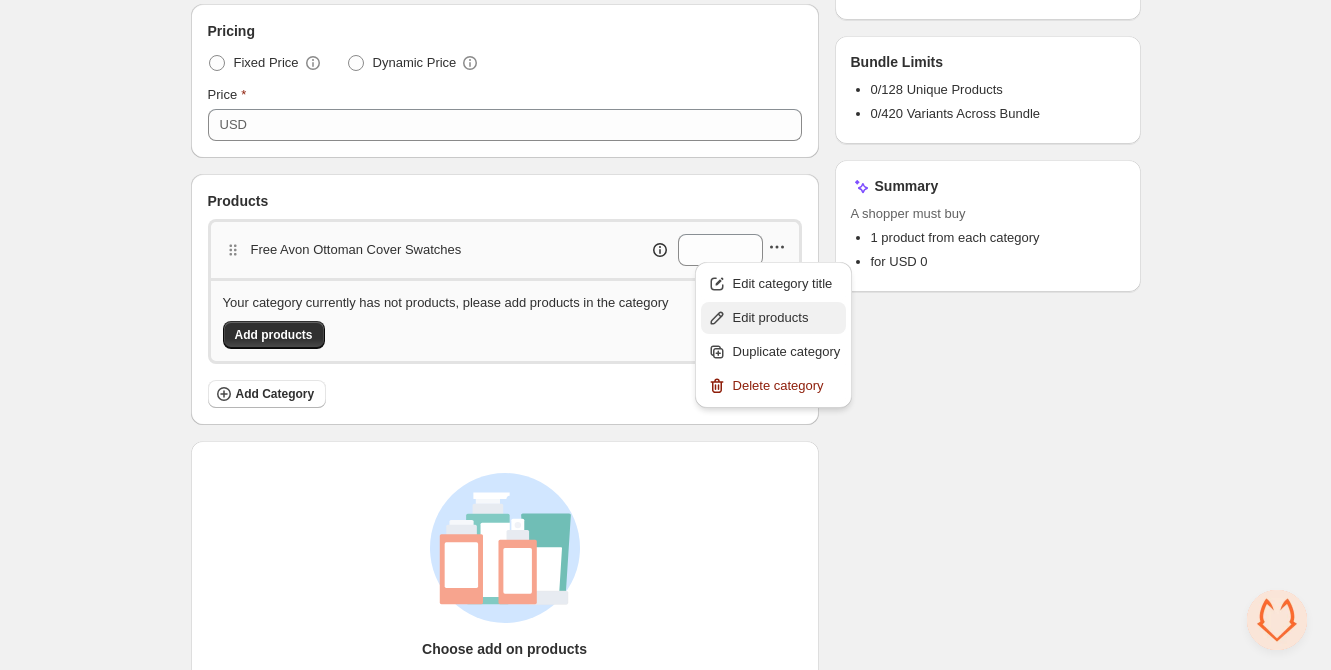 click on "Edit products" at bounding box center [774, 318] 